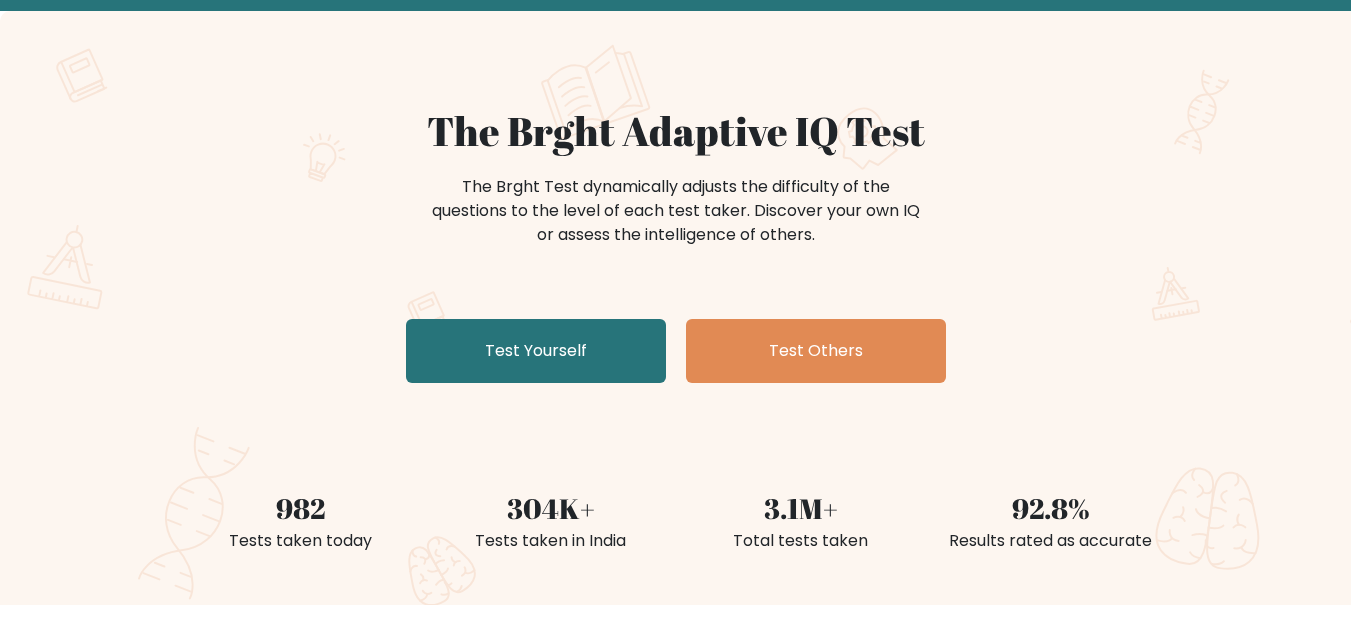 scroll, scrollTop: 100, scrollLeft: 0, axis: vertical 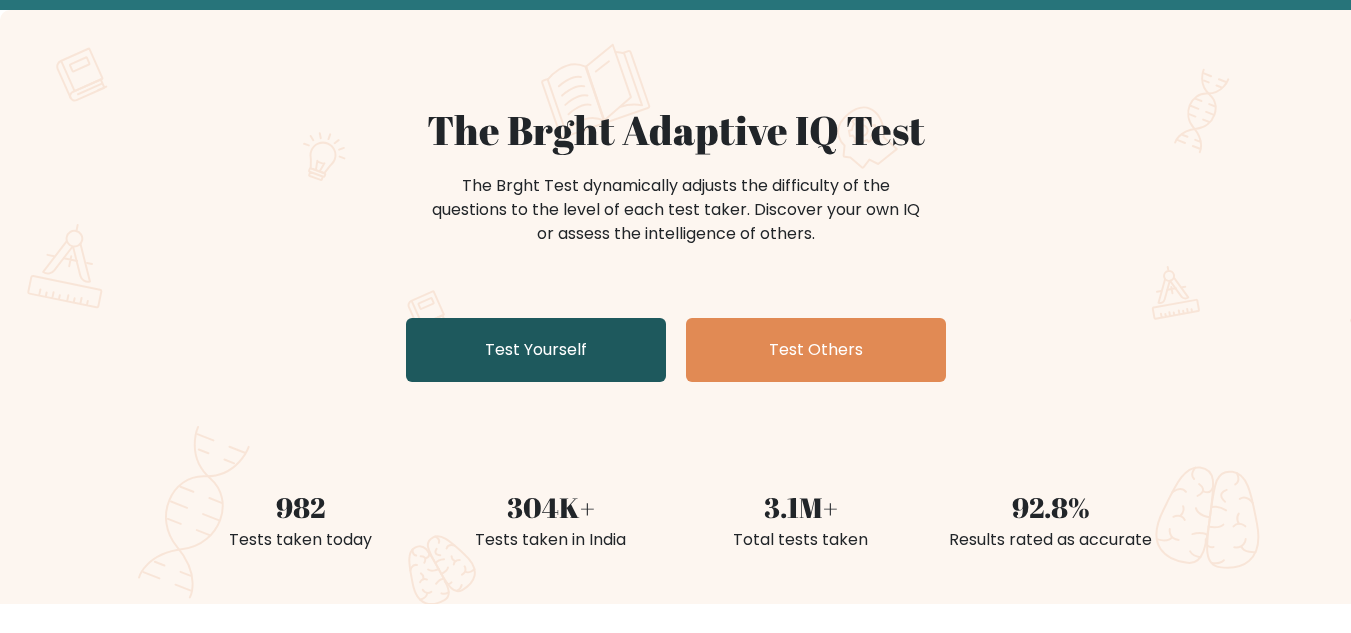 click on "Test Yourself" at bounding box center (536, 350) 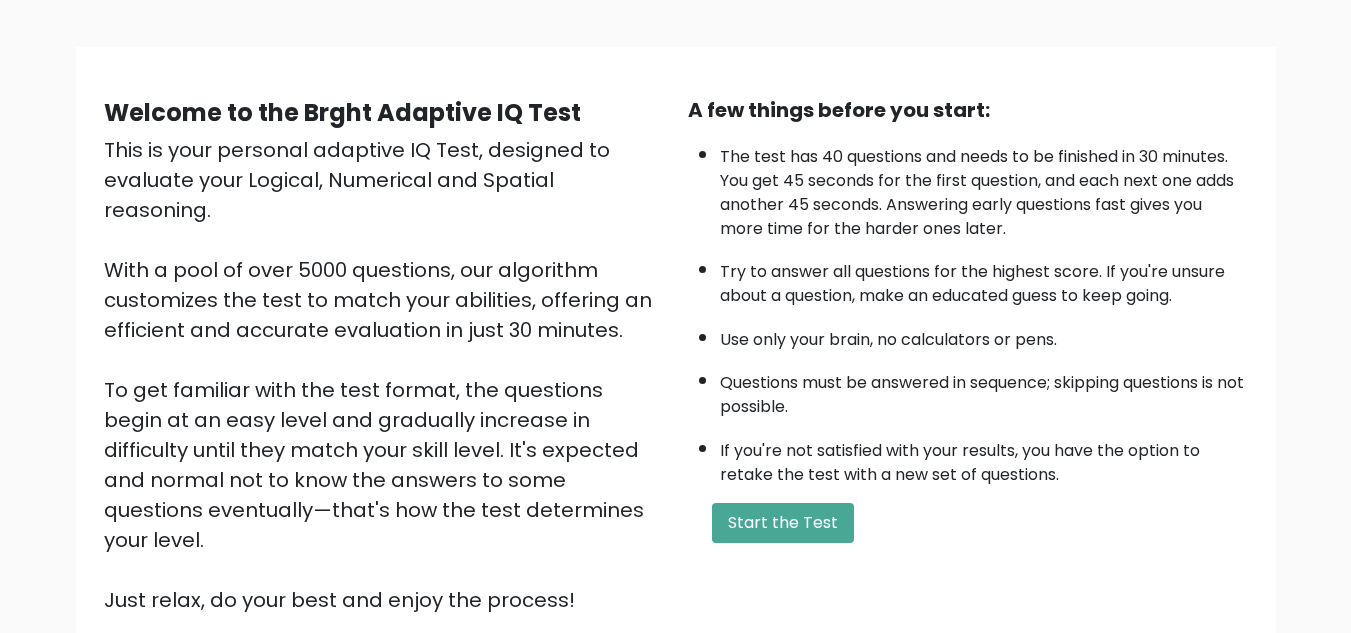 scroll, scrollTop: 283, scrollLeft: 0, axis: vertical 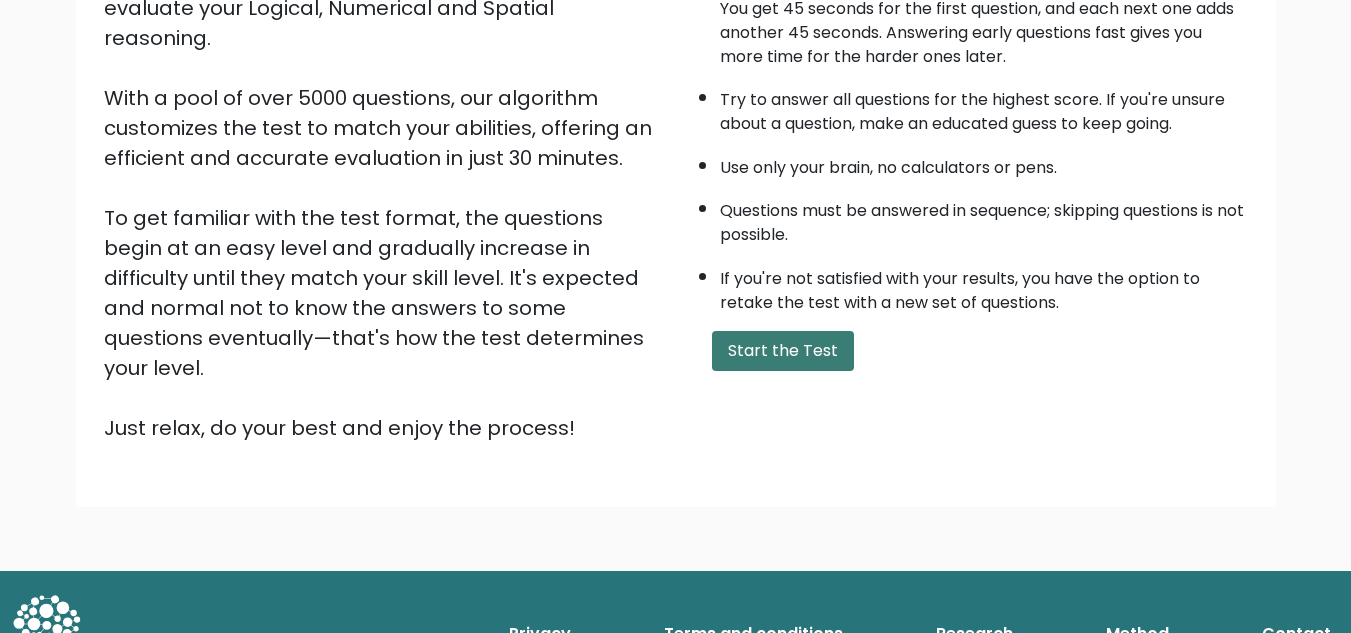 click on "Start the Test" at bounding box center [783, 351] 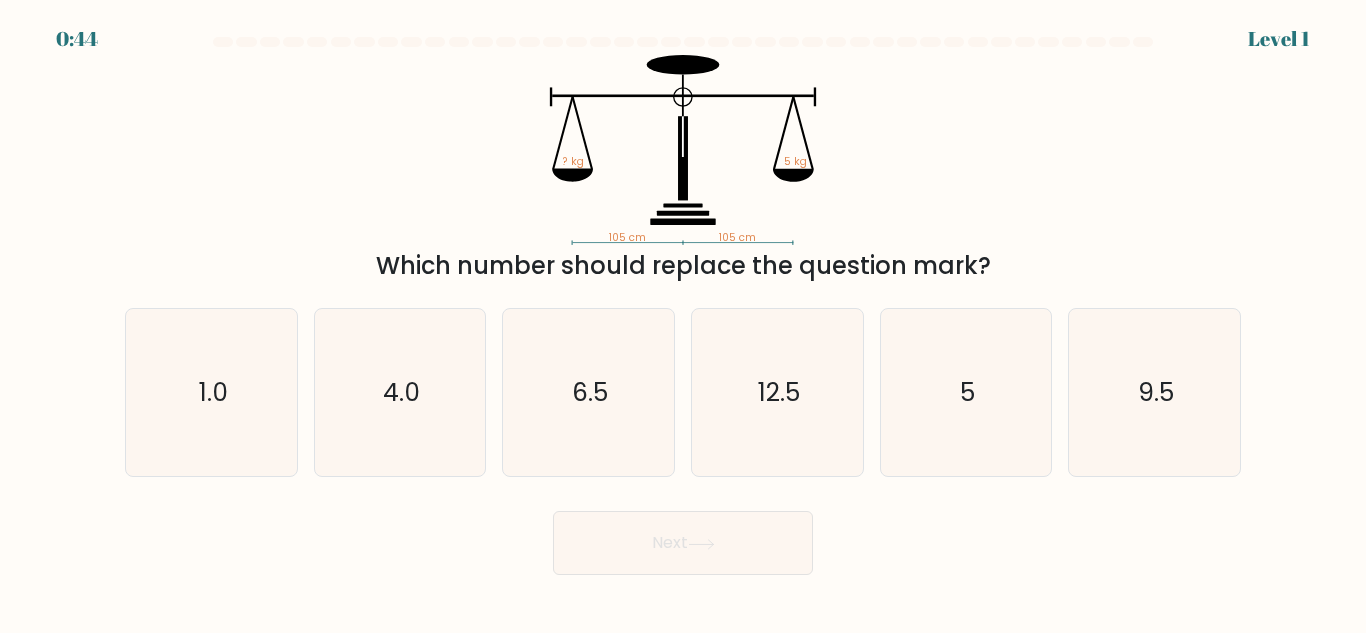 scroll, scrollTop: 0, scrollLeft: 0, axis: both 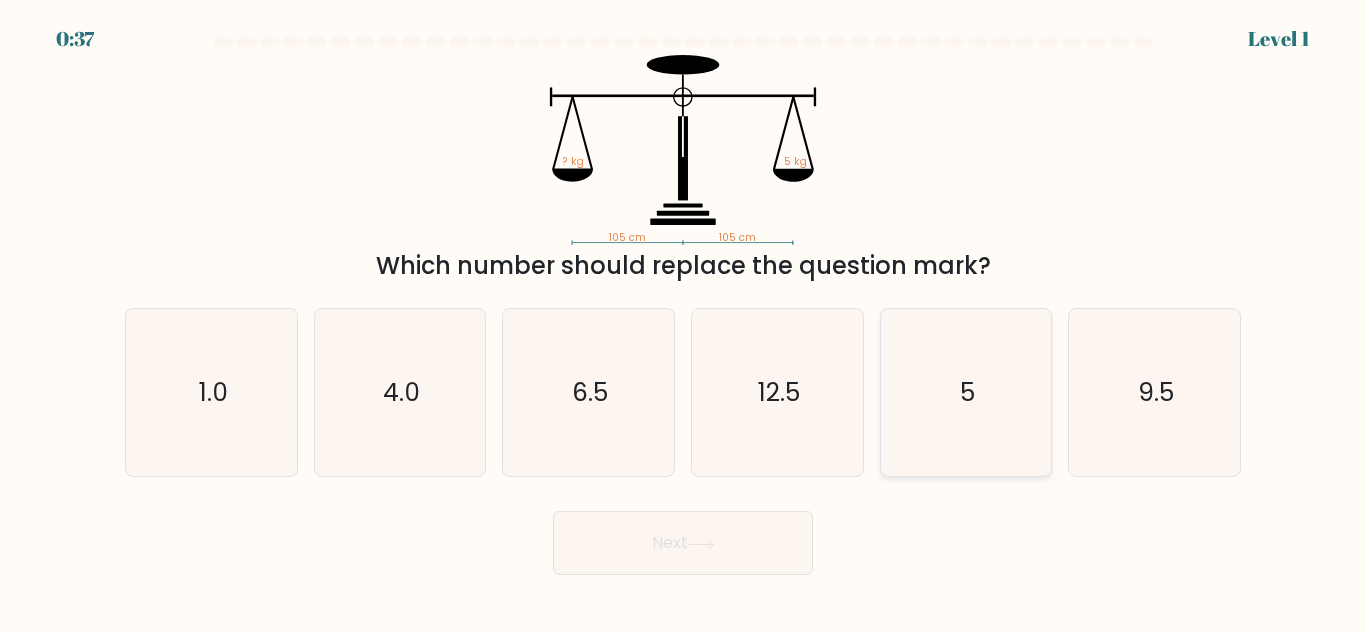 click on "5" 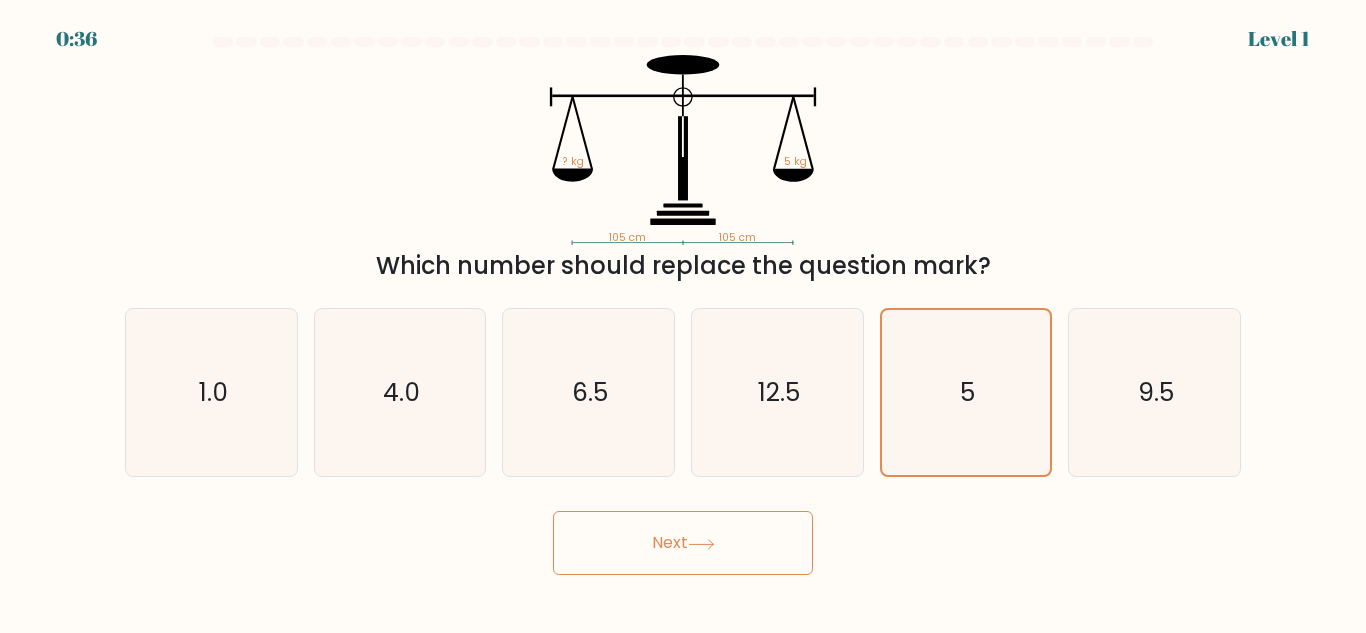 click on "Next" at bounding box center (683, 543) 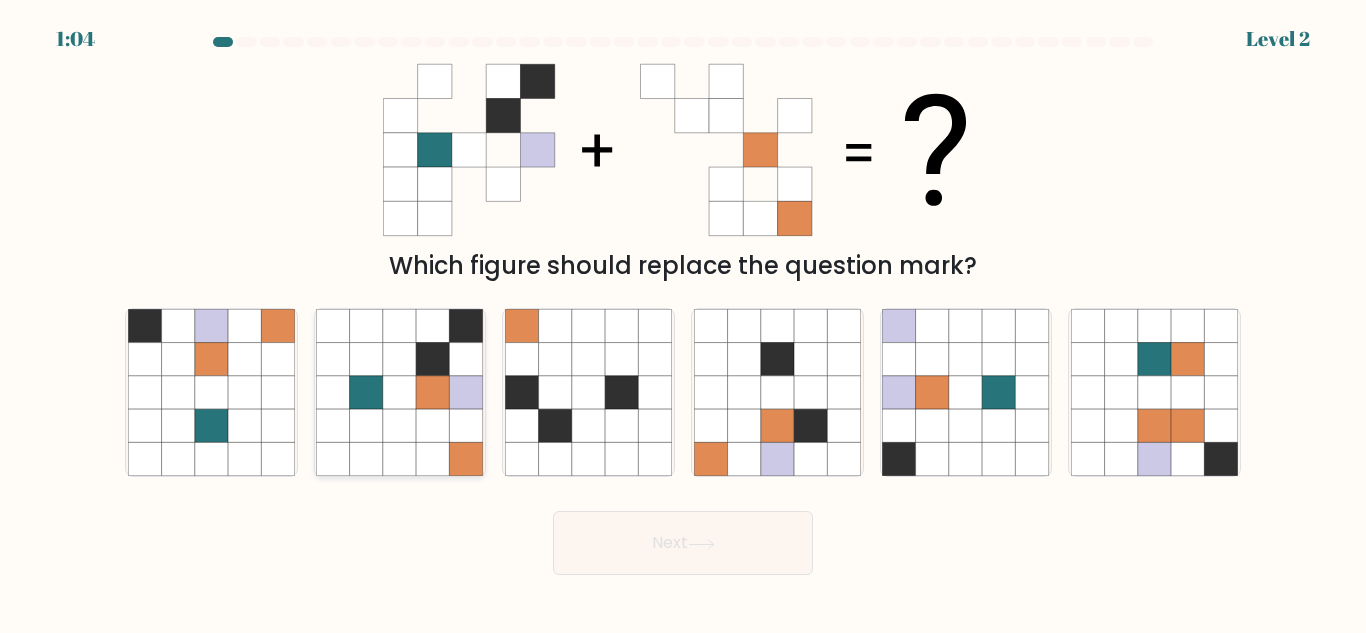 click 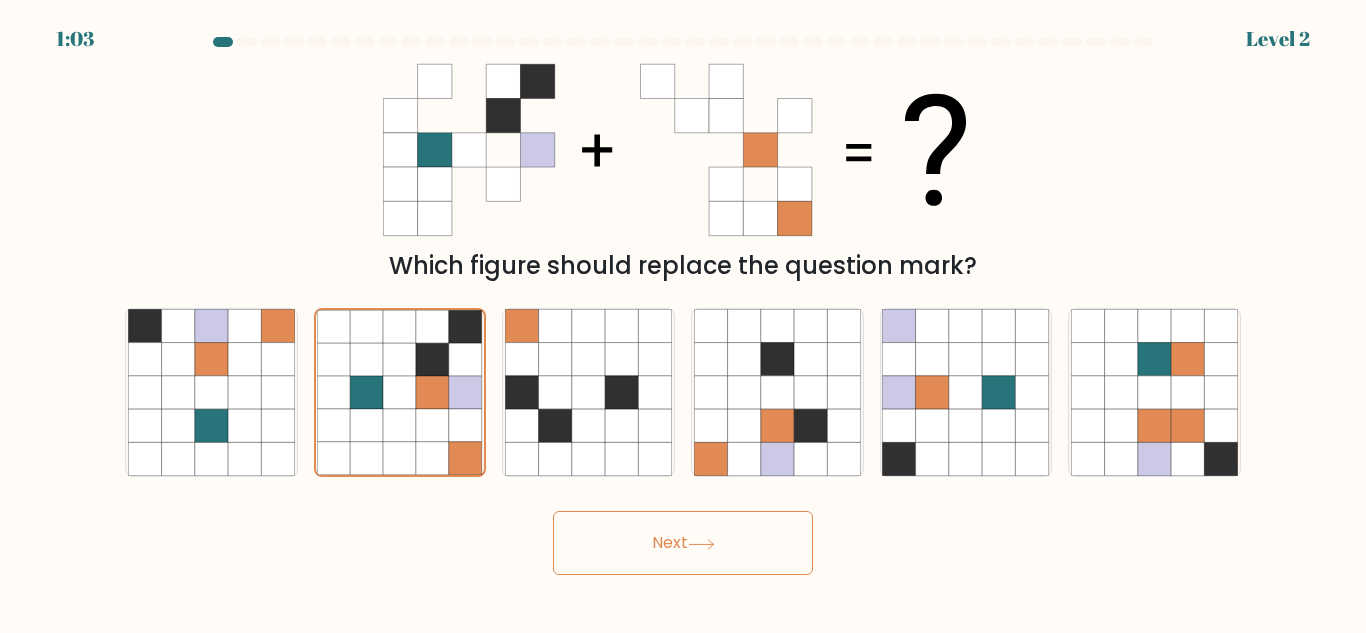click on "Next" at bounding box center [683, 543] 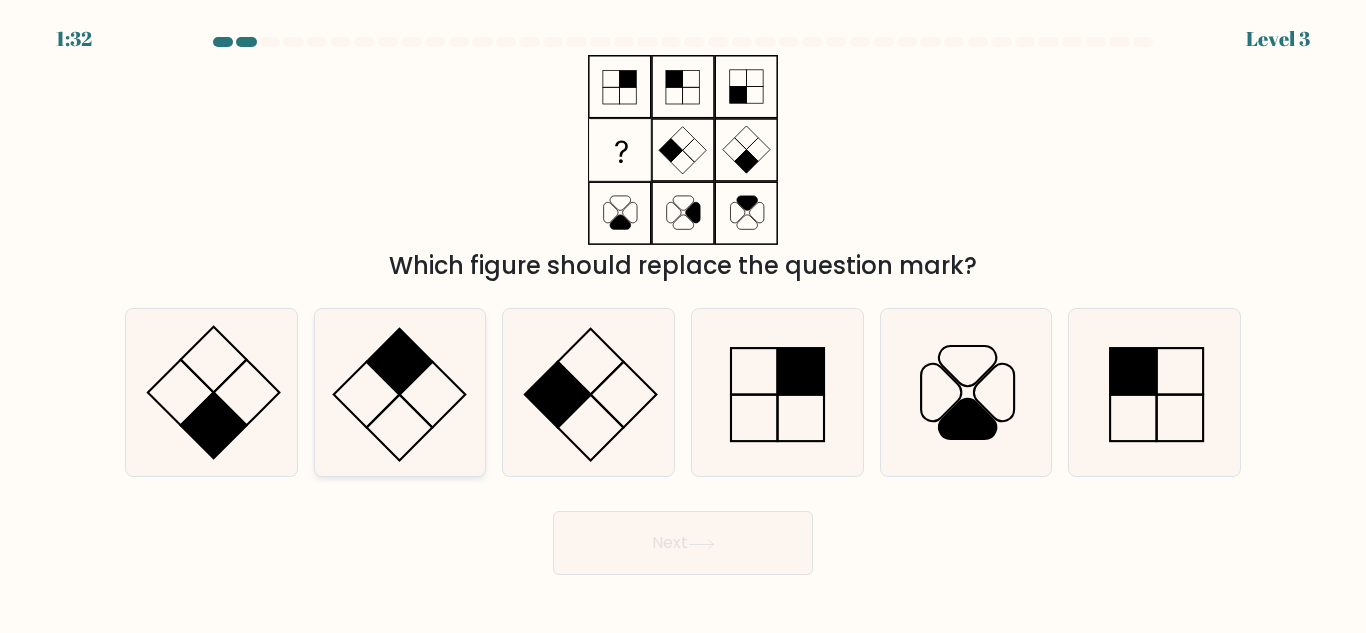 click 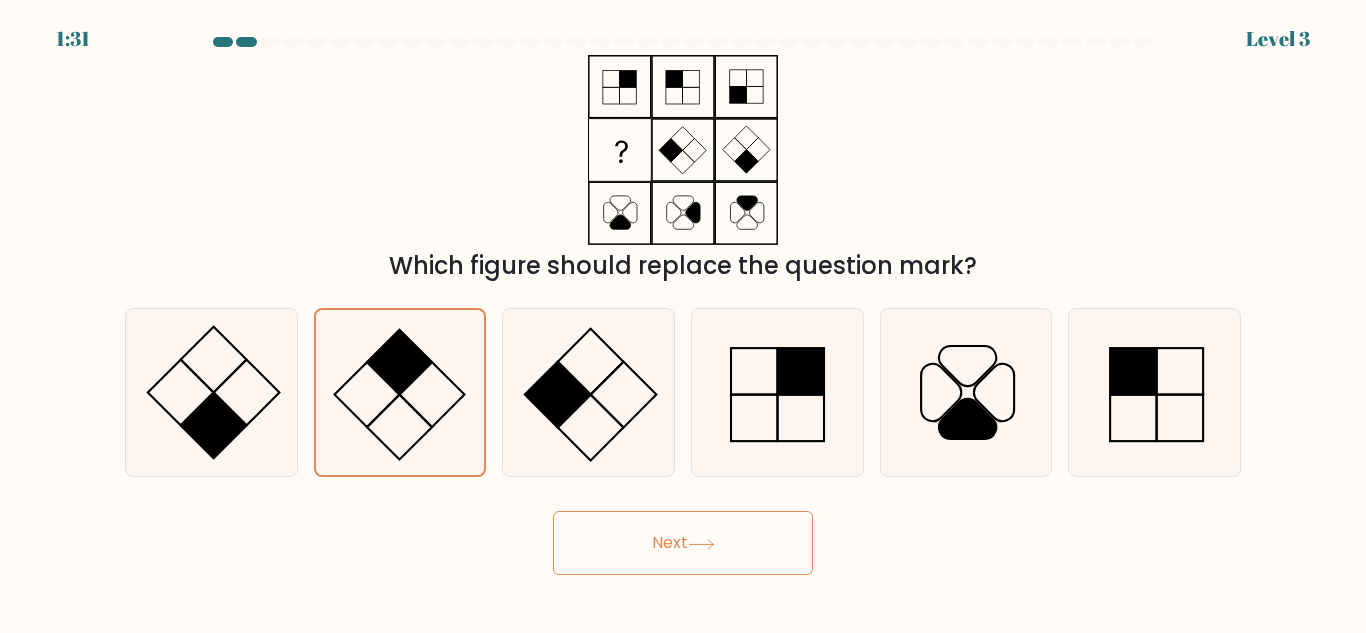 click on "Next" at bounding box center (683, 543) 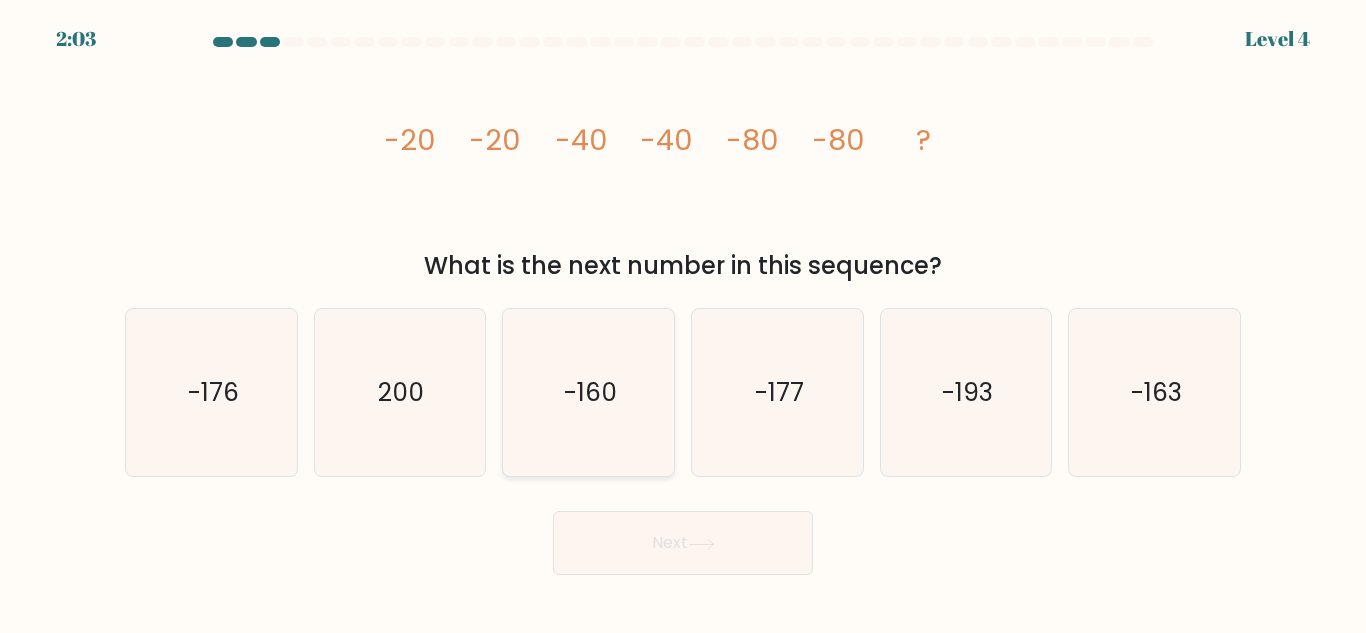 click on "-160" 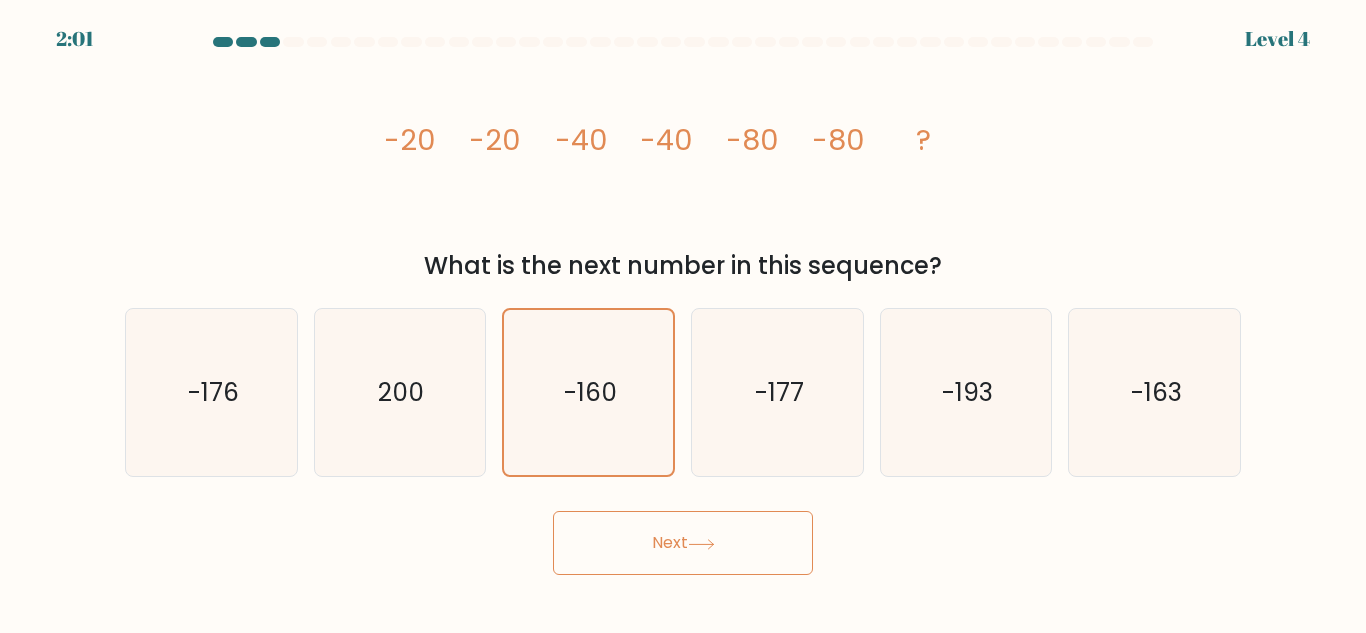 click on "Next" at bounding box center (683, 543) 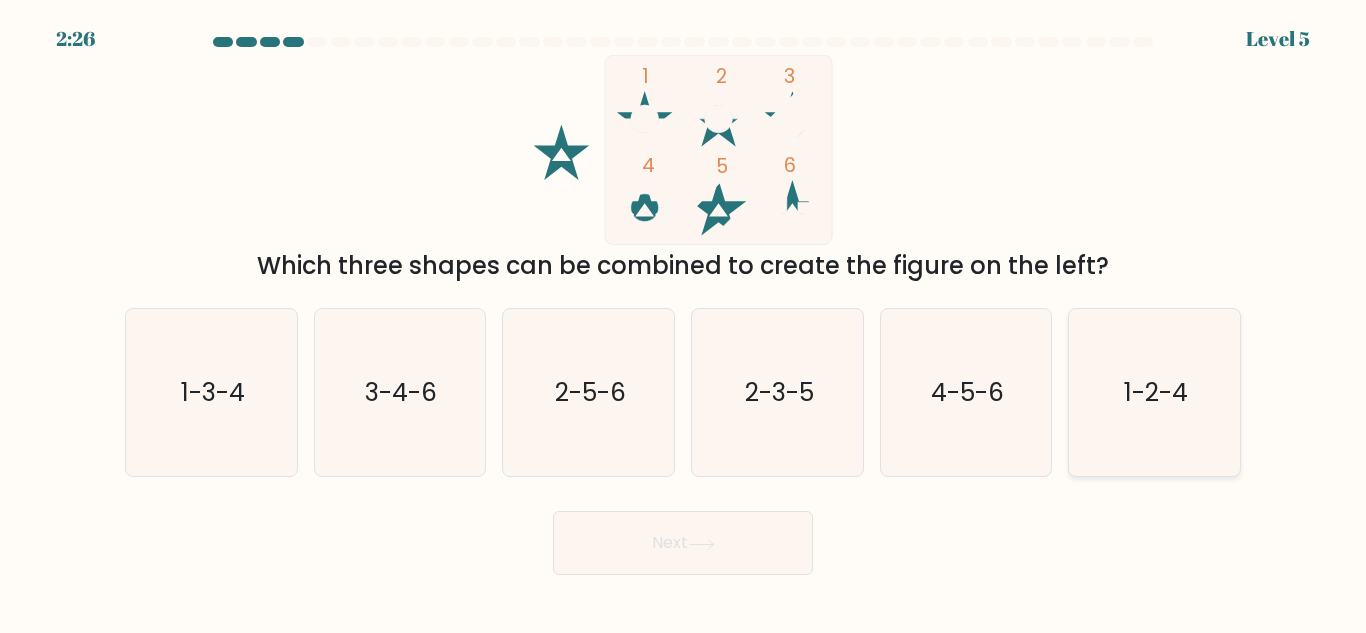 click on "1-2-4" 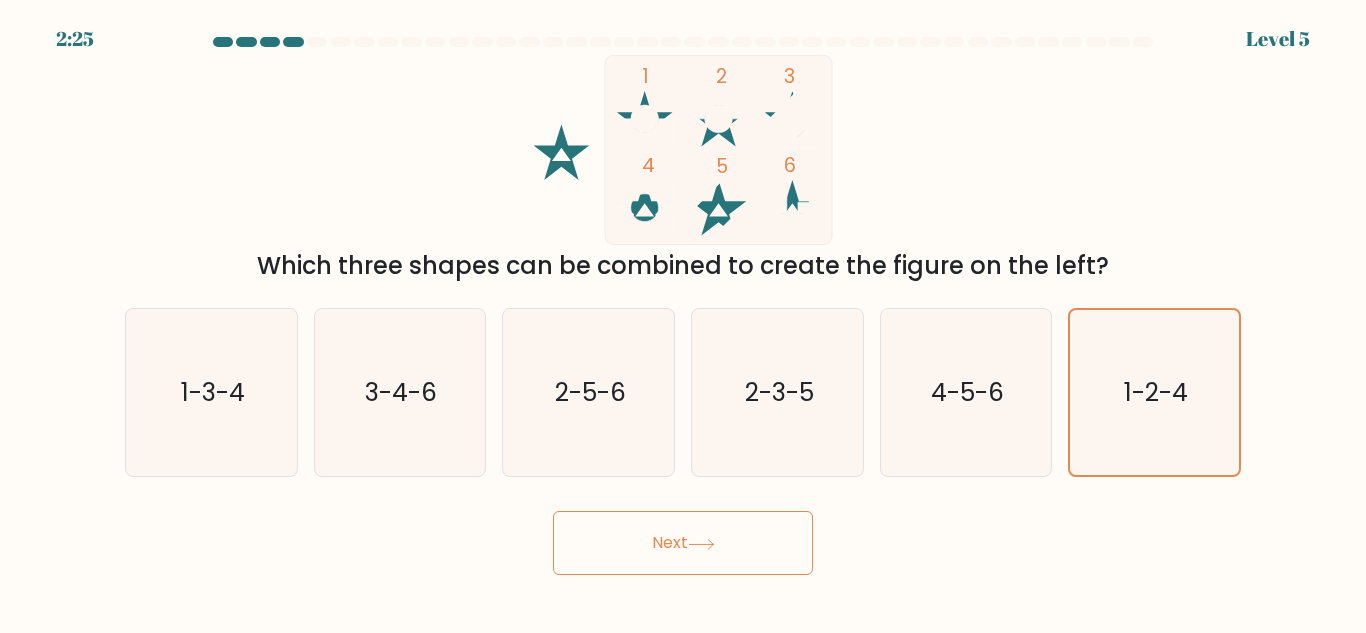 click 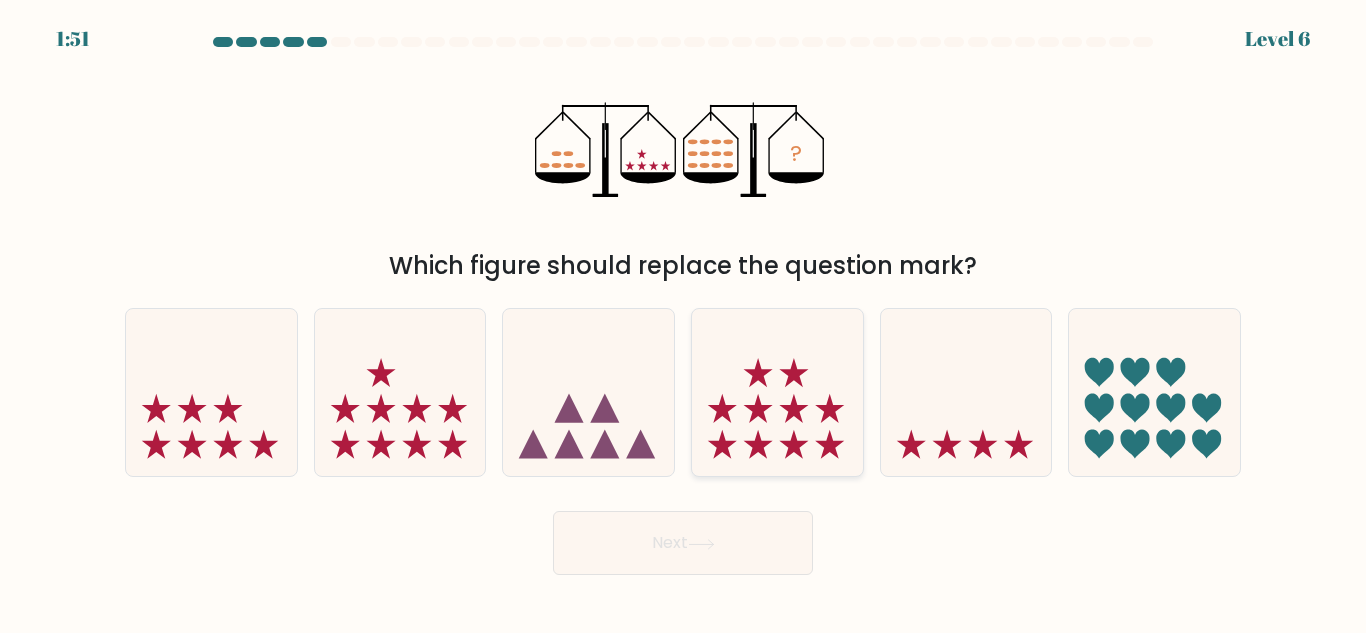 click 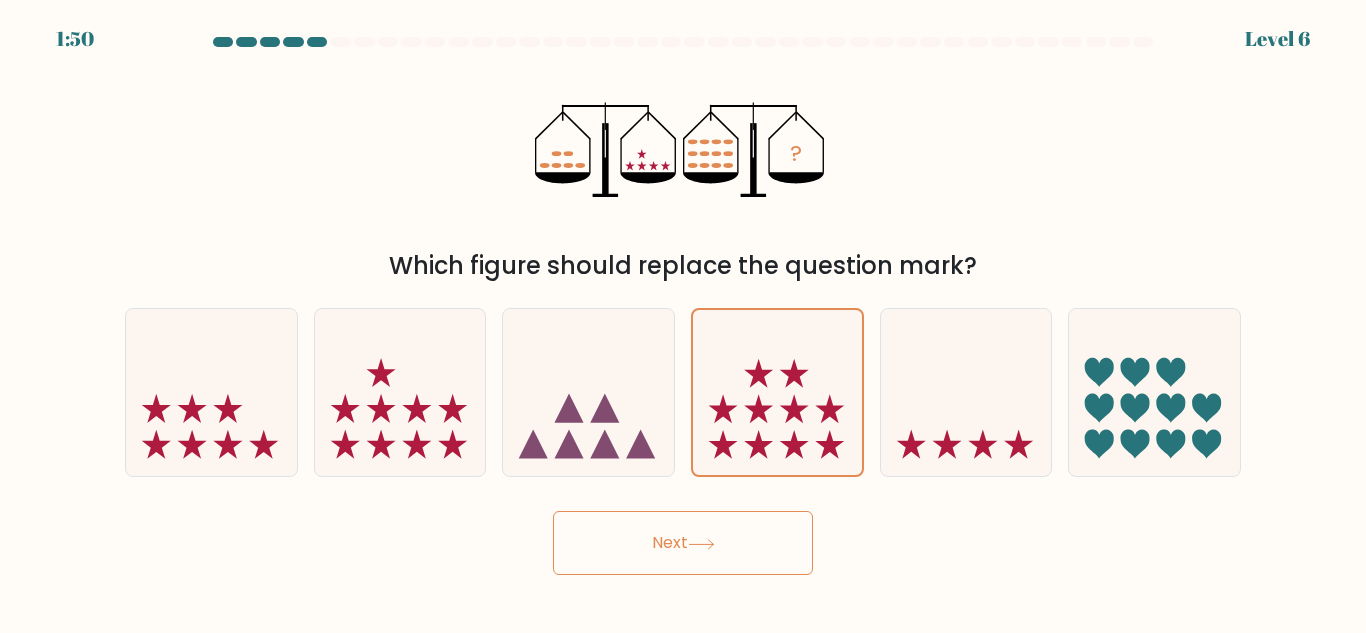 click on "Next" at bounding box center (683, 543) 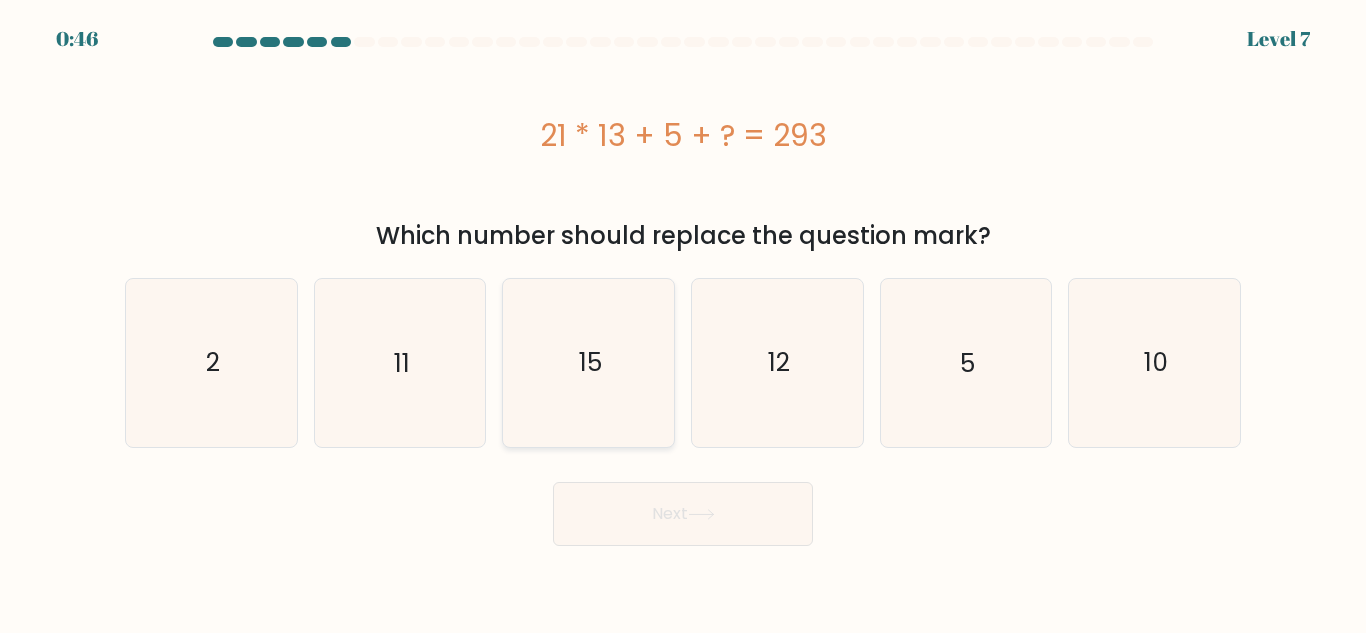click on "15" 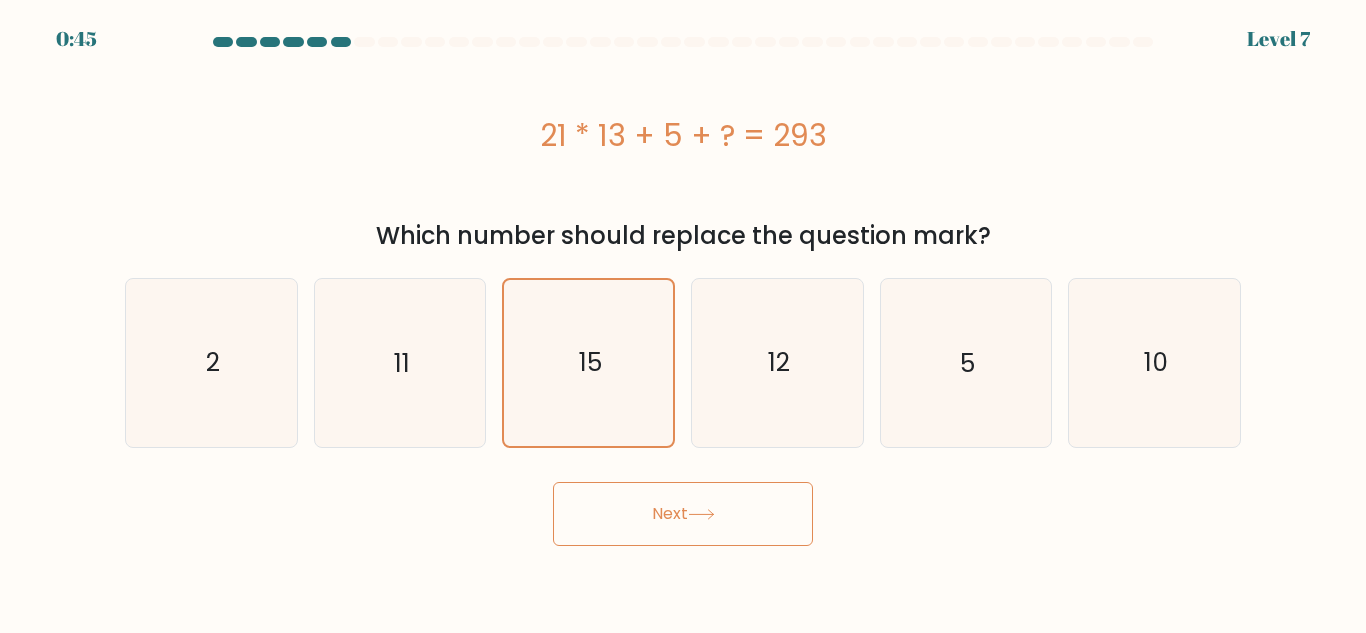 click on "Next" at bounding box center [683, 514] 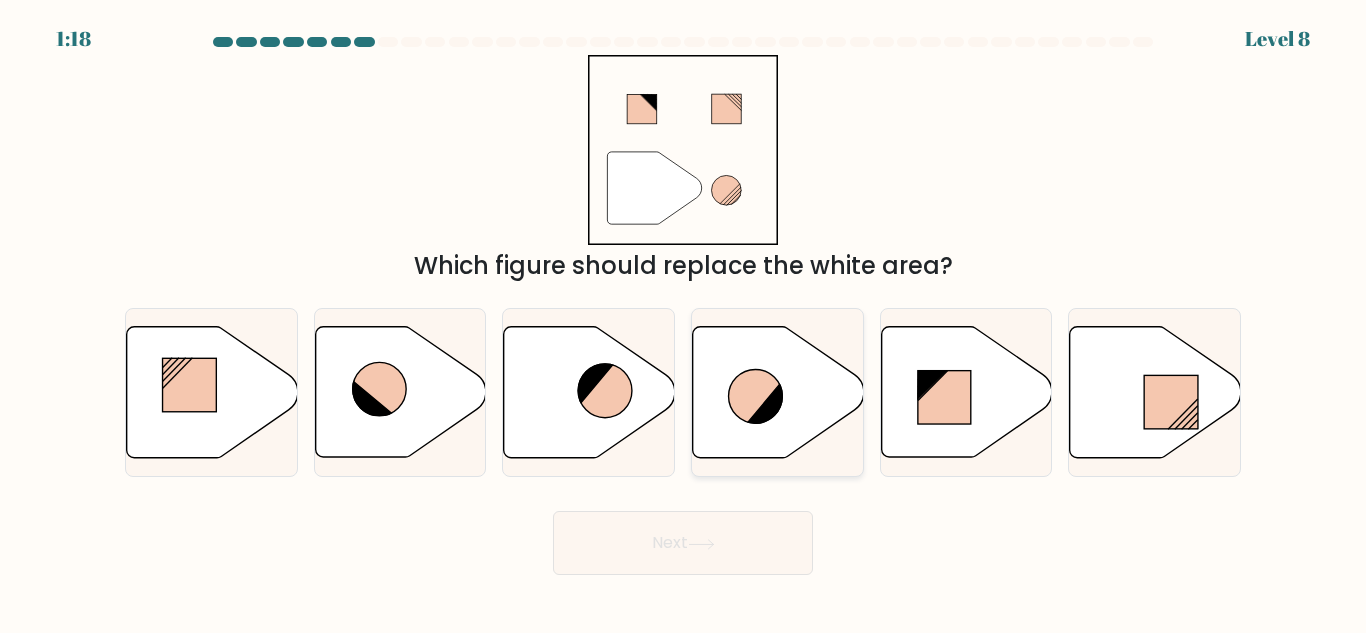 click 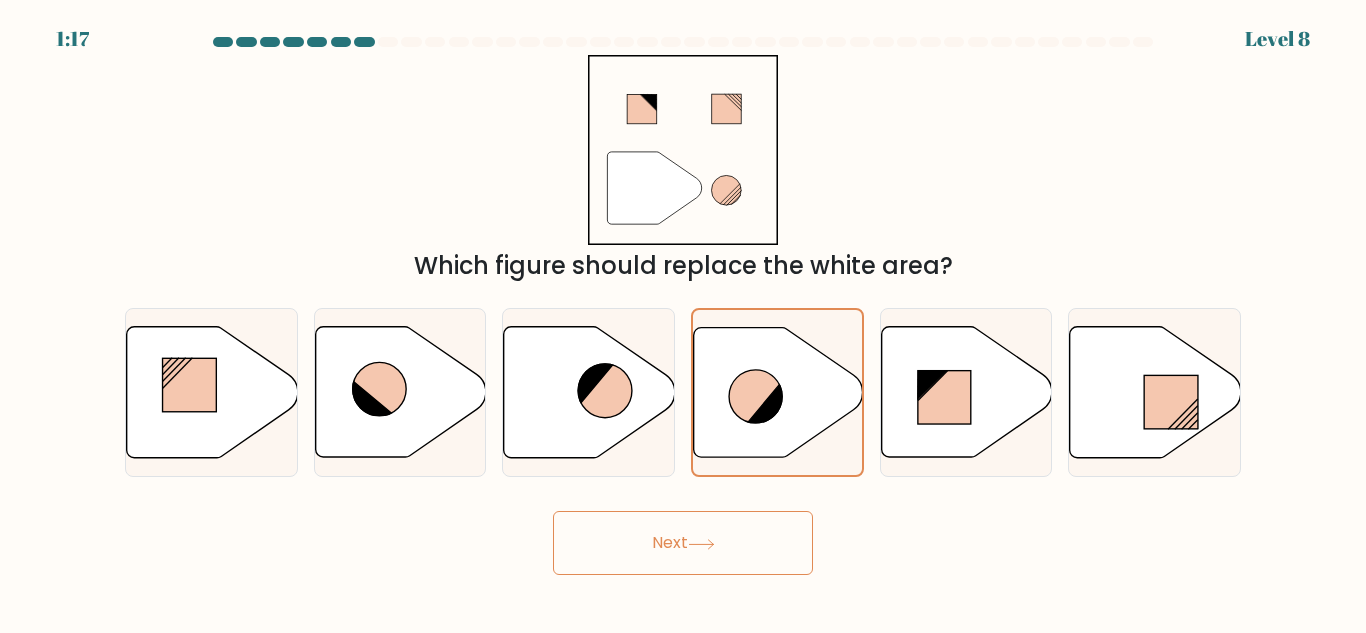 click on "Next" at bounding box center (683, 543) 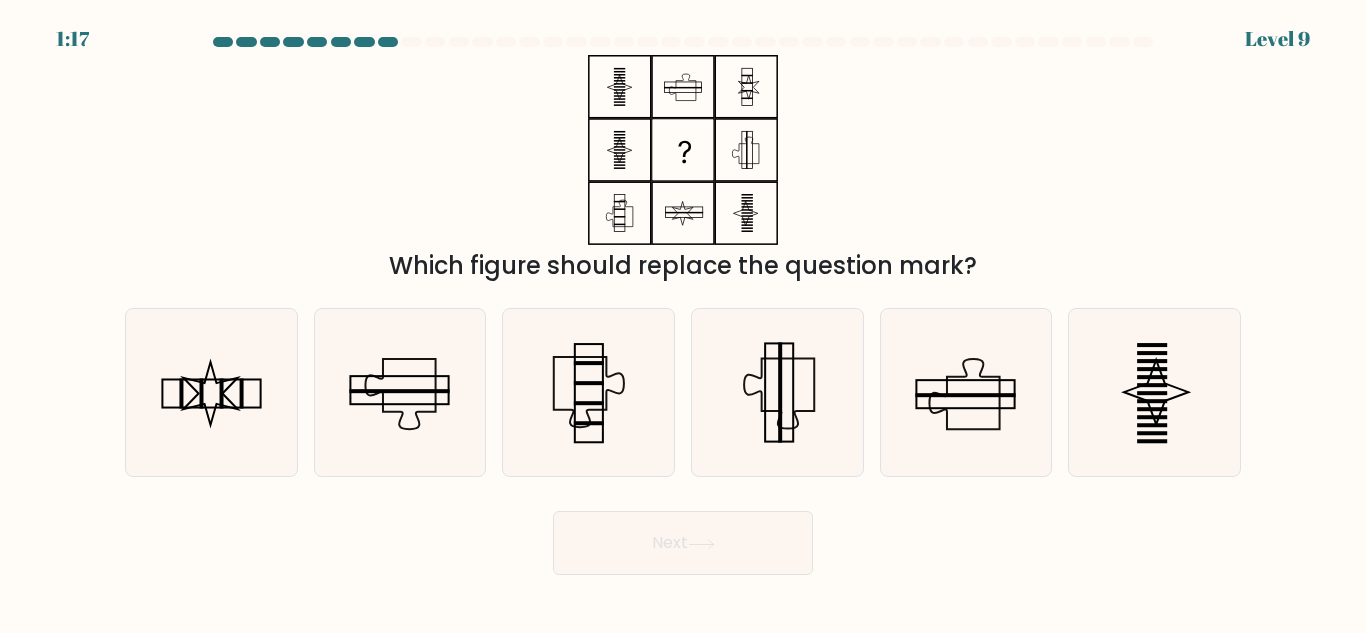 click on "Next" at bounding box center [683, 543] 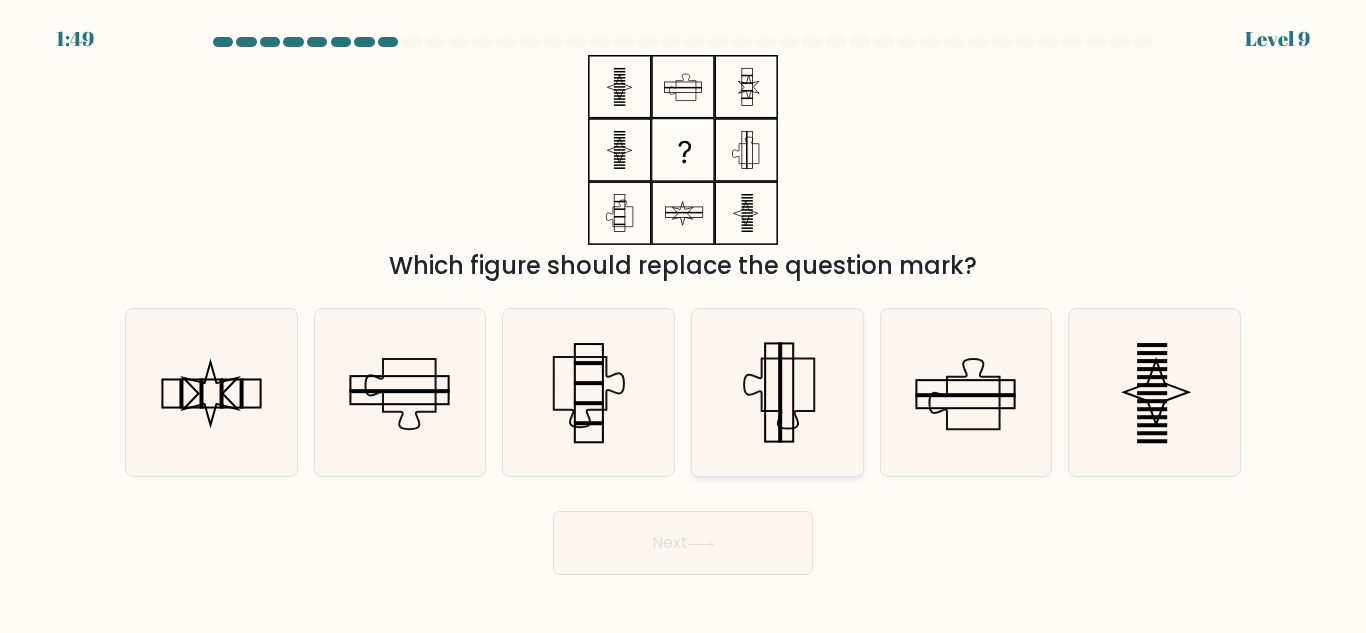 click 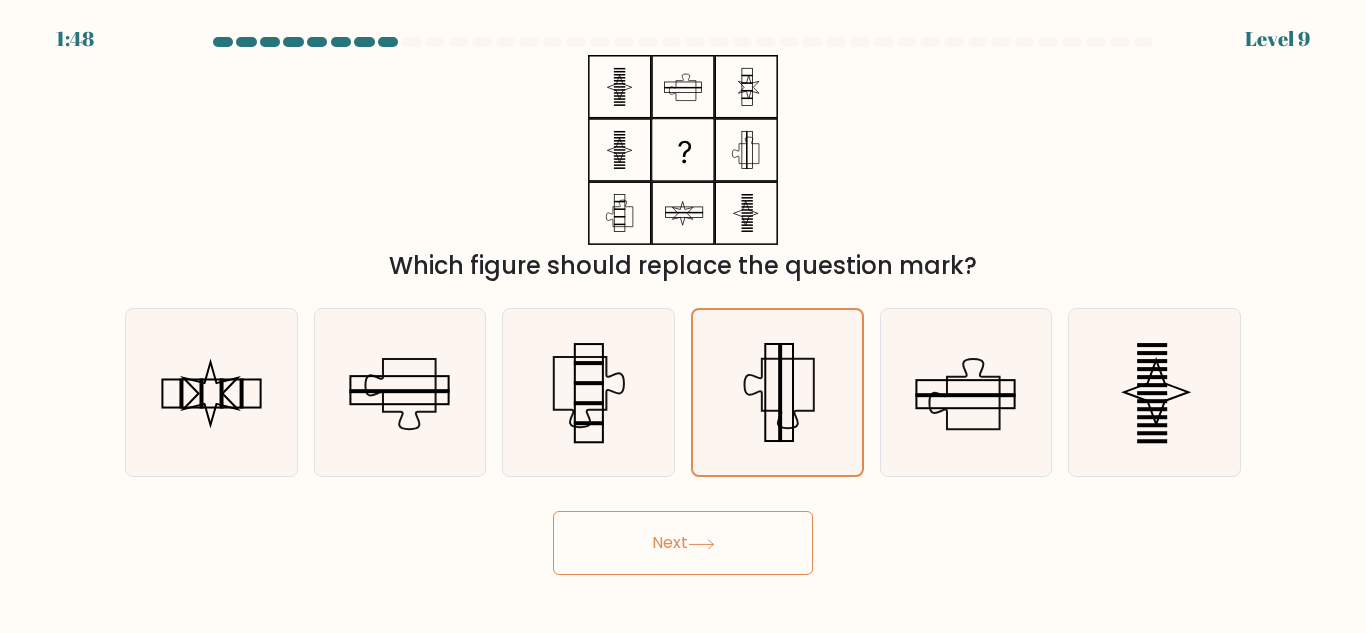 click on "Next" at bounding box center (683, 543) 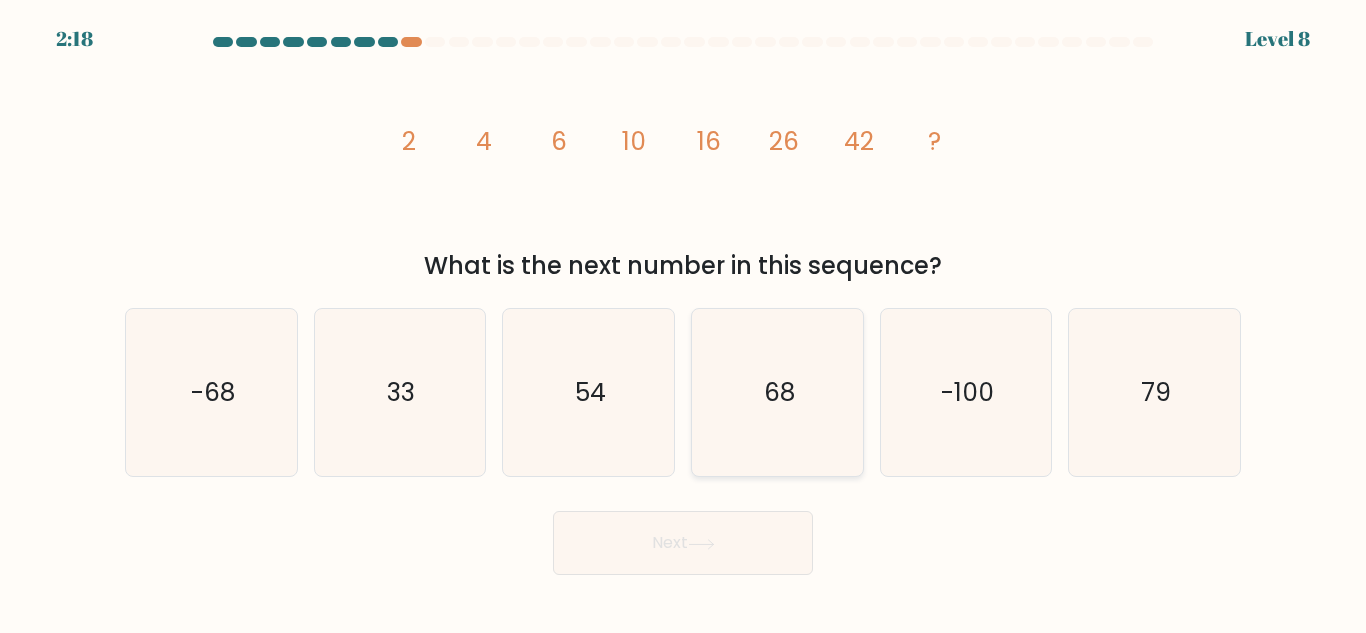 click on "68" 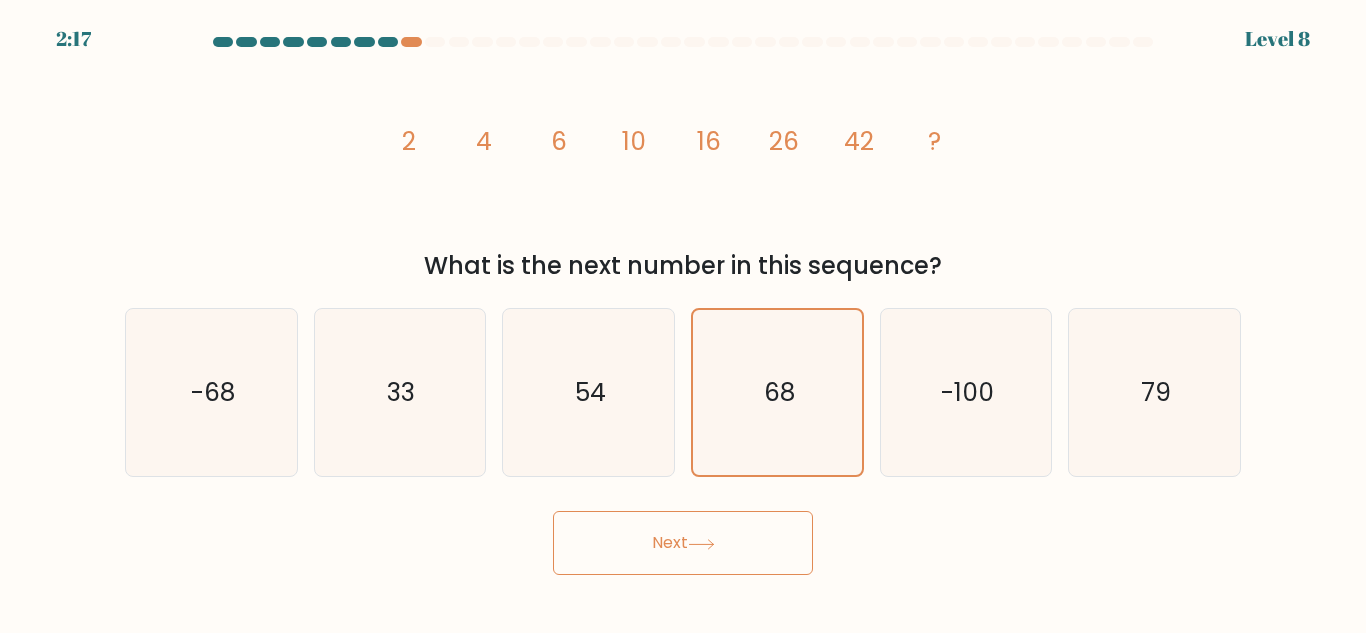 click on "Next" at bounding box center [683, 543] 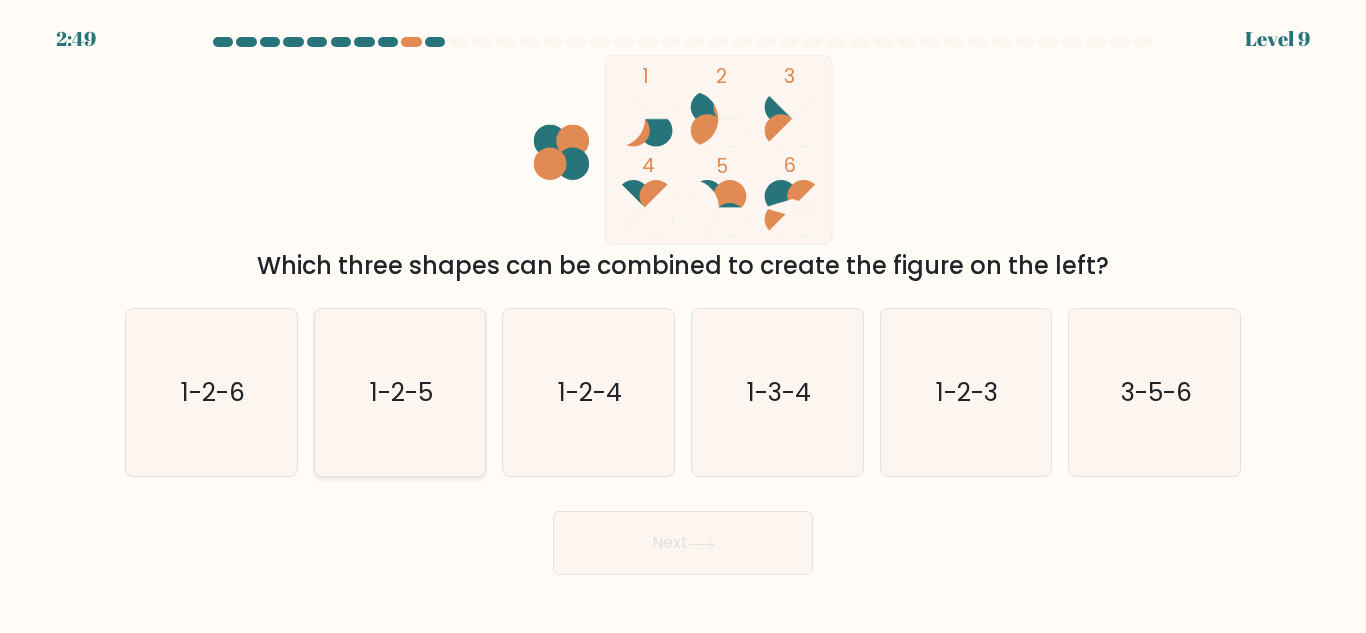 click on "1-2-5" 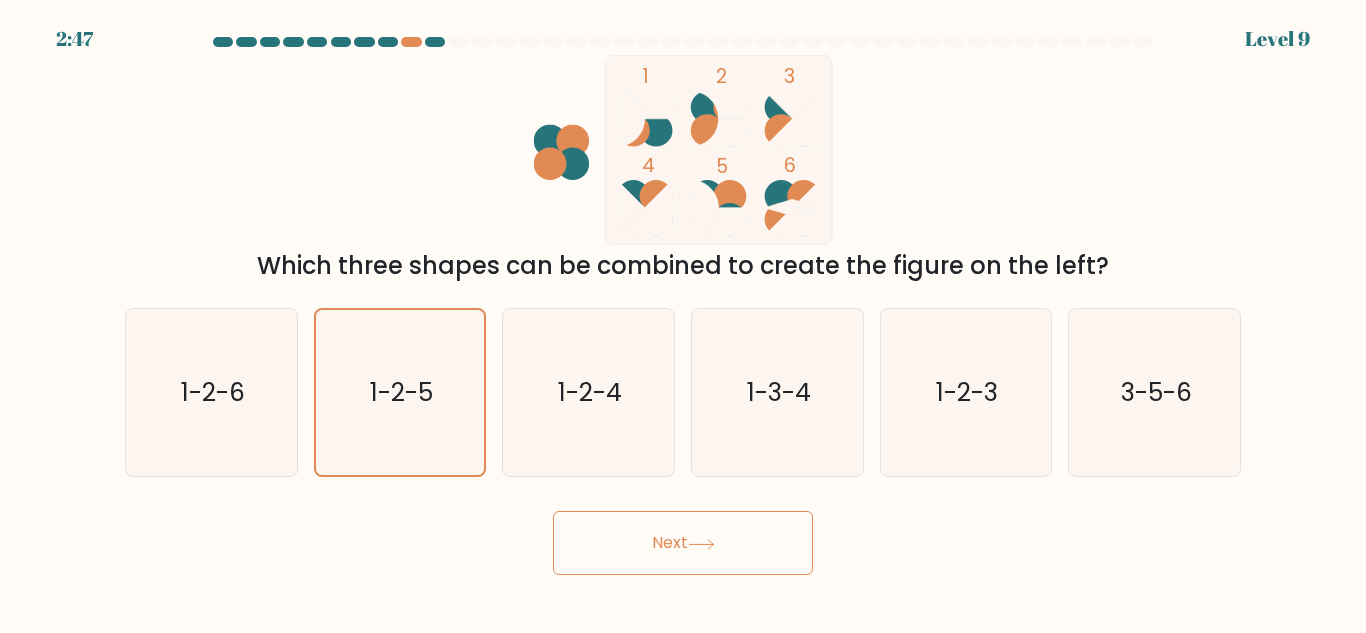 drag, startPoint x: 629, startPoint y: 518, endPoint x: 627, endPoint y: 499, distance: 19.104973 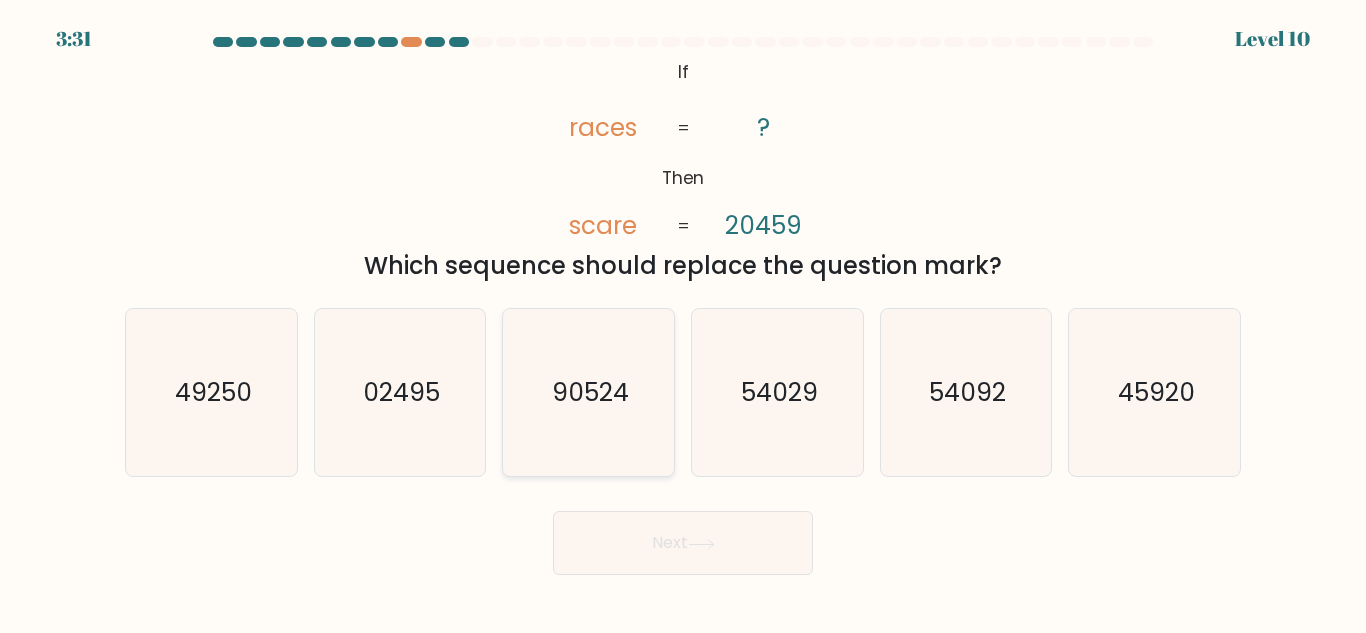 click on "90524" 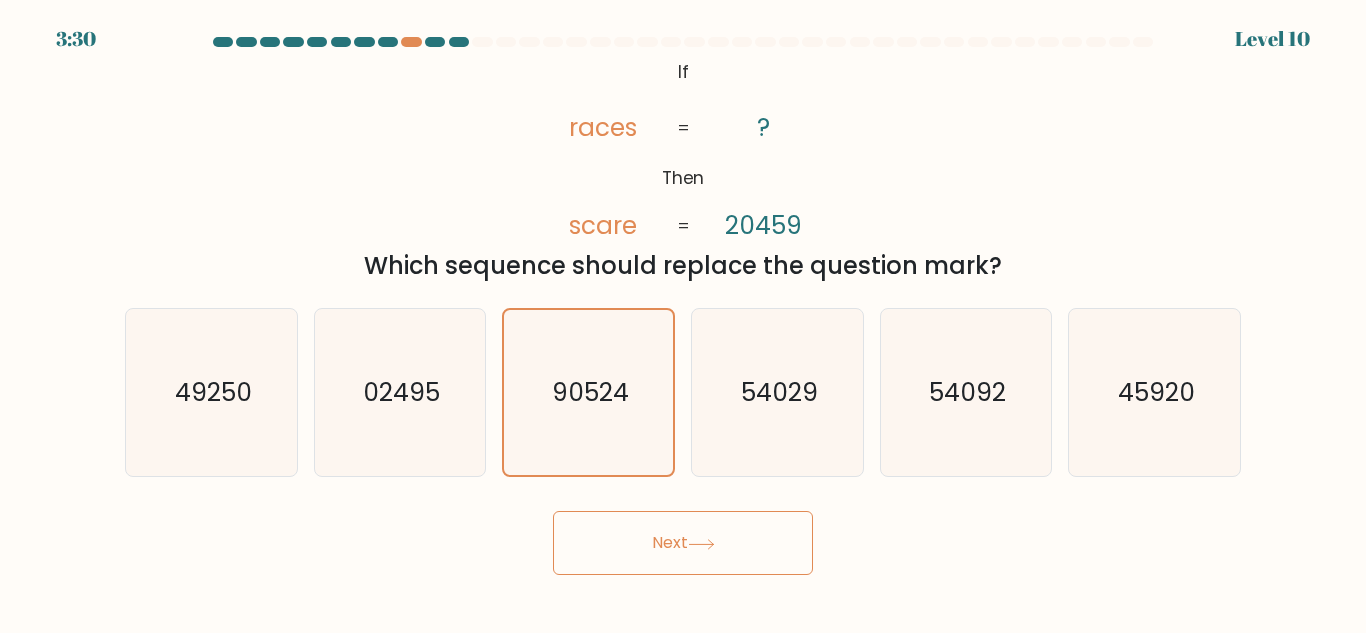 click on "Next" at bounding box center [683, 543] 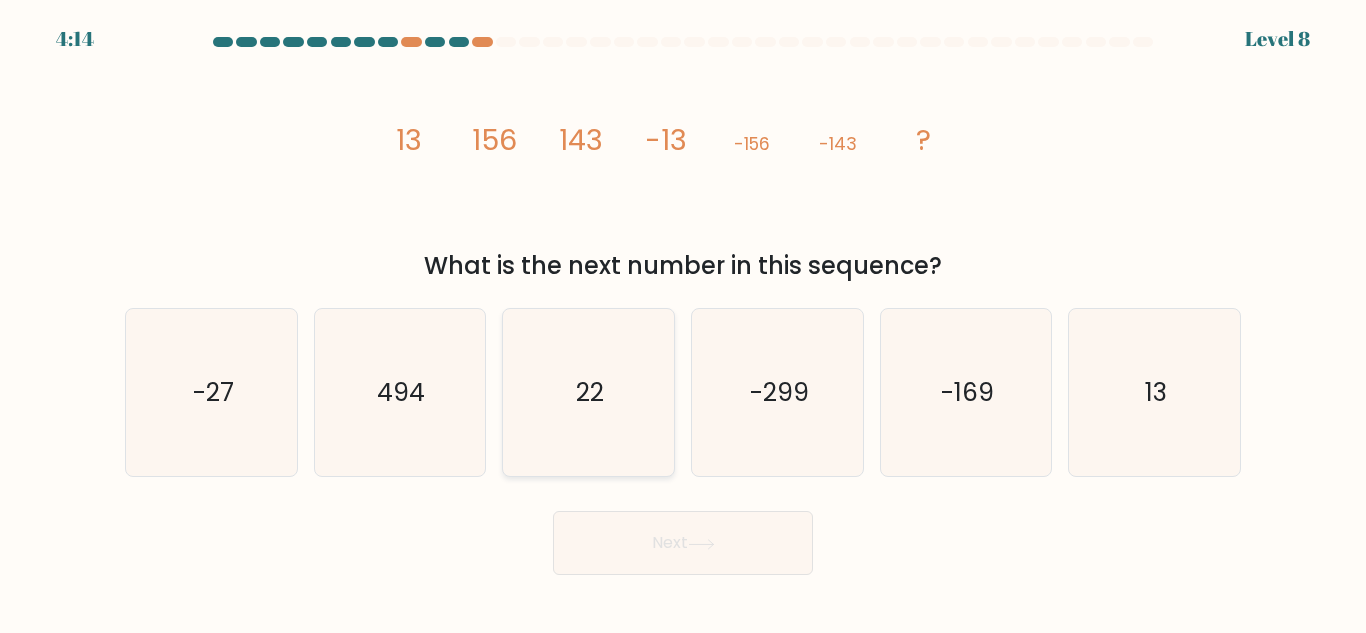 click on "22" 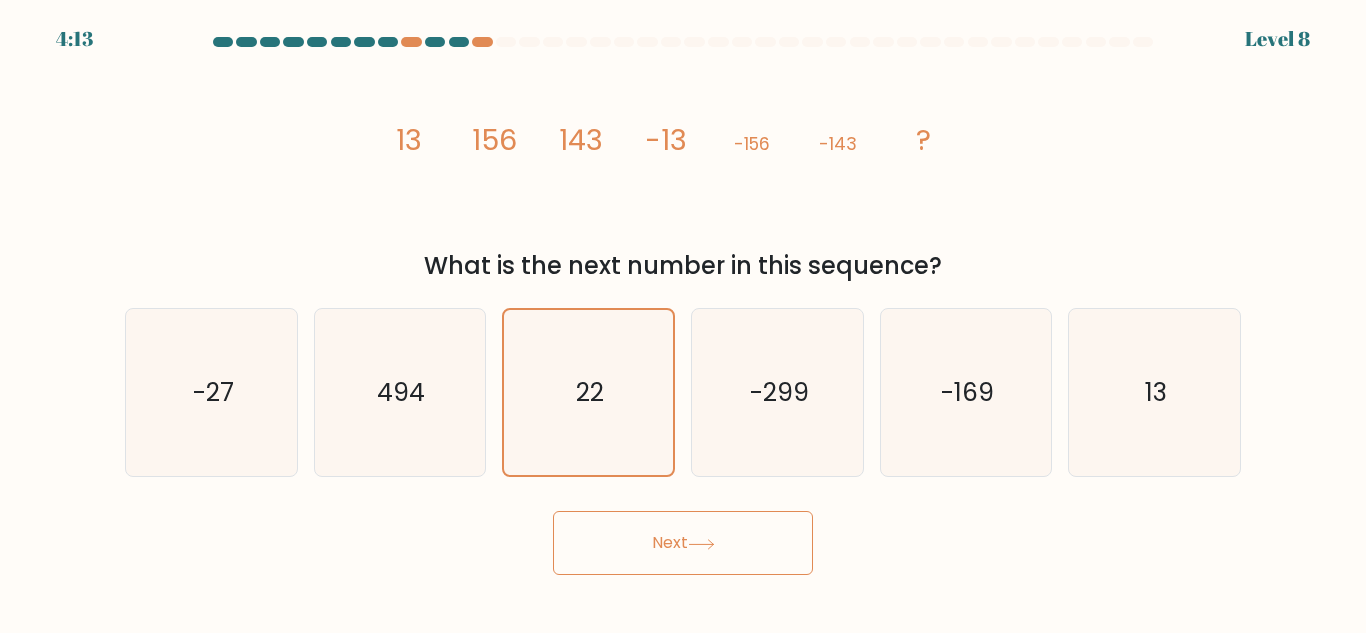 click on "Next" at bounding box center (683, 543) 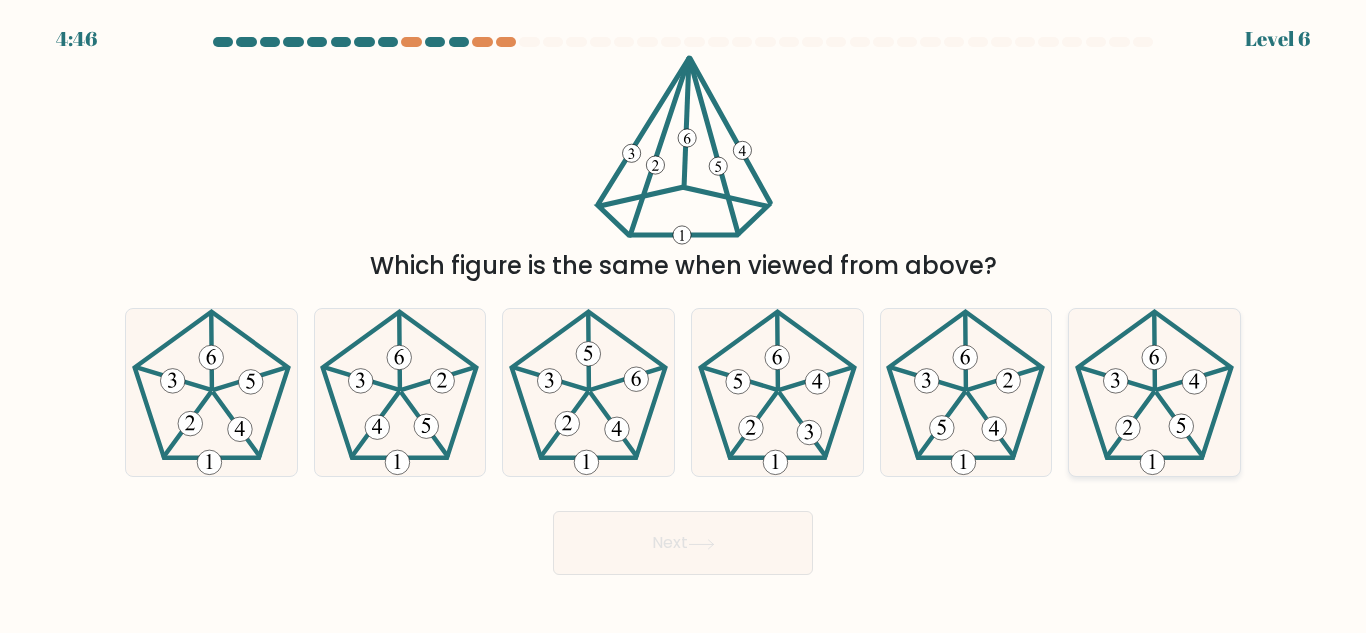 click 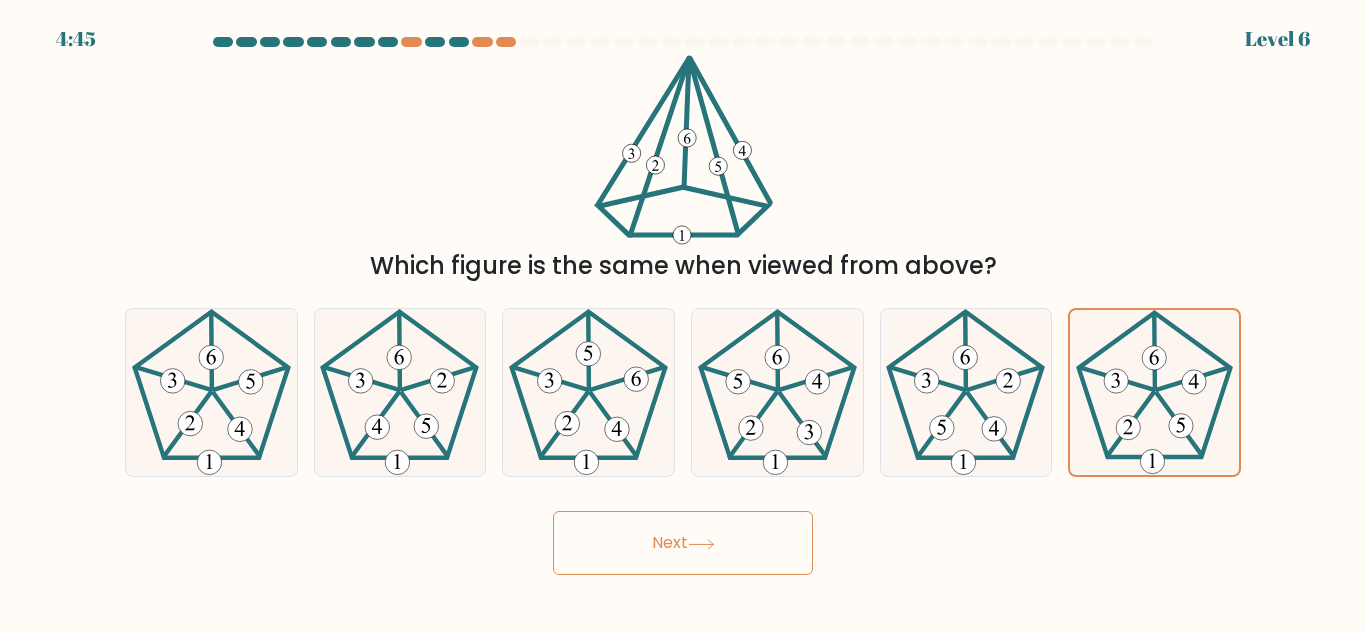 click on "Next" at bounding box center (683, 543) 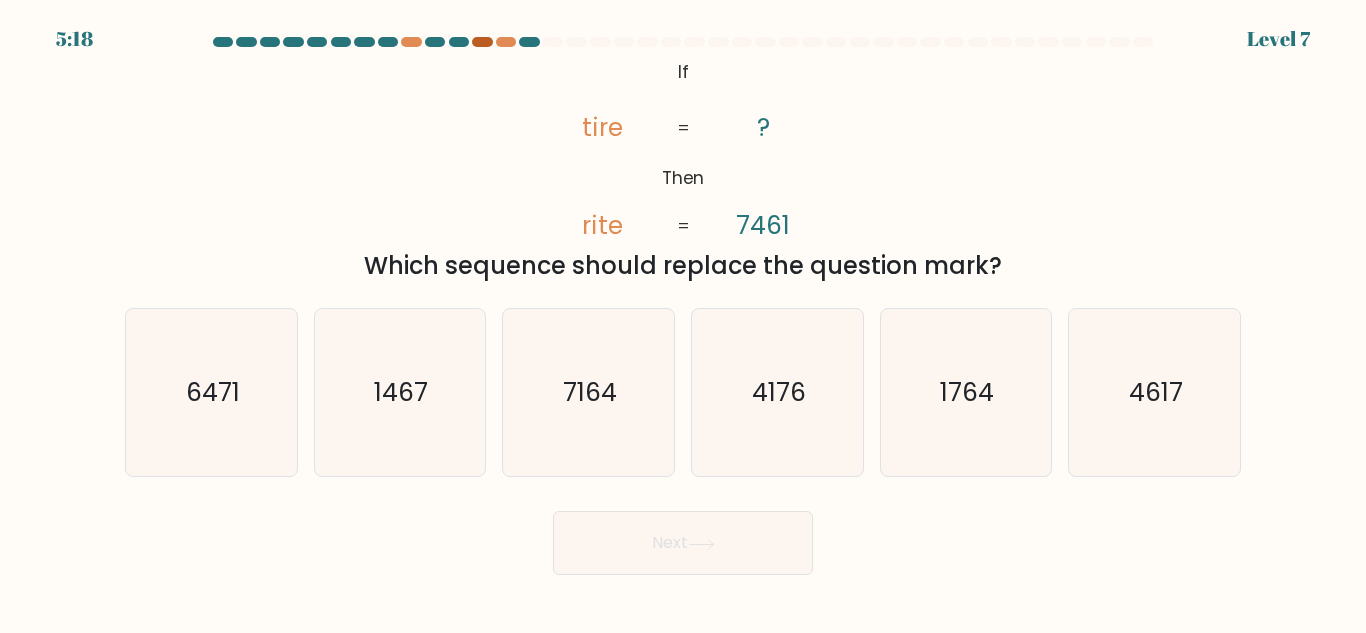 click at bounding box center [482, 42] 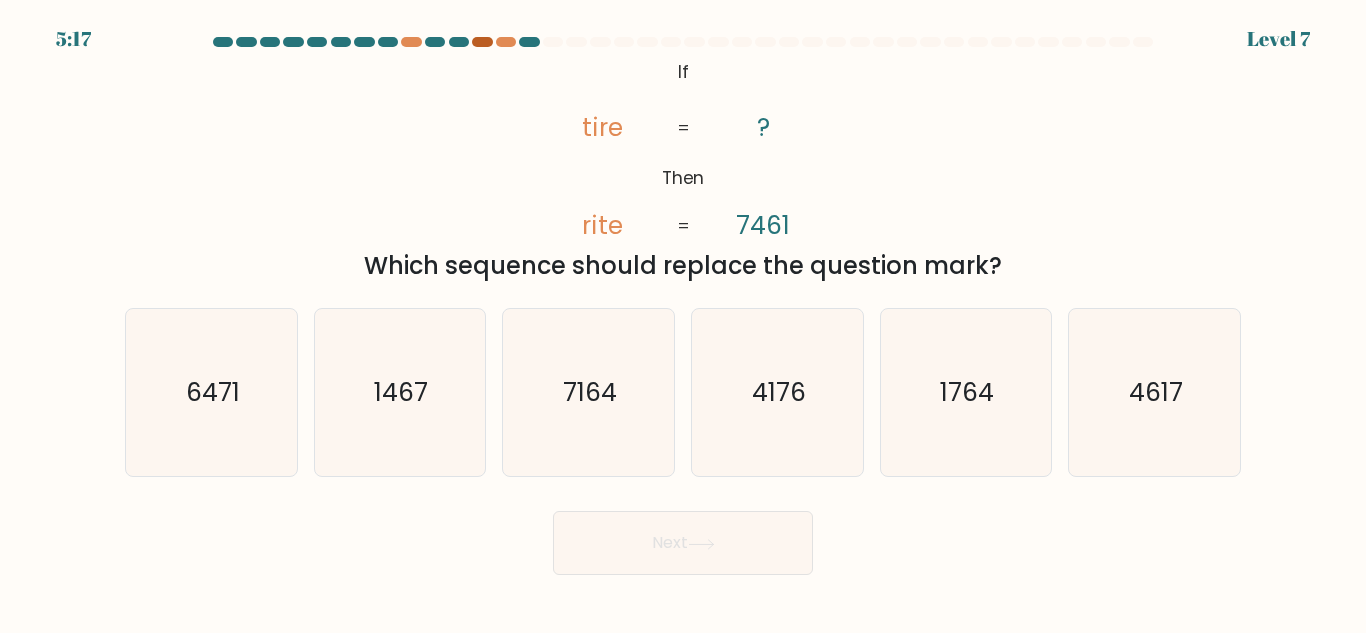 click at bounding box center (482, 42) 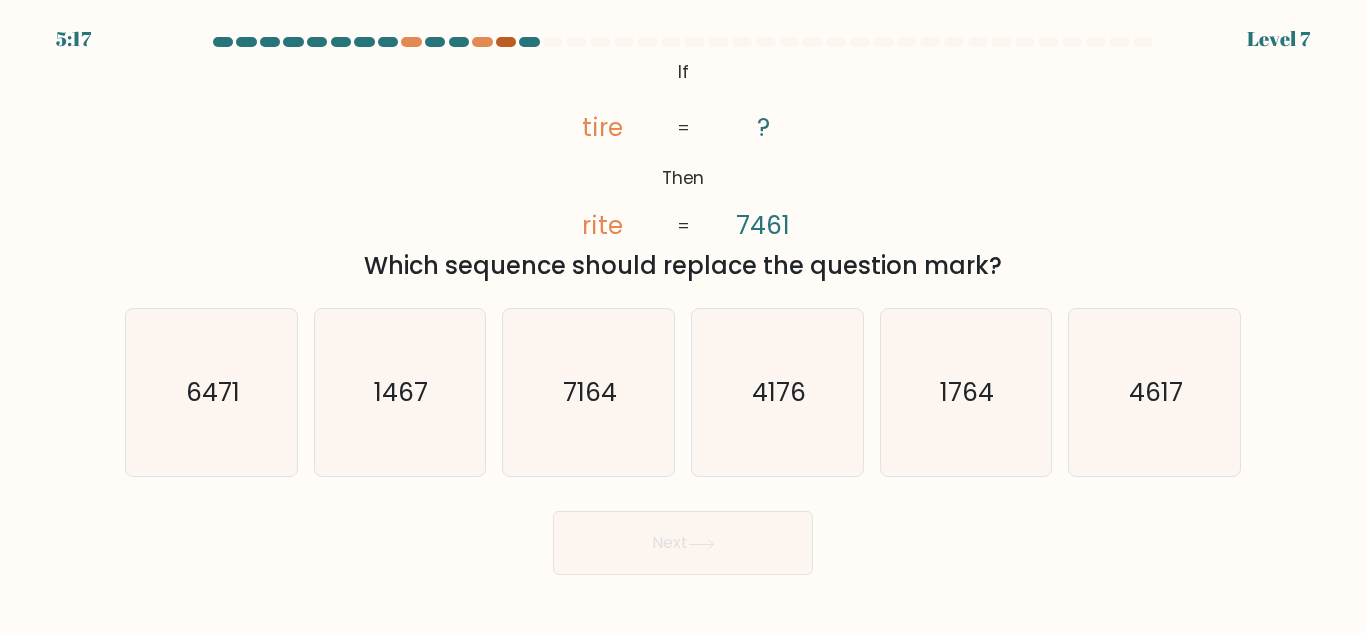 click at bounding box center [506, 42] 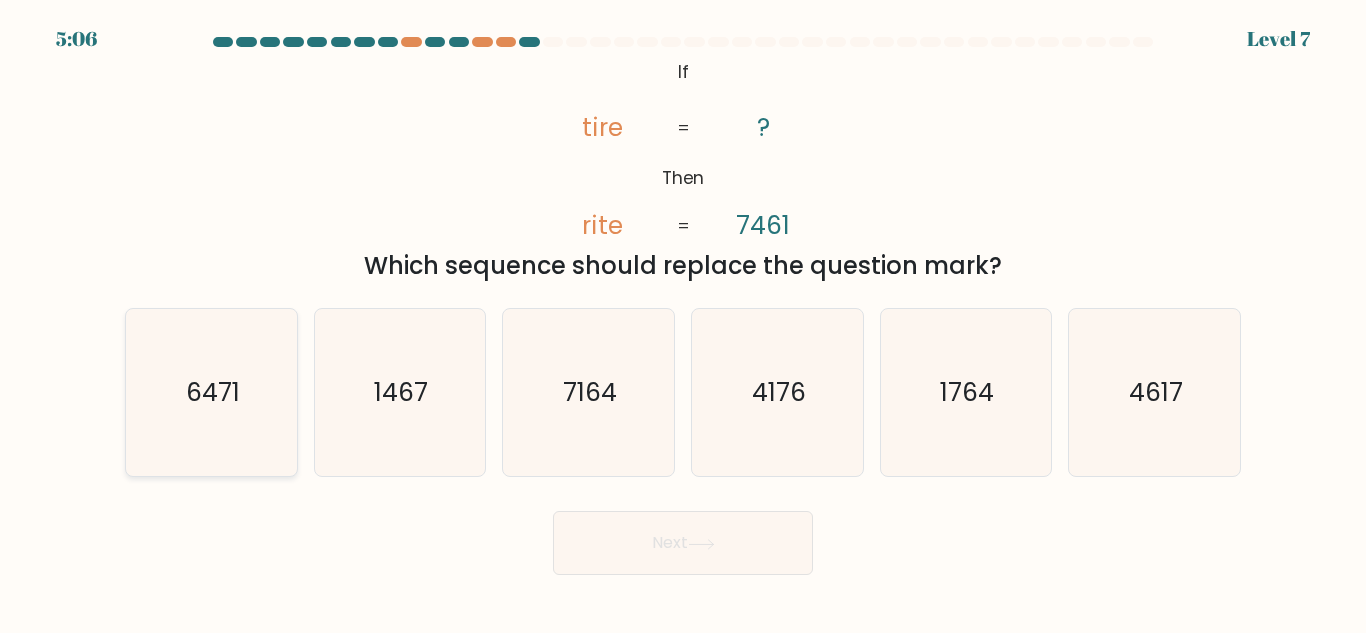 click on "6471" 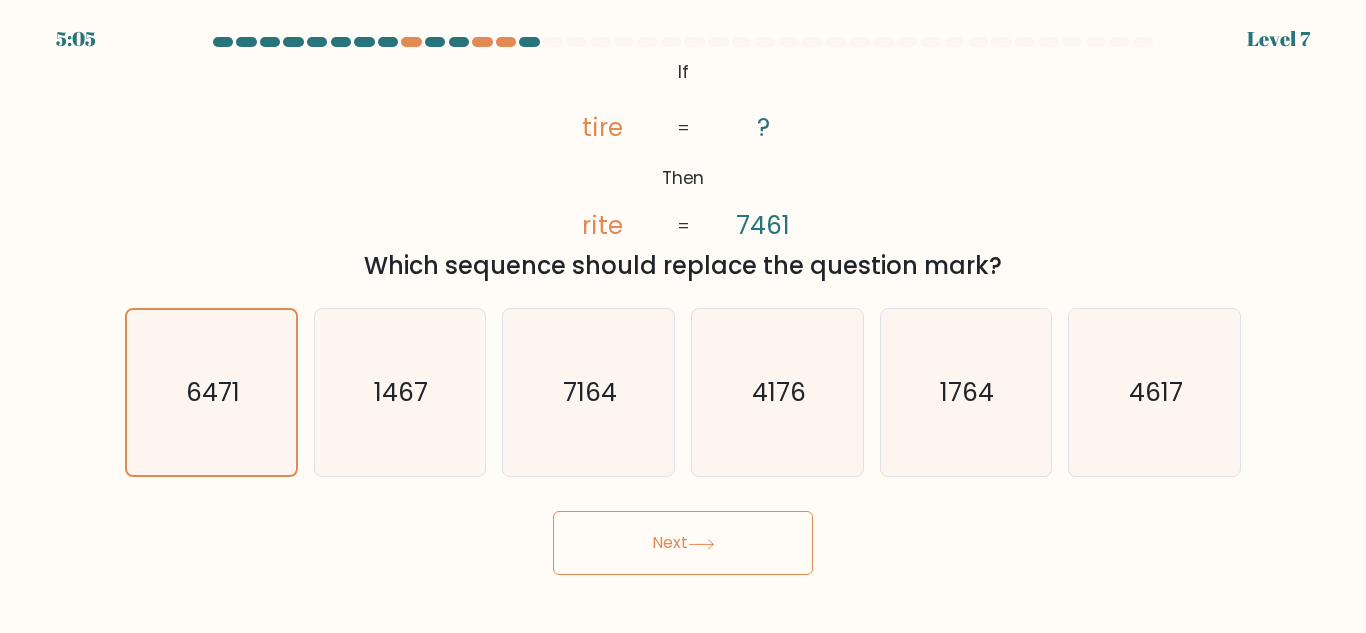 click on "Next" at bounding box center (683, 543) 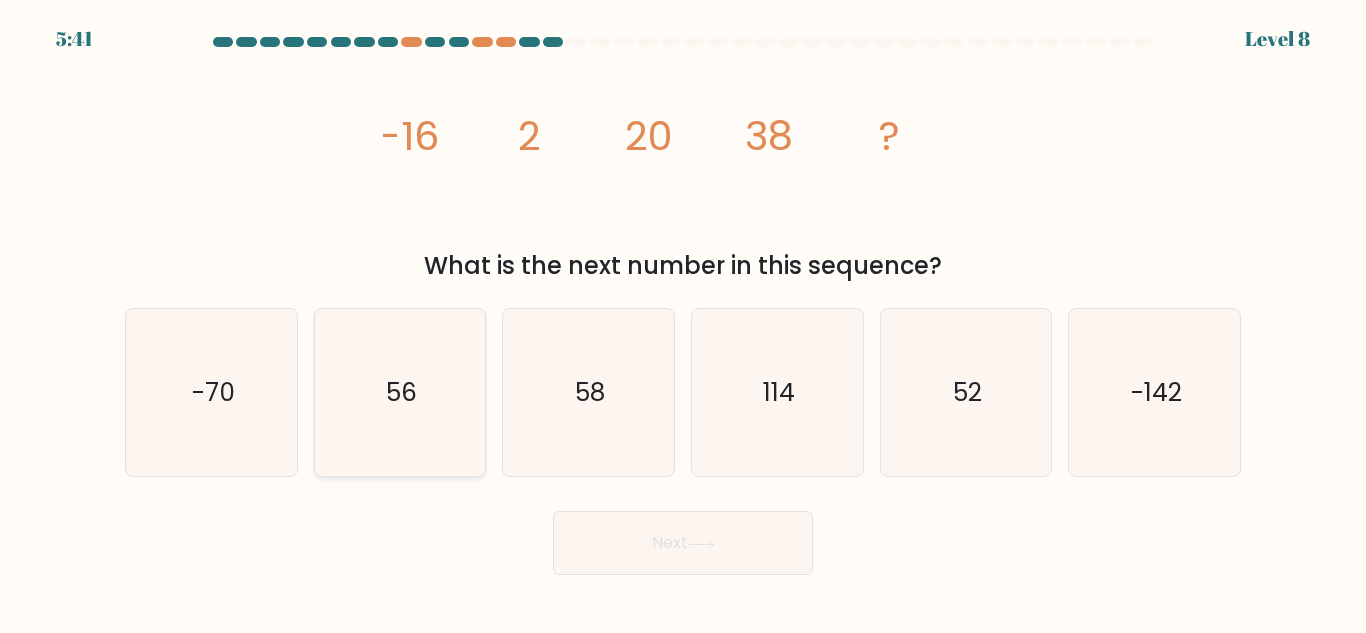 click on "56" 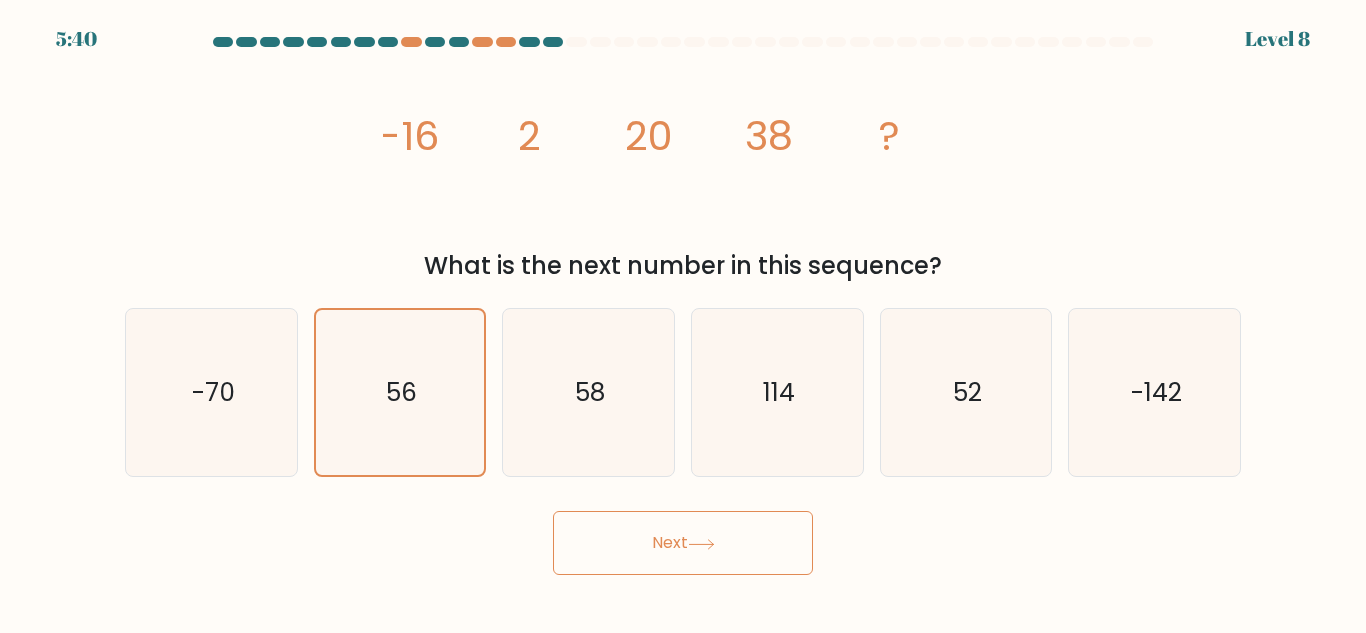 click on "Next" at bounding box center [683, 543] 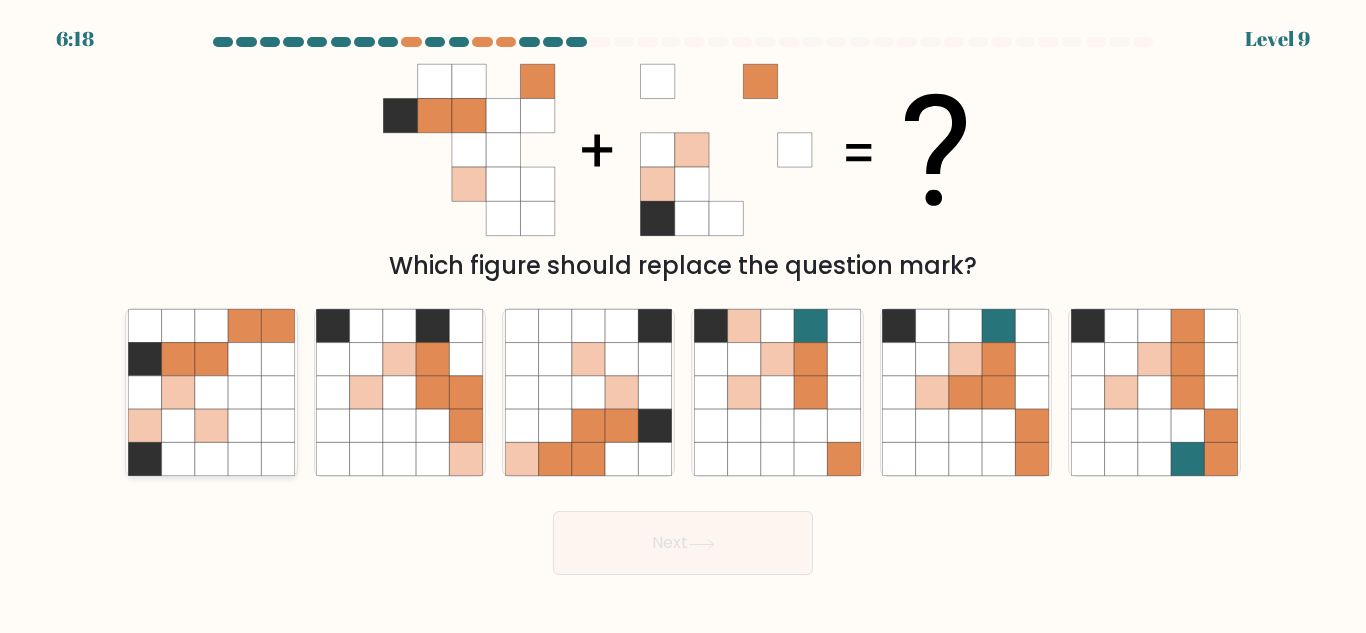 click 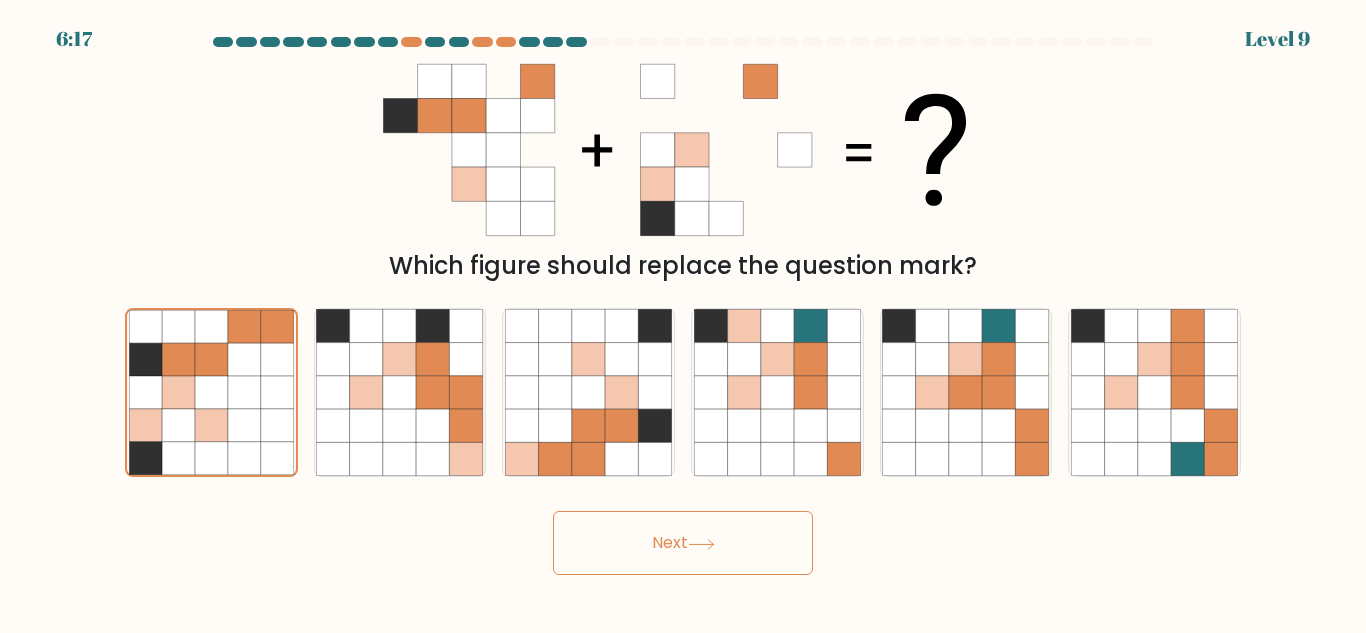 click on "Next" at bounding box center (683, 543) 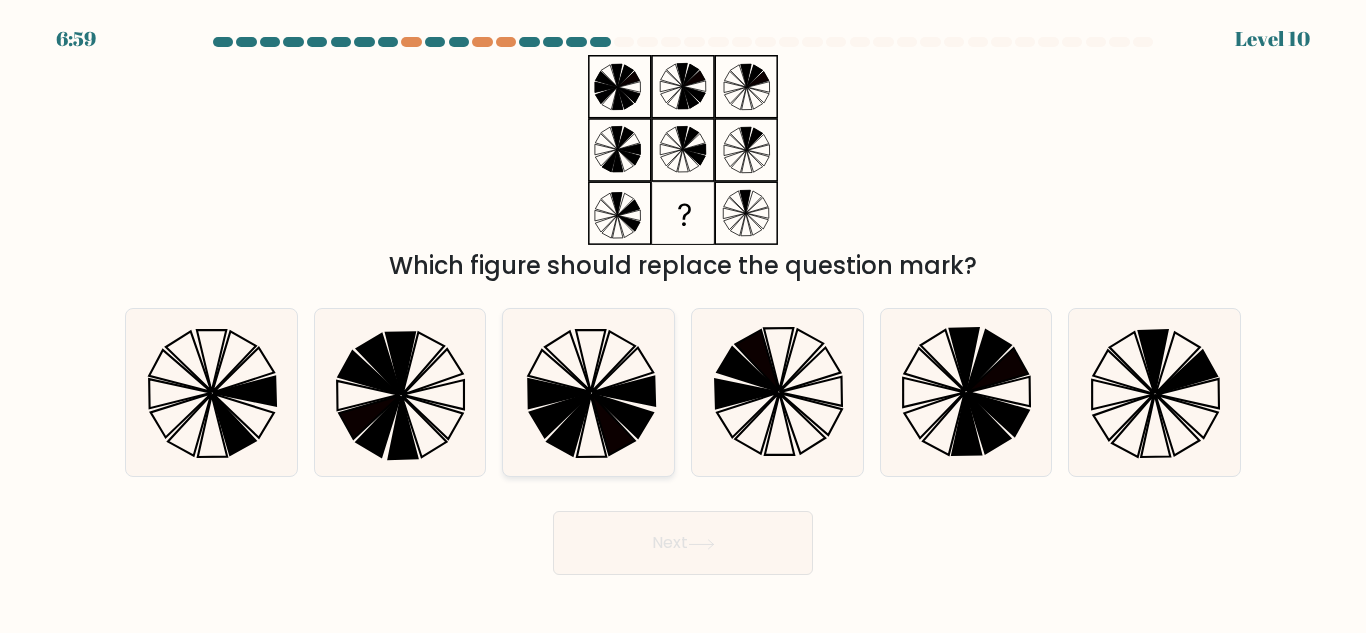 click 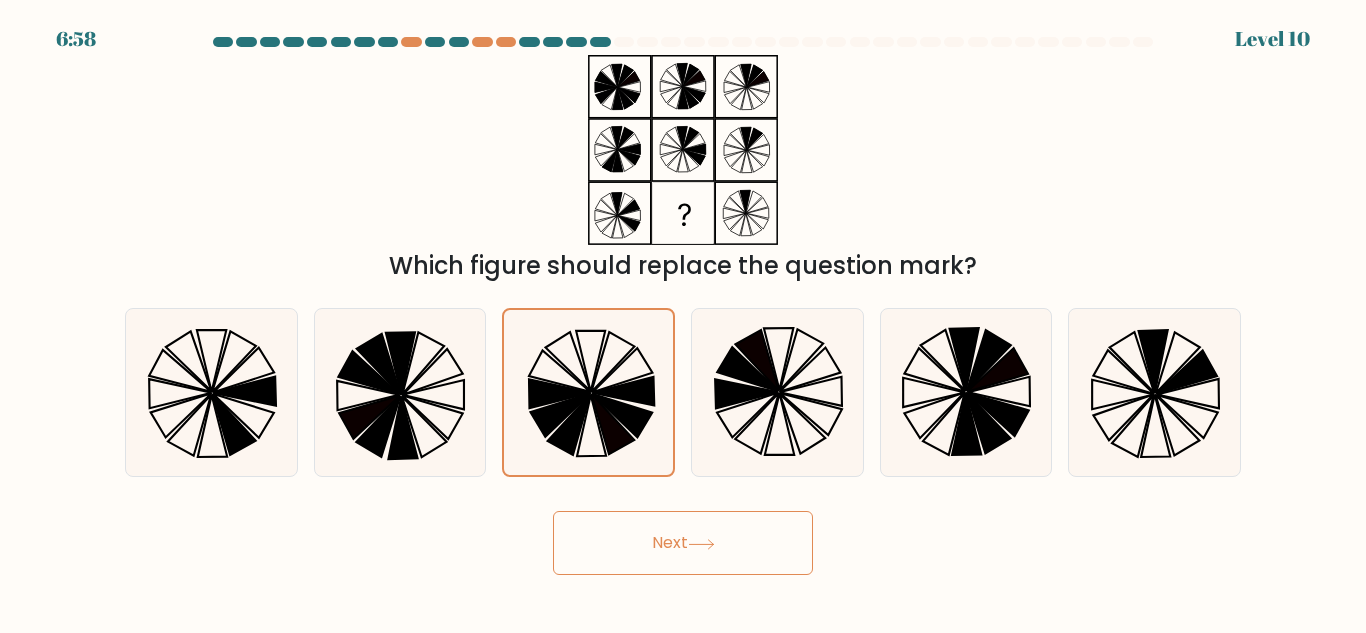 drag, startPoint x: 692, startPoint y: 525, endPoint x: 708, endPoint y: 525, distance: 16 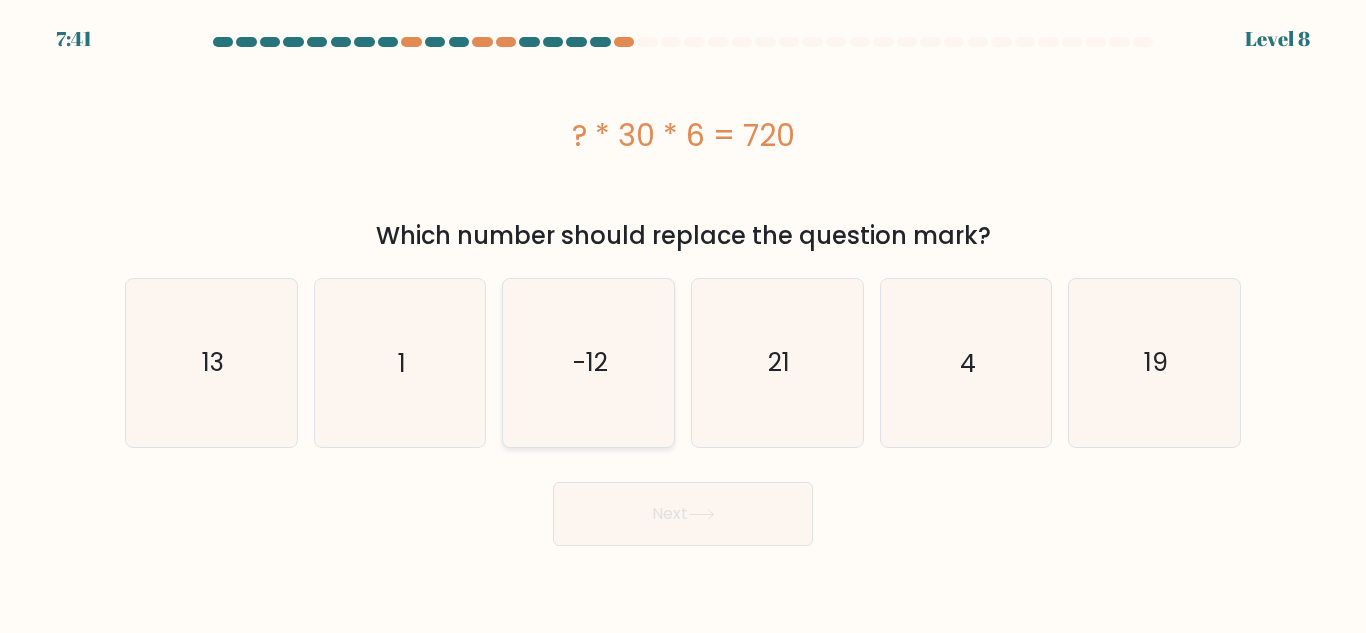 click on "-12" 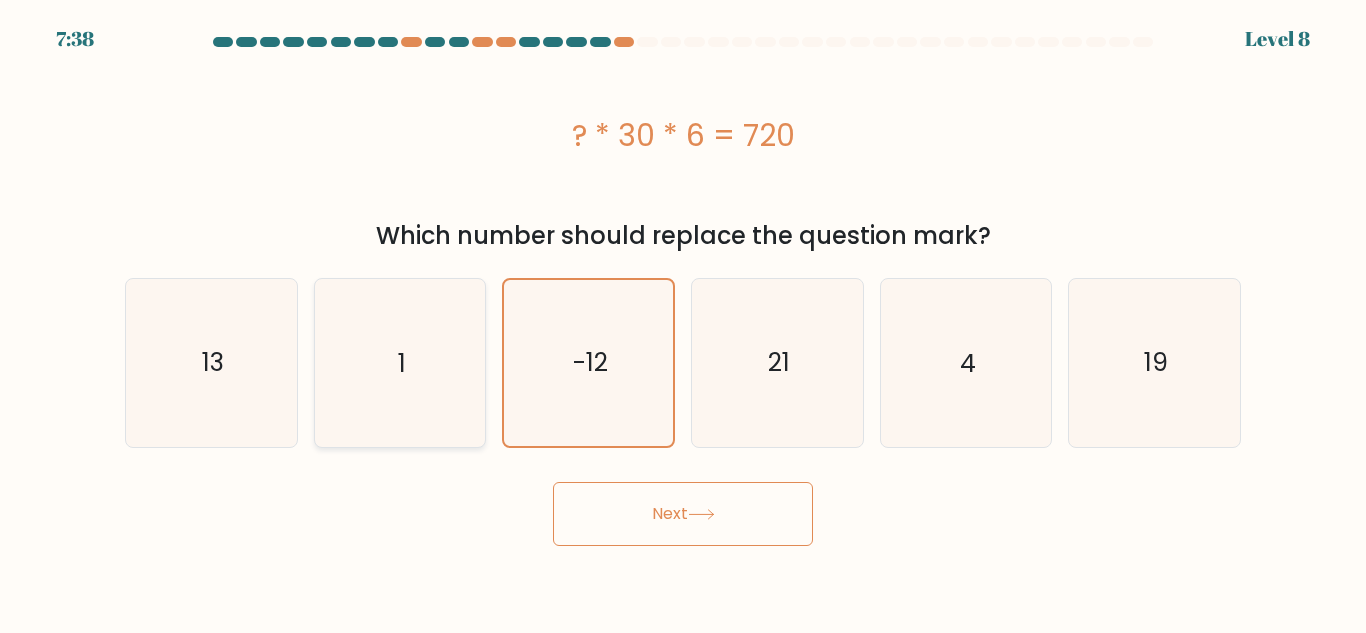 click on "1" 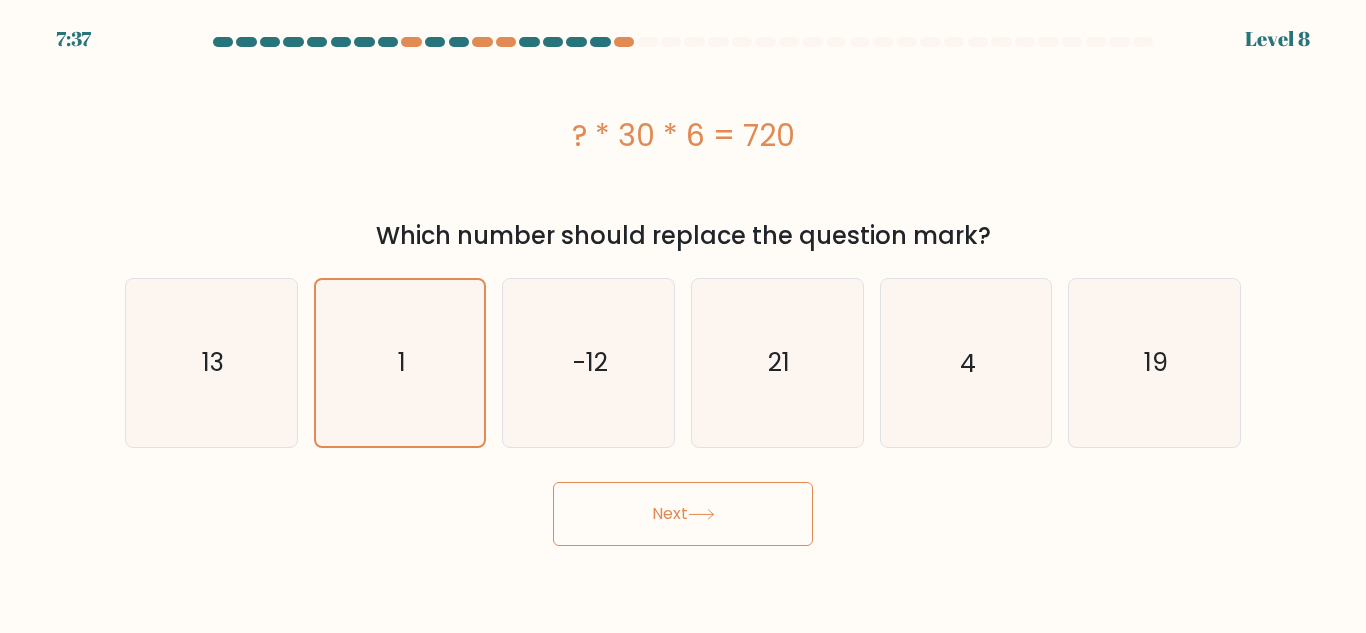 click on "Next" at bounding box center (683, 514) 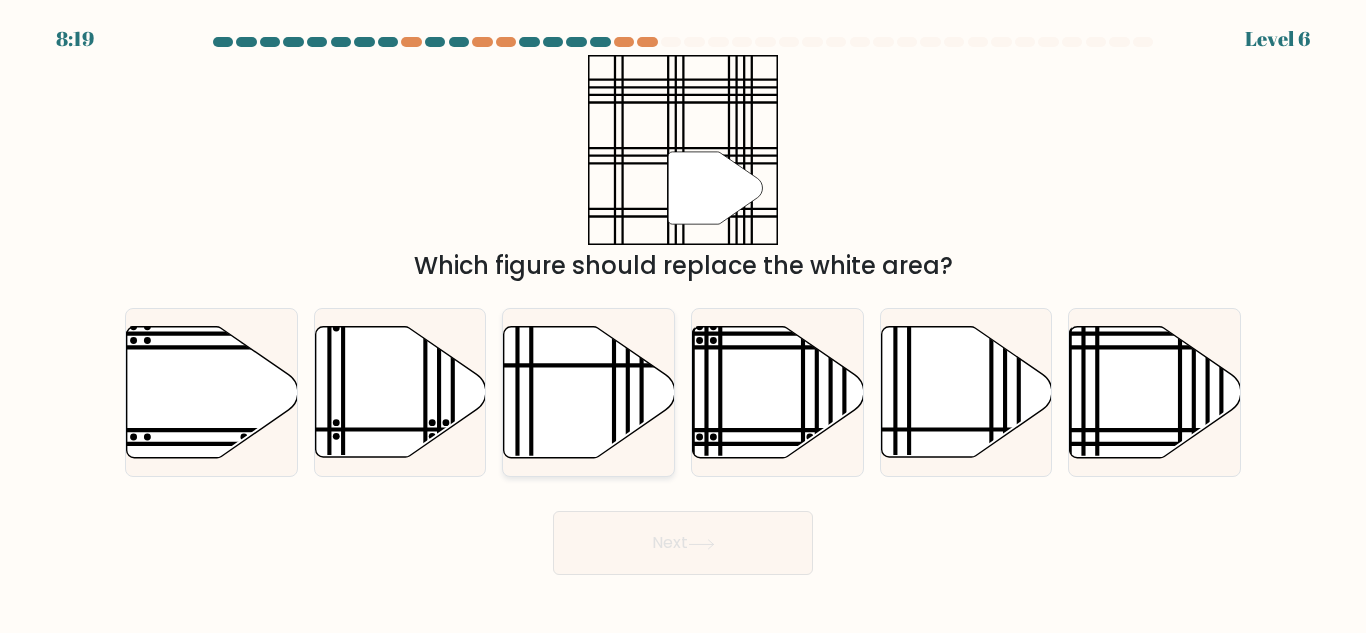 click 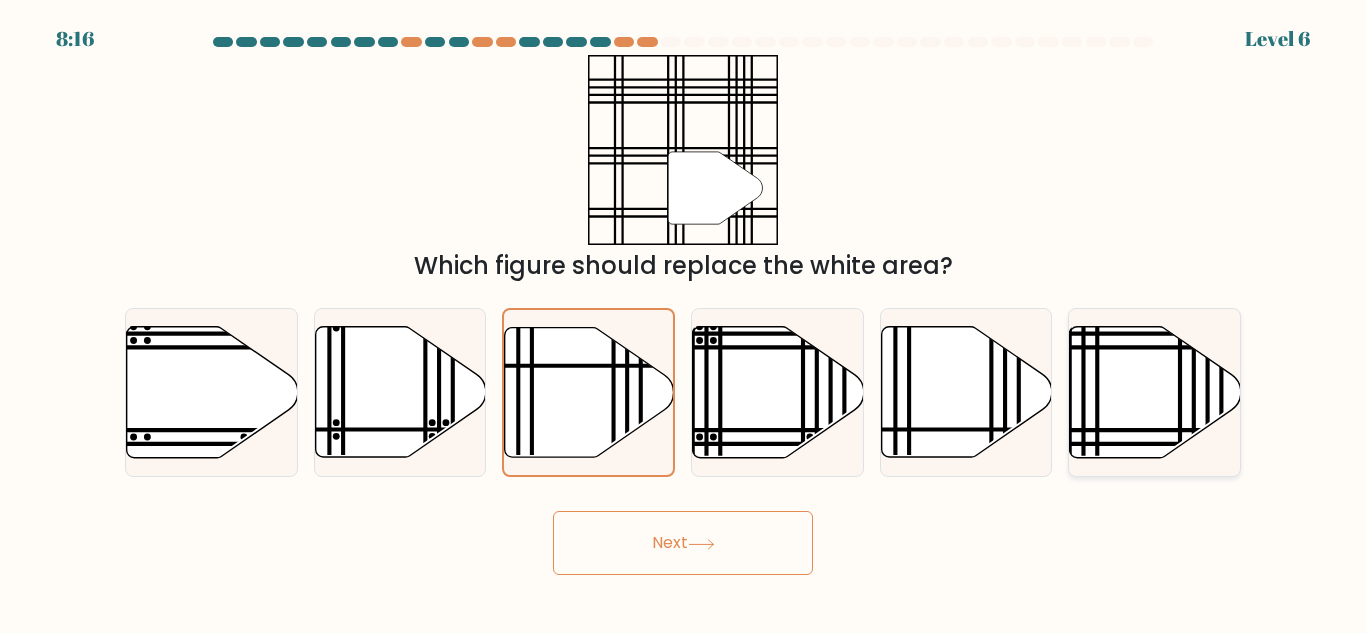 click 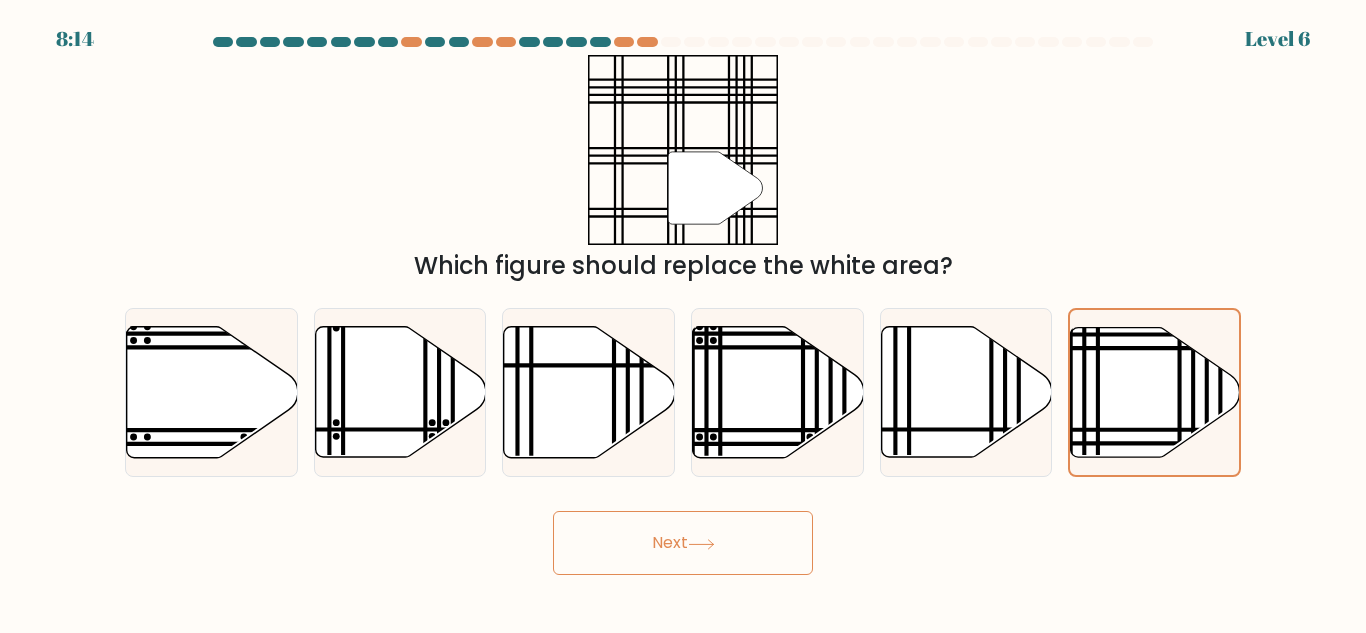 click on "Next" at bounding box center (683, 543) 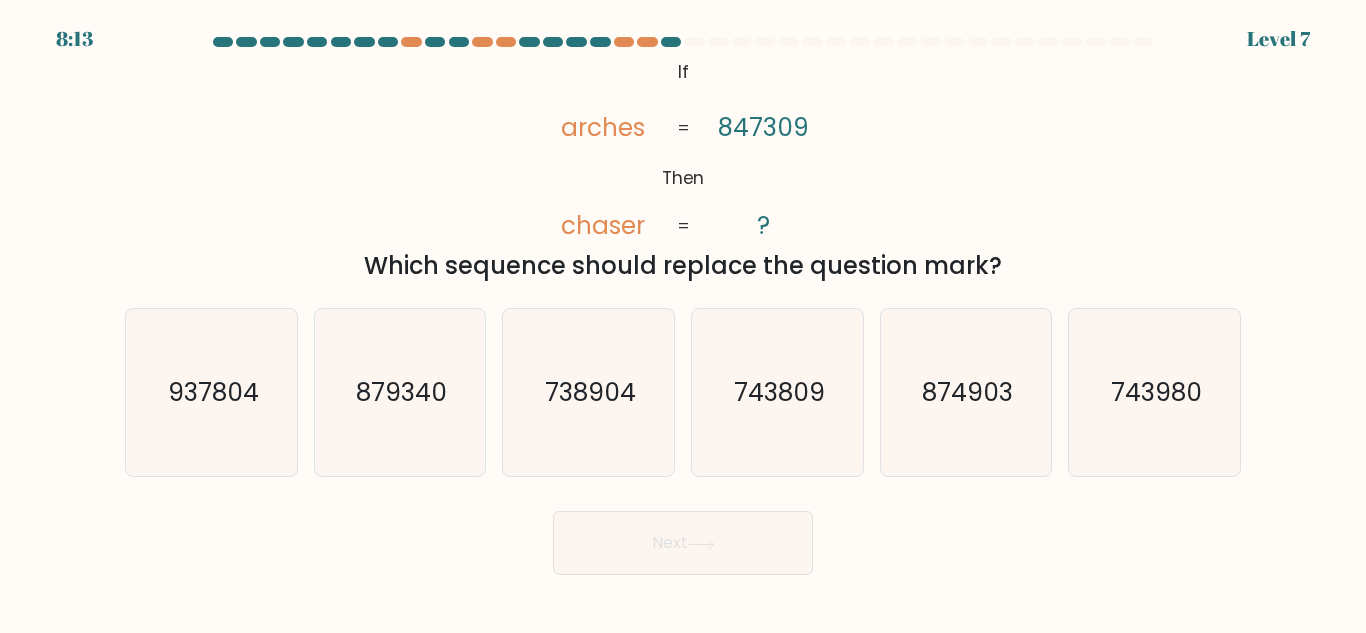 click on "Next" at bounding box center [683, 543] 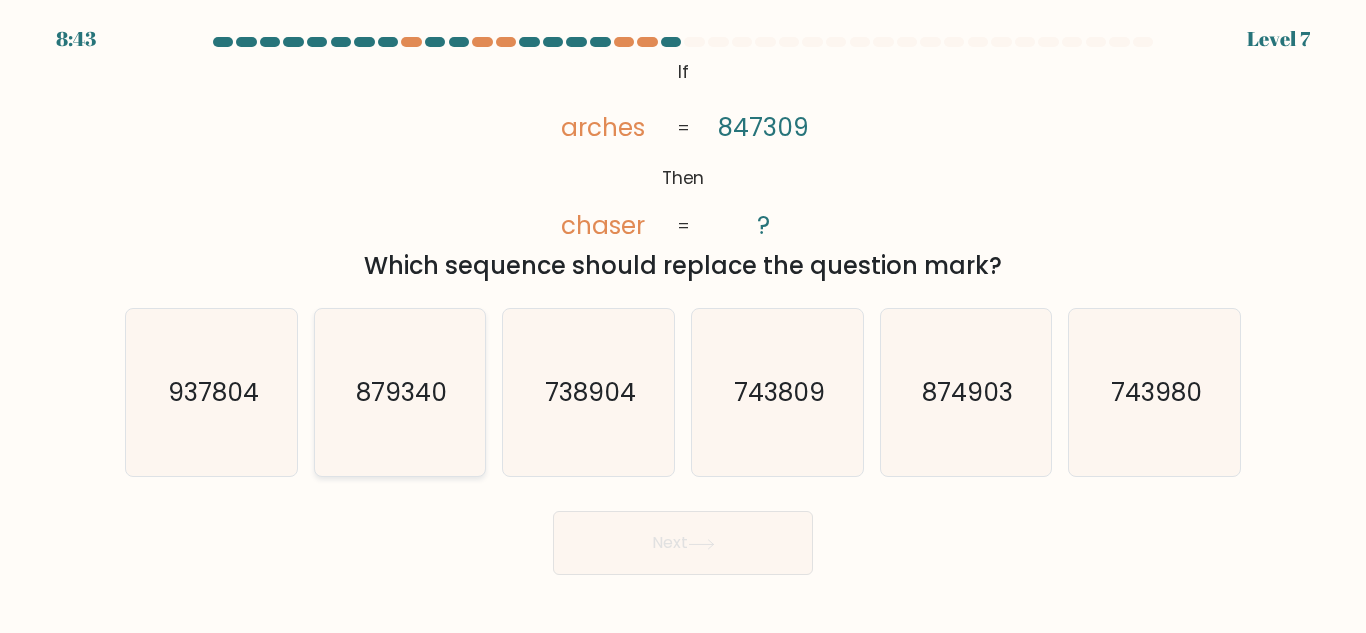 drag, startPoint x: 502, startPoint y: 397, endPoint x: 465, endPoint y: 344, distance: 64.63745 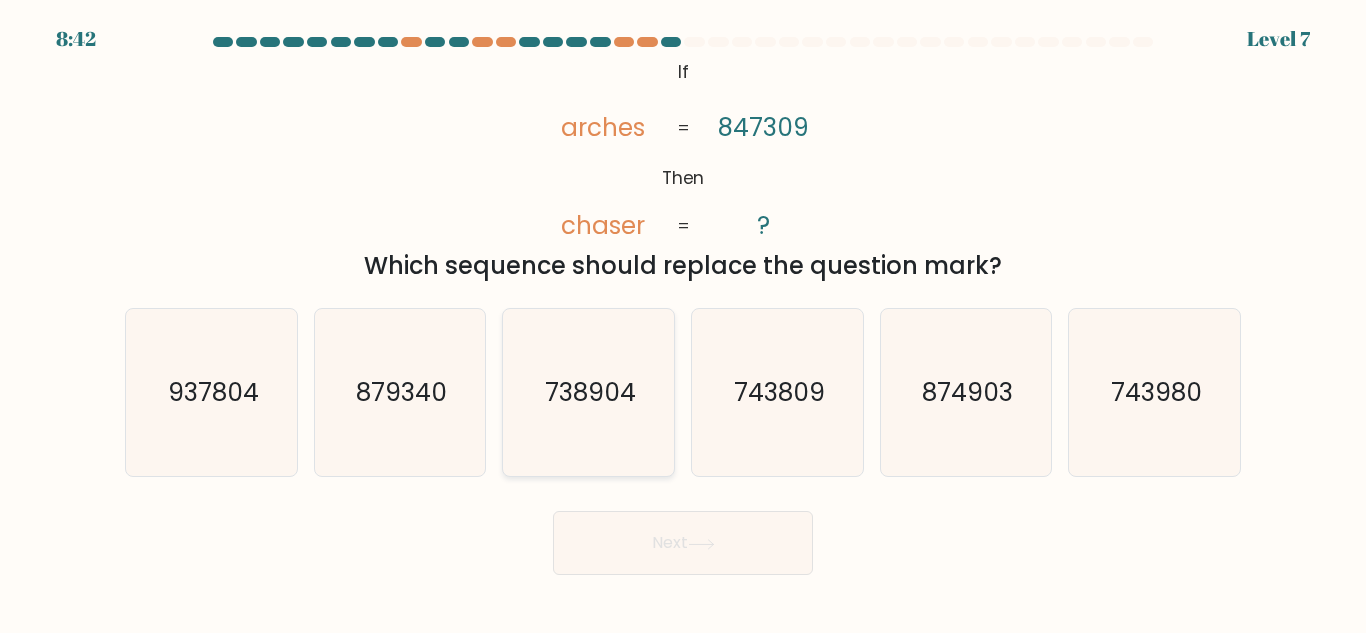 click on "738904" 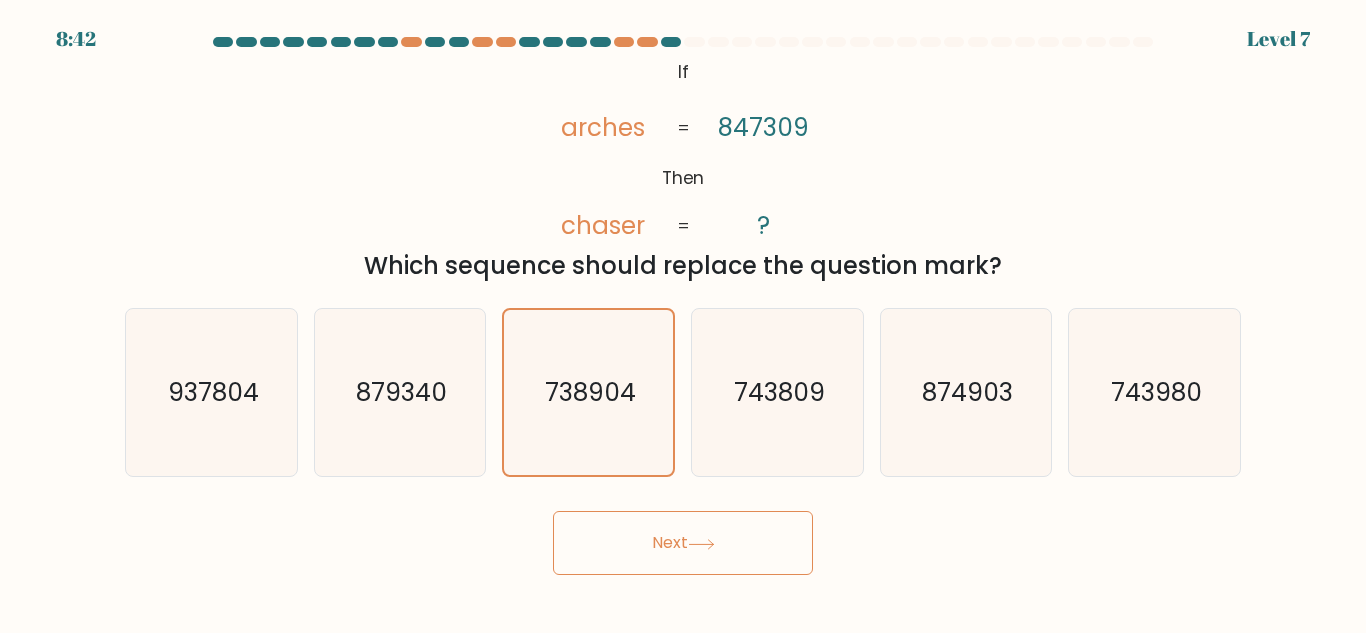 click on "Next" at bounding box center [683, 543] 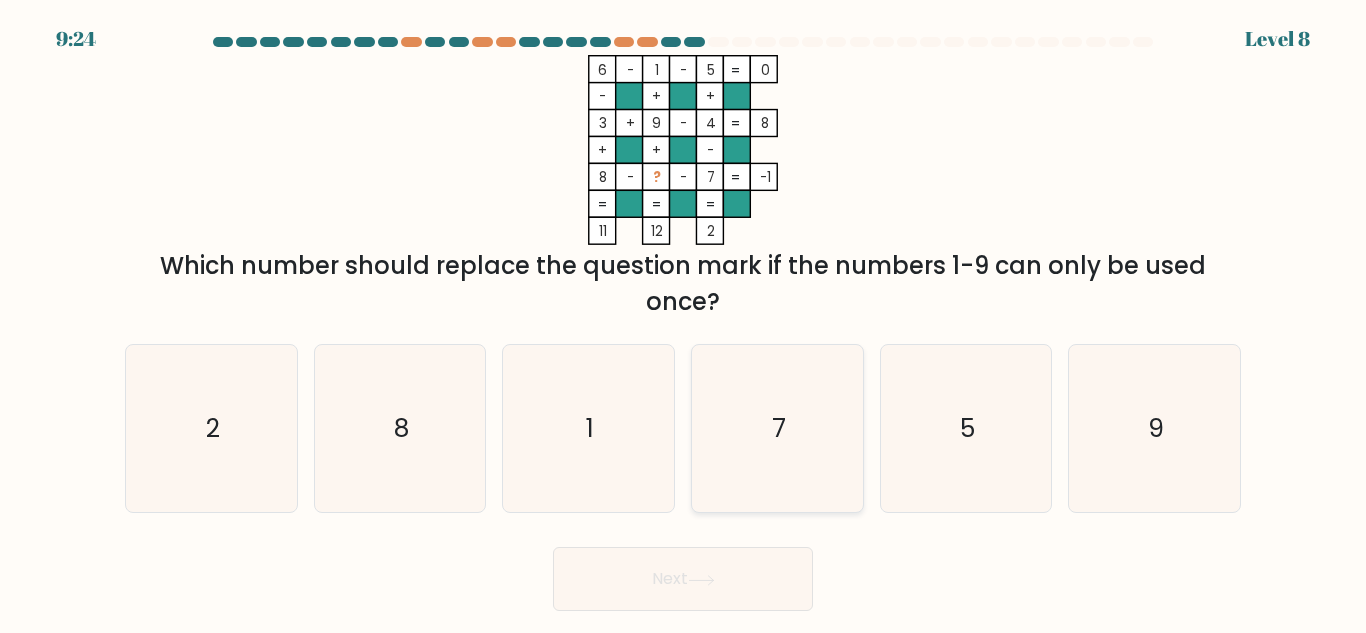 drag, startPoint x: 718, startPoint y: 453, endPoint x: 706, endPoint y: 467, distance: 18.439089 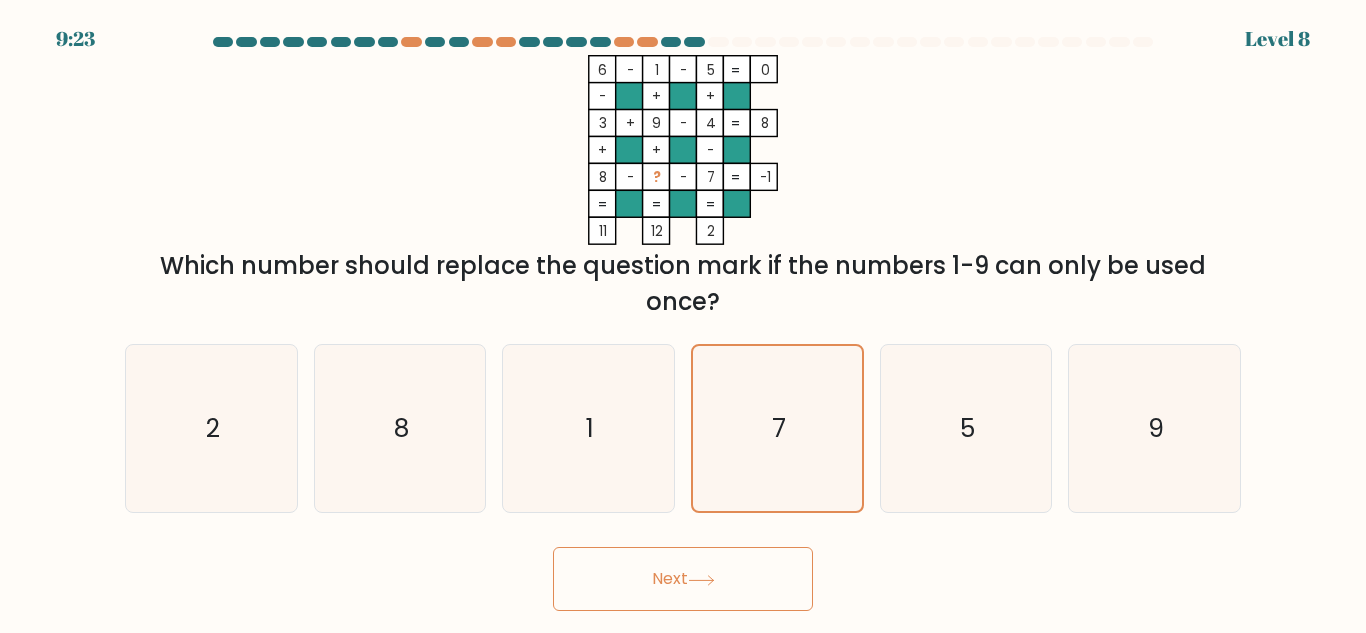 click on "Next" at bounding box center (683, 579) 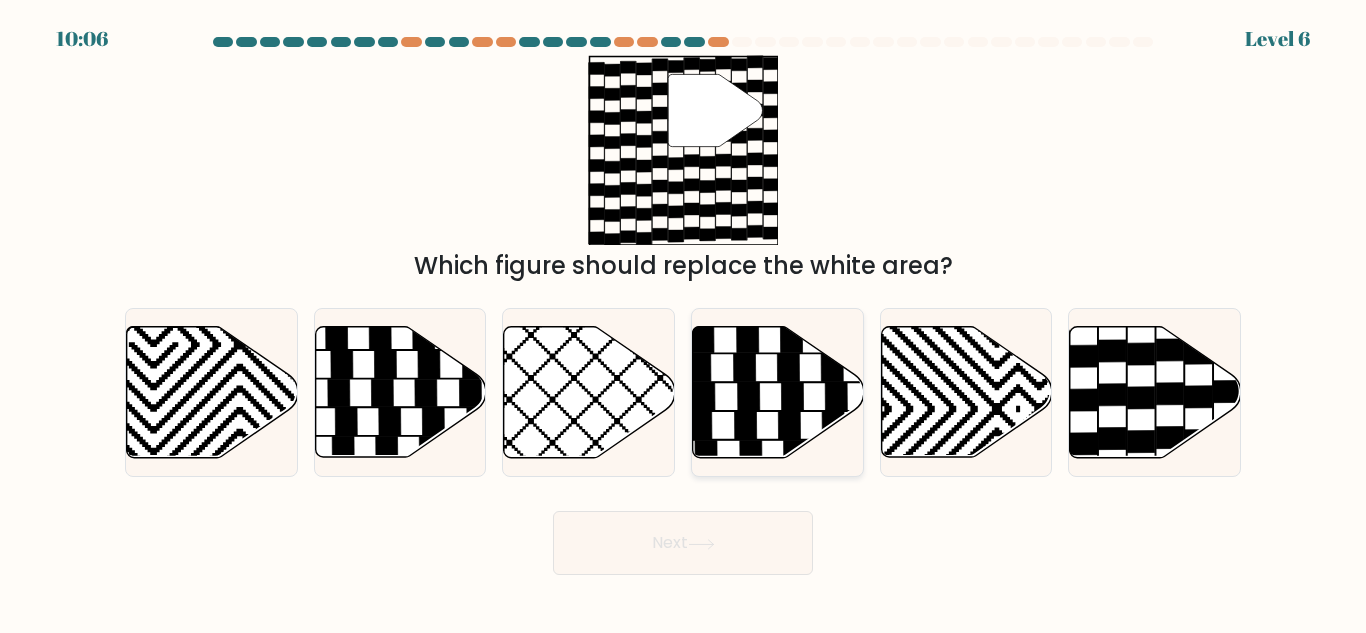 click 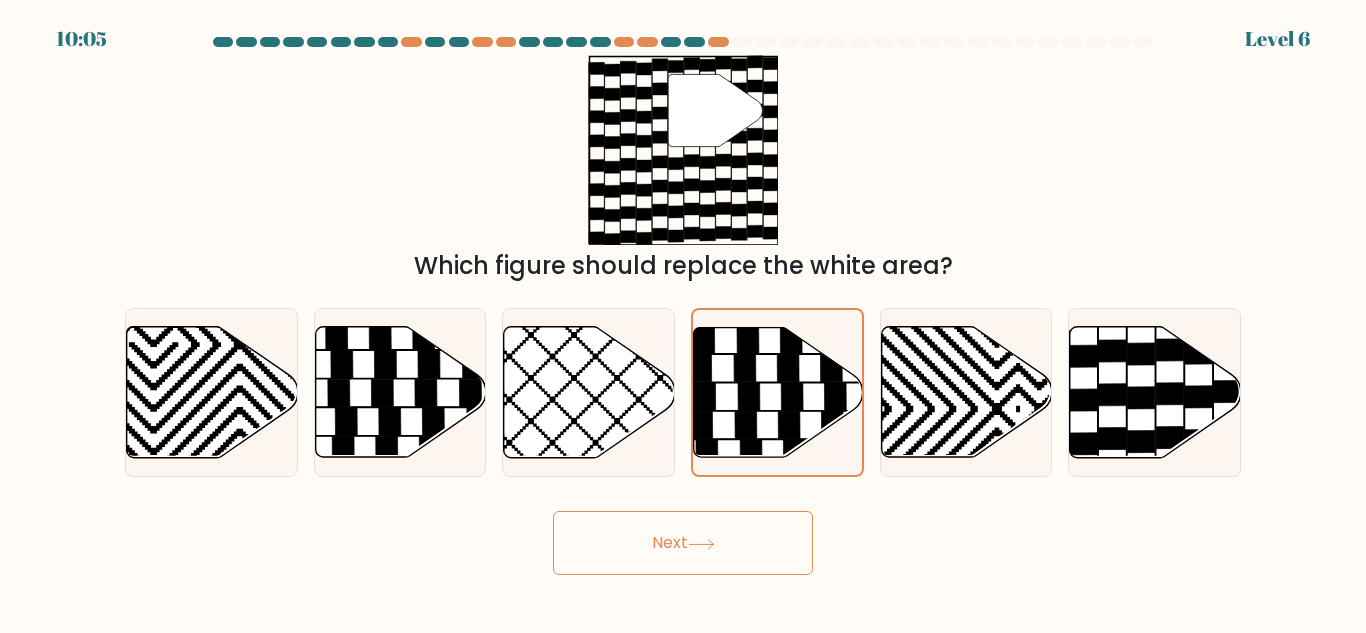 click on "10:05
Level 6" at bounding box center [683, 316] 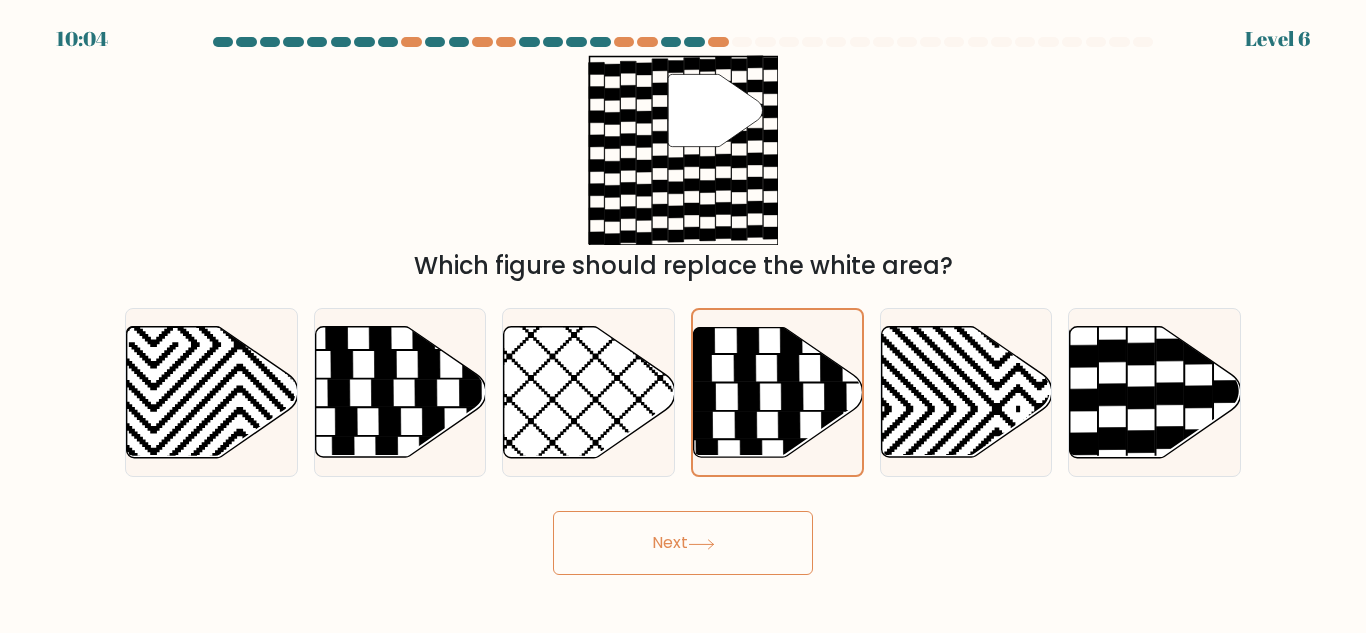click on "Next" at bounding box center [683, 543] 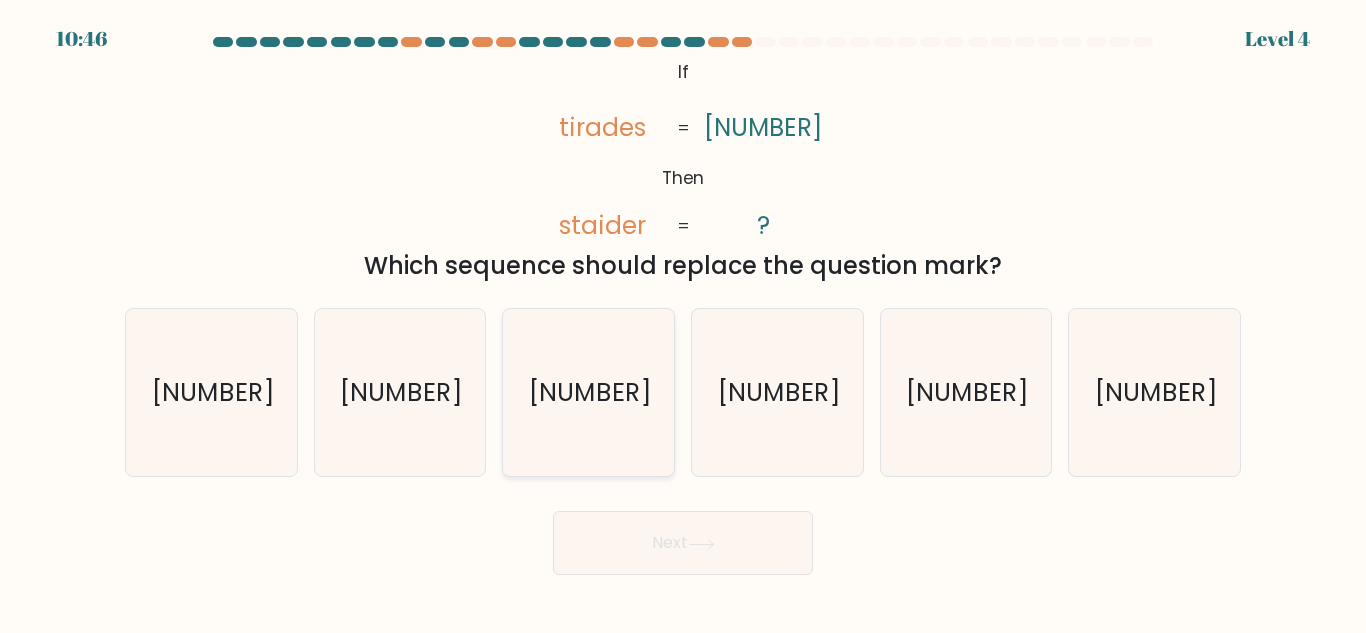 click on "7843260" 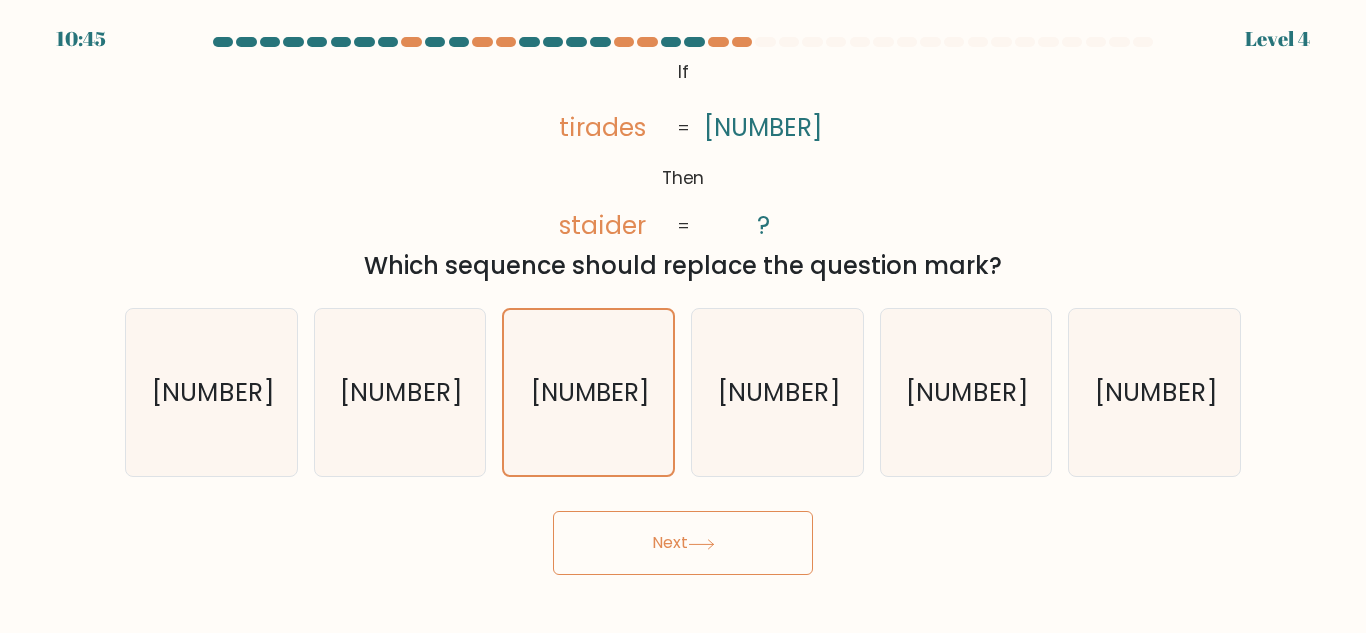 click on "Next" at bounding box center (683, 543) 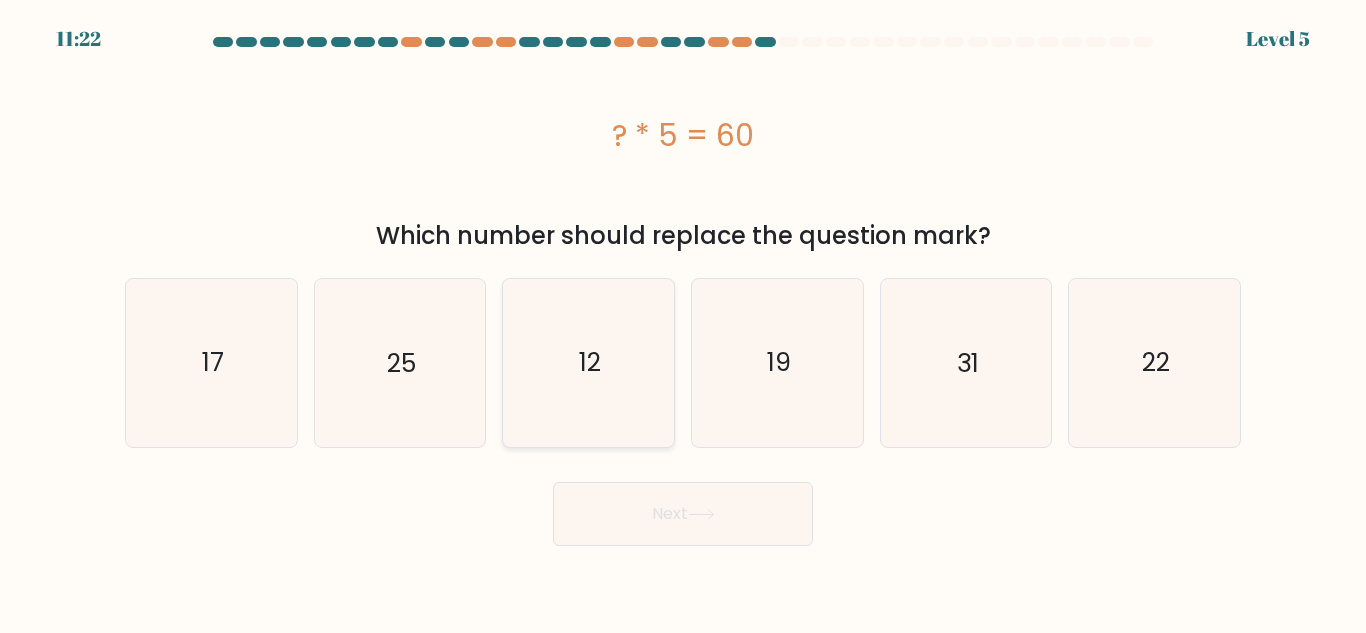 click on "12" 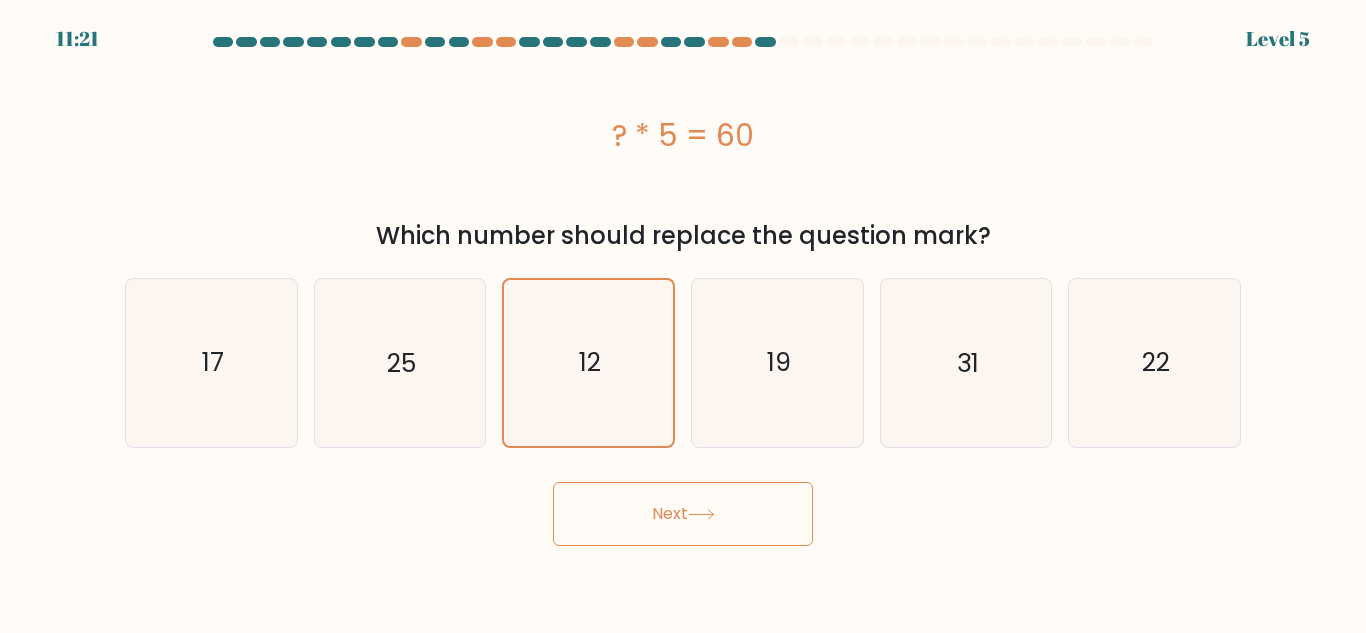 click on "Next" at bounding box center [683, 514] 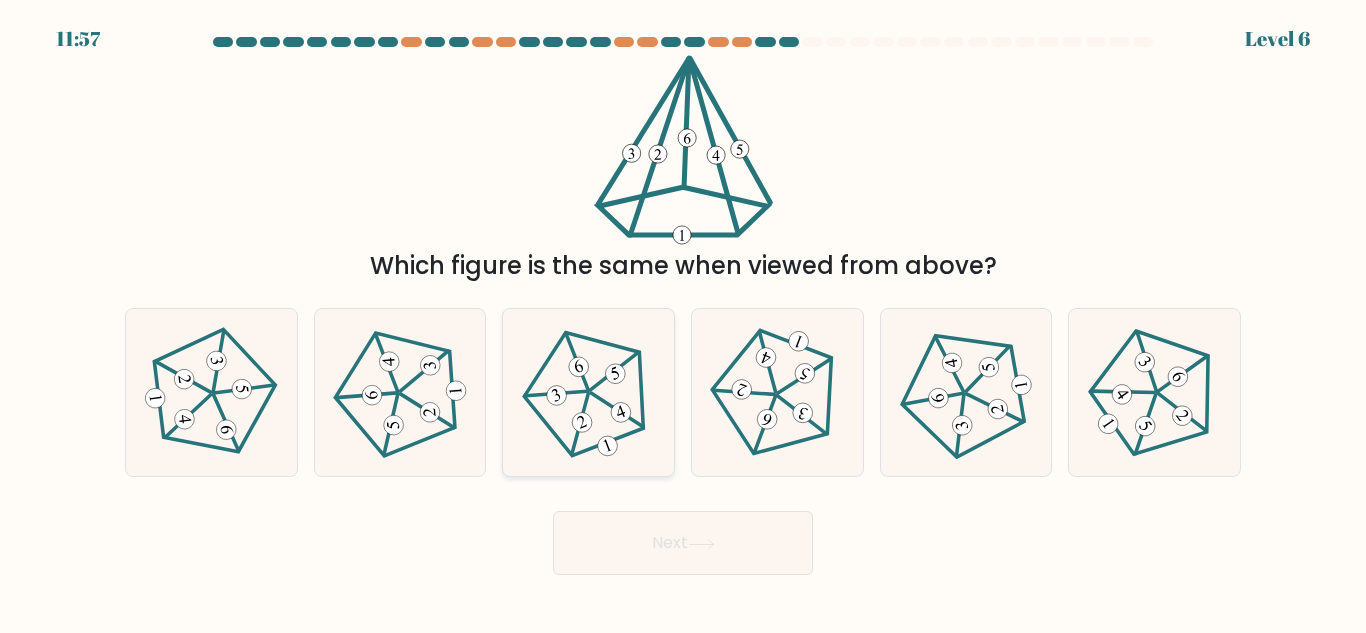 click 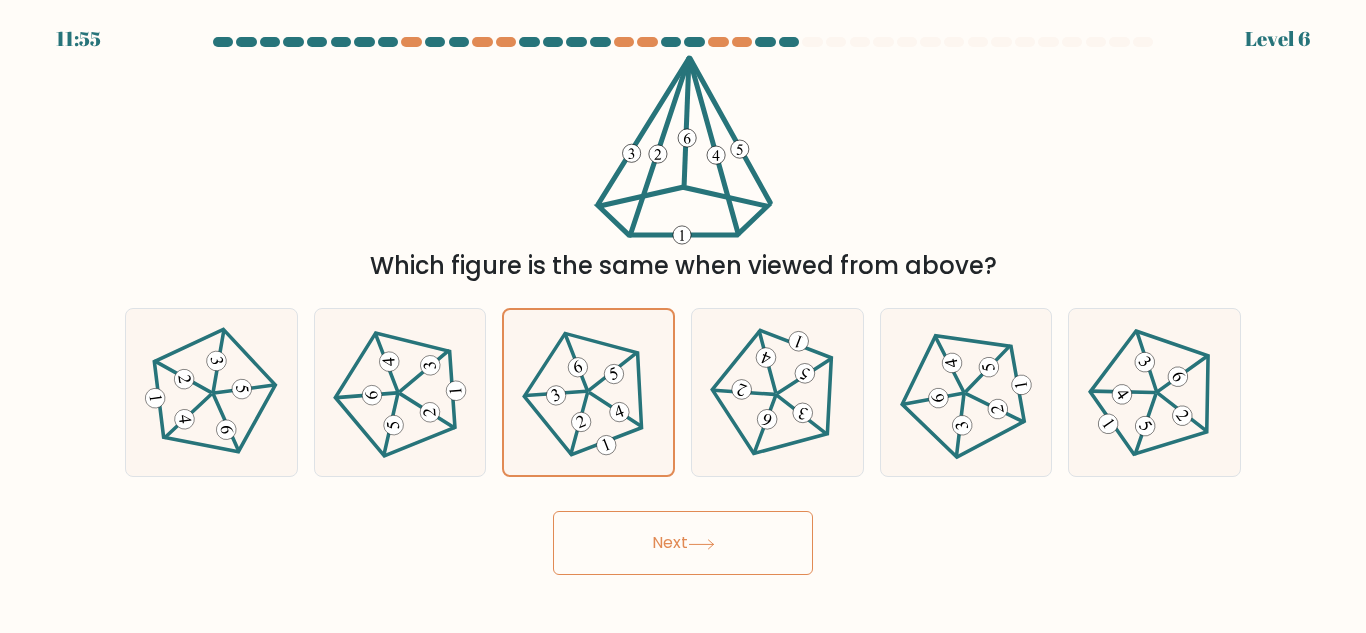 click on "Next" at bounding box center (683, 543) 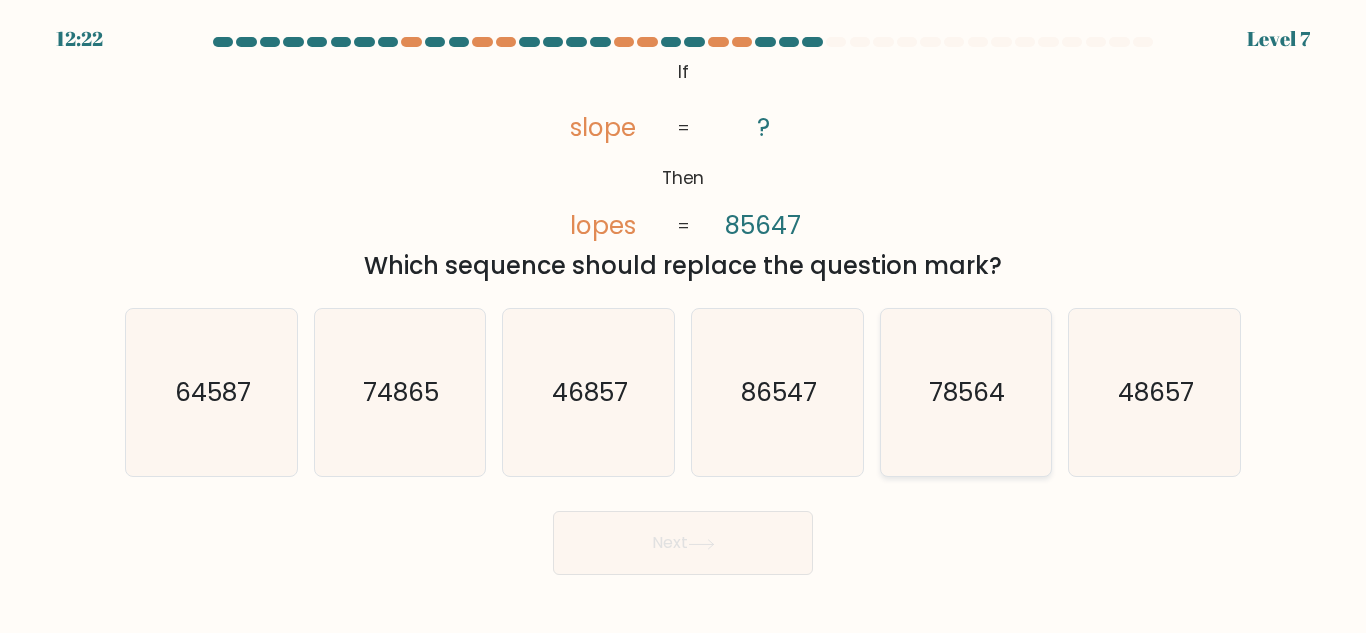 click on "78564" 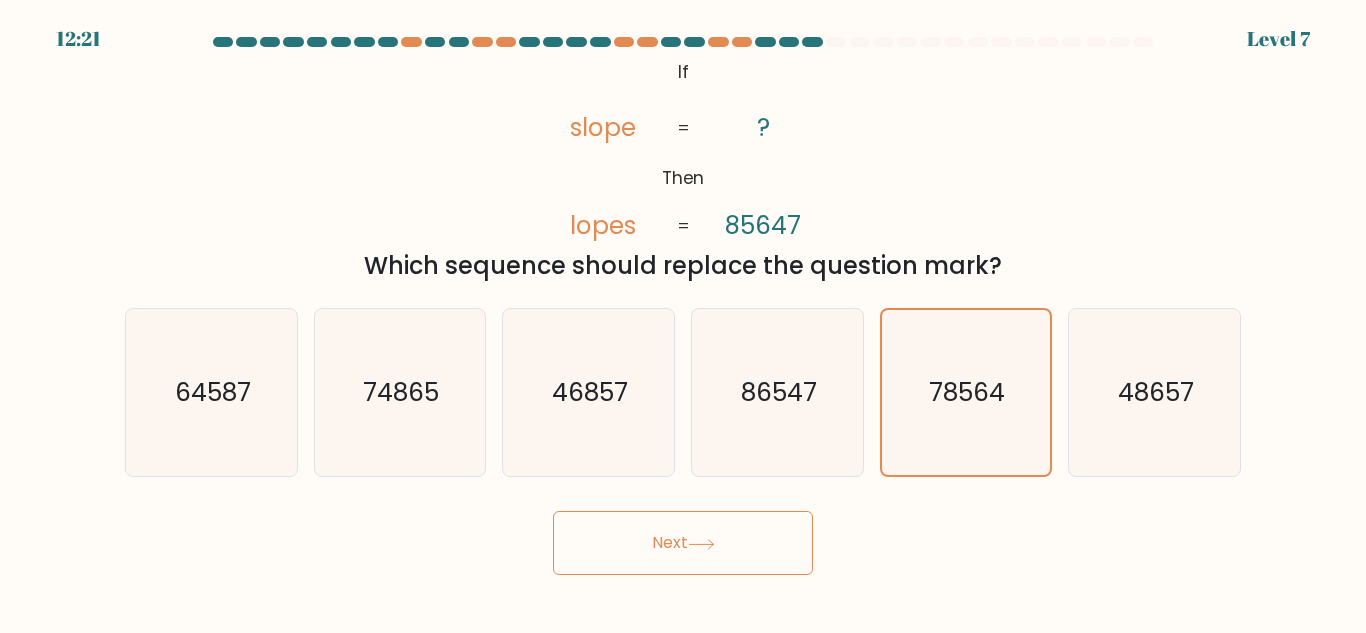 click on "Next" at bounding box center [683, 543] 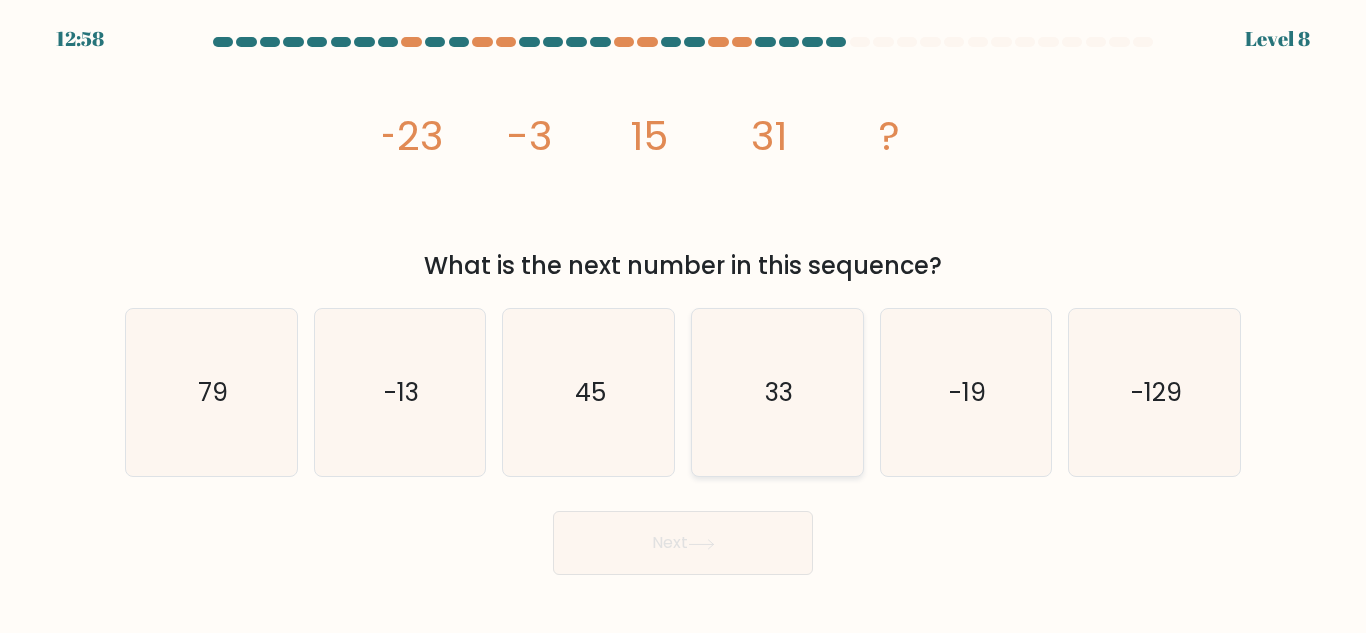 click on "a.
79
b.
-13" at bounding box center [683, 384] 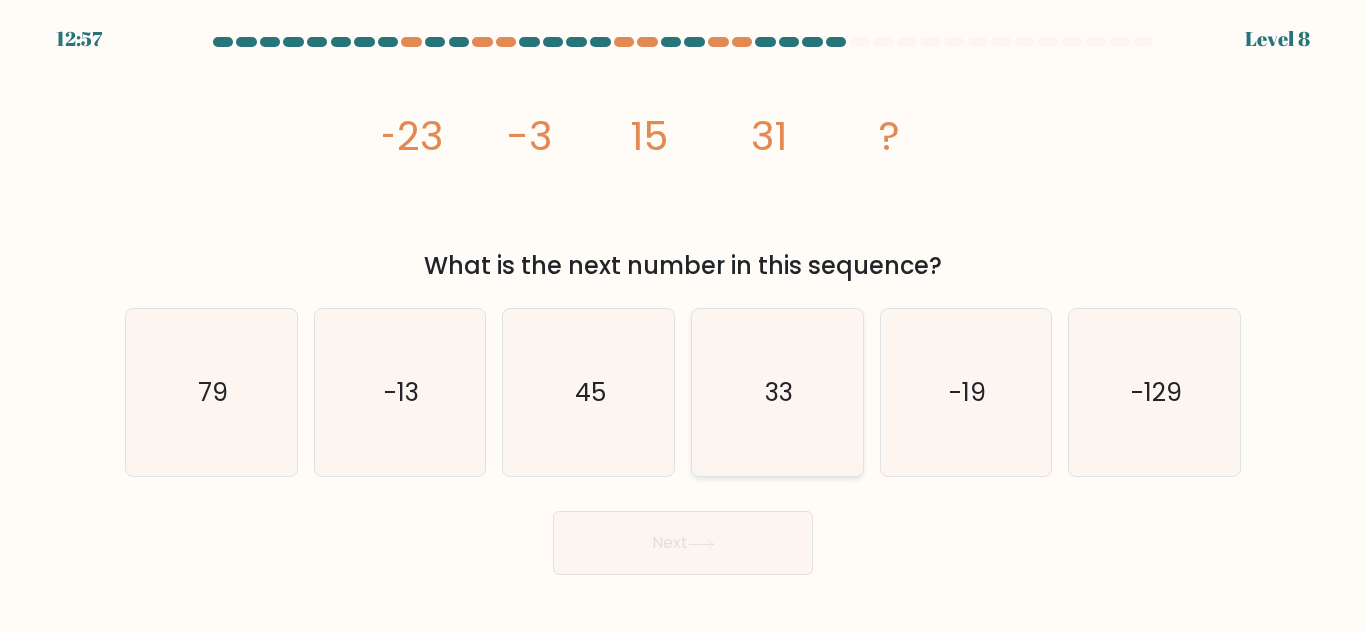 drag, startPoint x: 749, startPoint y: 328, endPoint x: 740, endPoint y: 347, distance: 21.023796 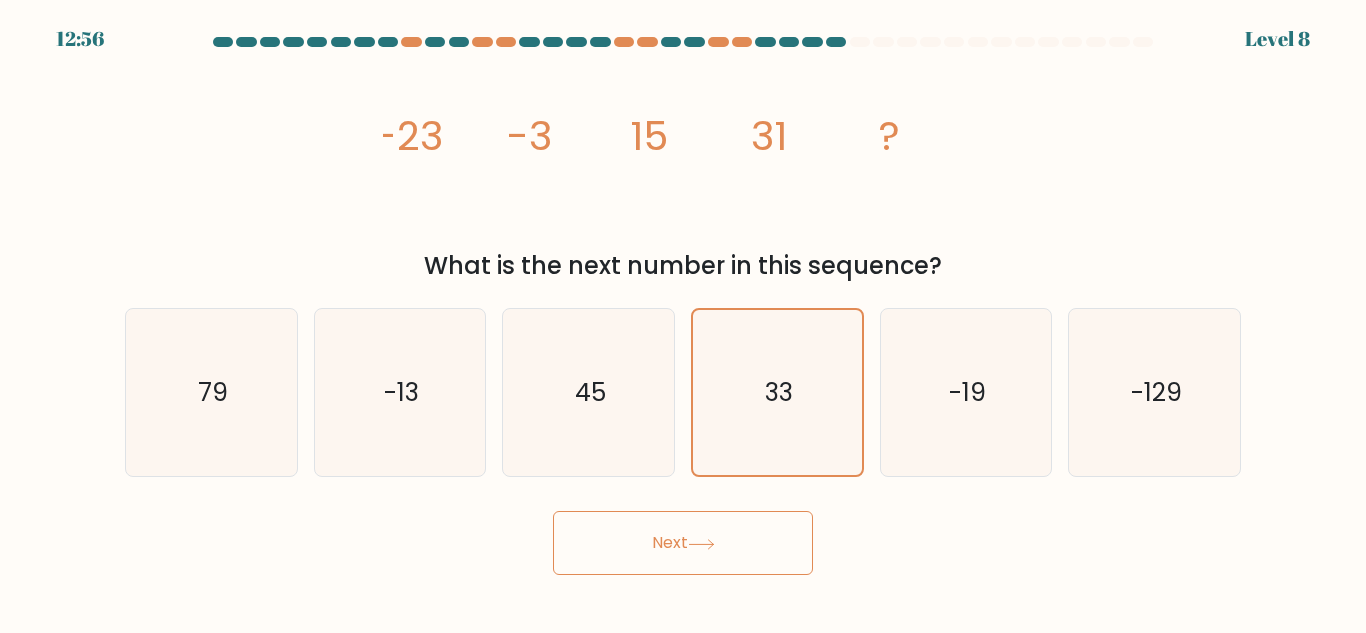 click on "Next" at bounding box center [683, 543] 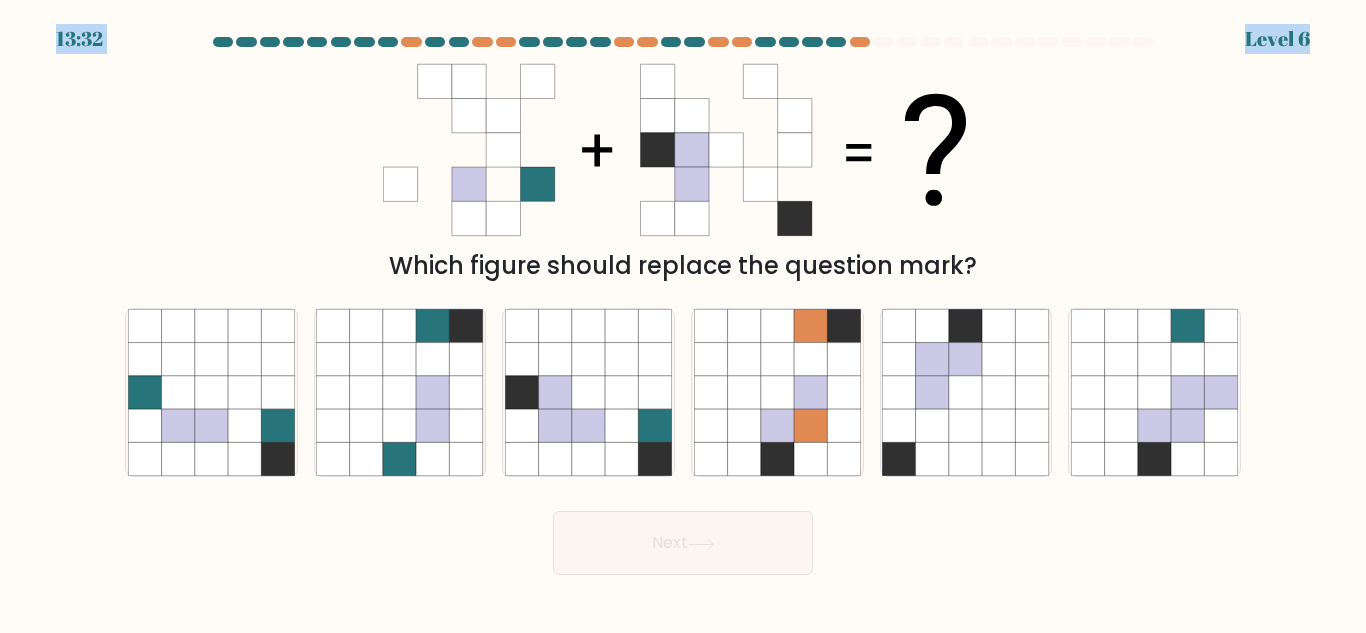 drag, startPoint x: 889, startPoint y: 44, endPoint x: 934, endPoint y: 35, distance: 45.891174 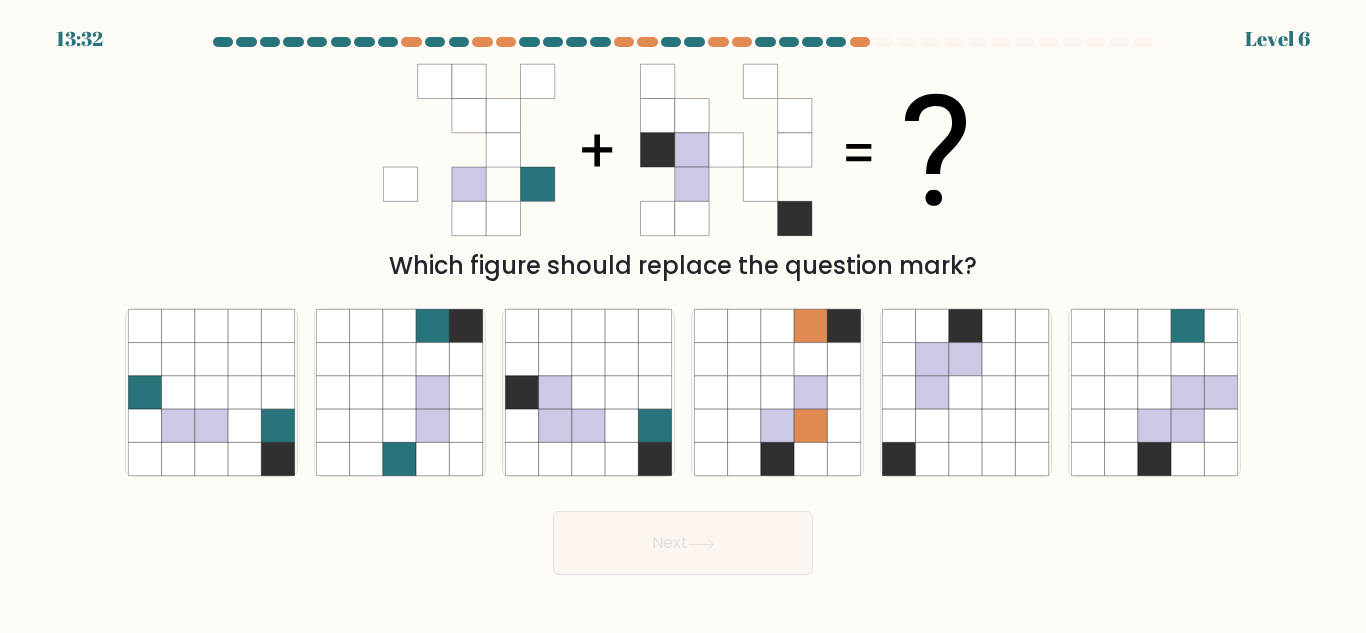 drag, startPoint x: 934, startPoint y: 35, endPoint x: 921, endPoint y: 35, distance: 13 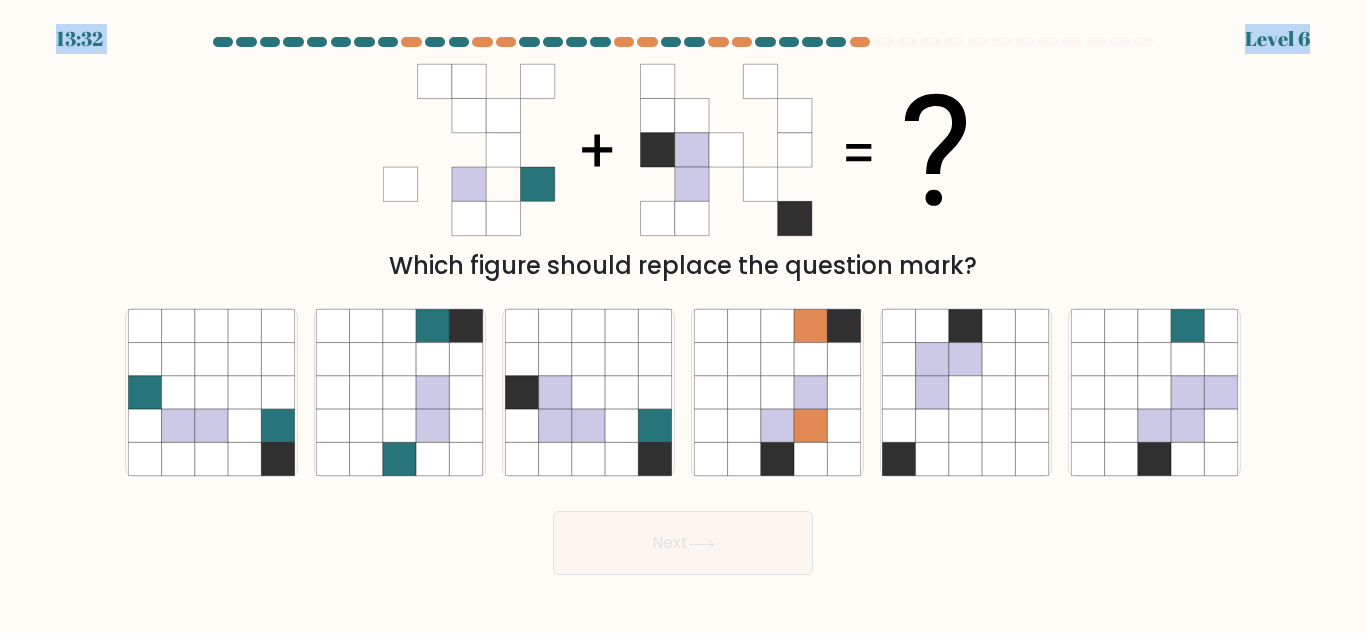 drag, startPoint x: 921, startPoint y: 35, endPoint x: 896, endPoint y: 44, distance: 26.57066 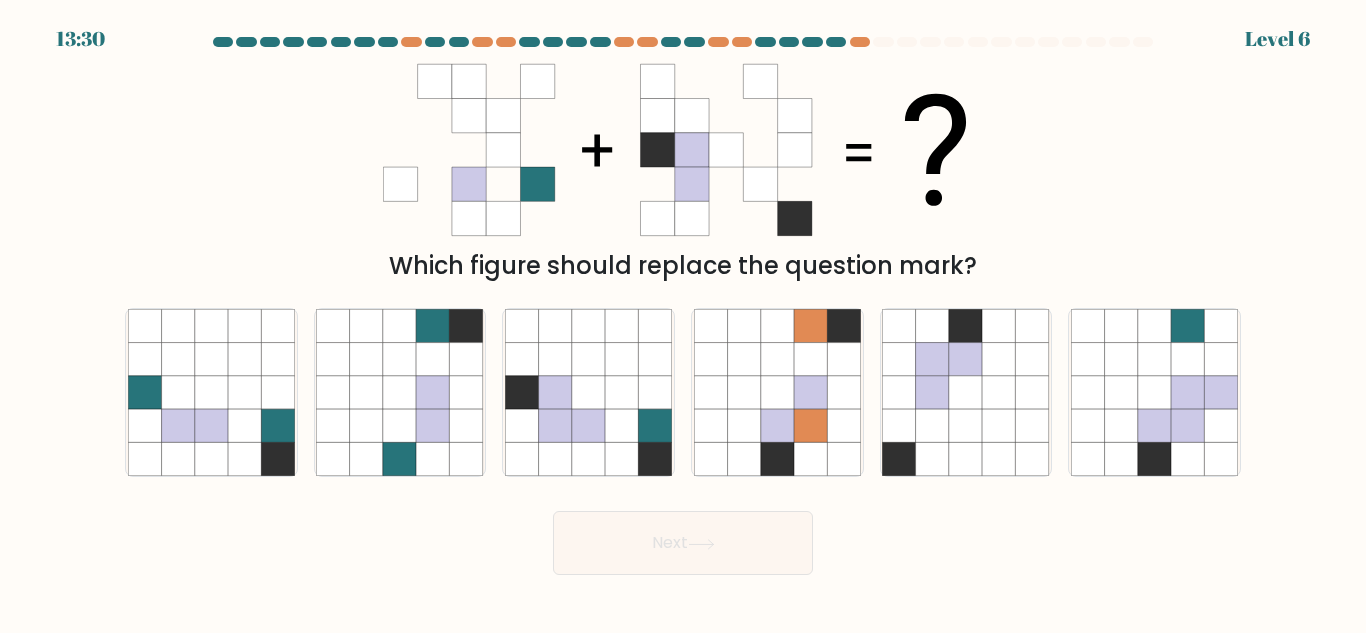 click on "Which figure should replace the question mark?" at bounding box center (683, 169) 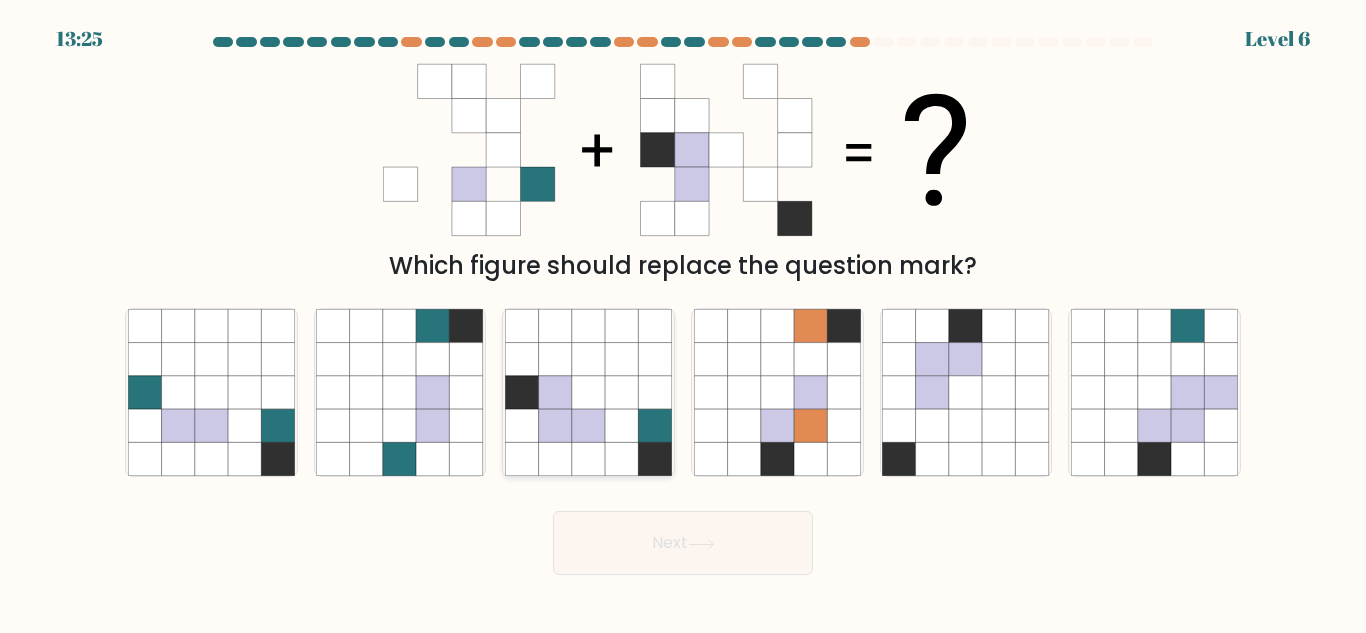 click 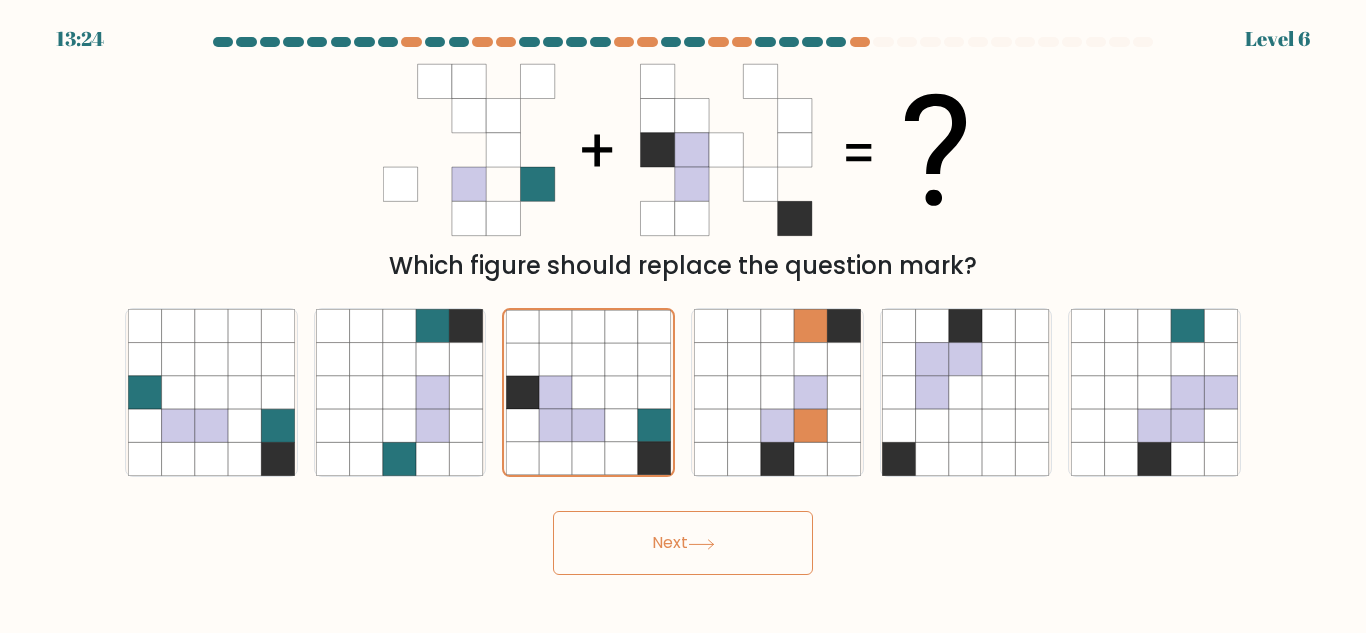 click 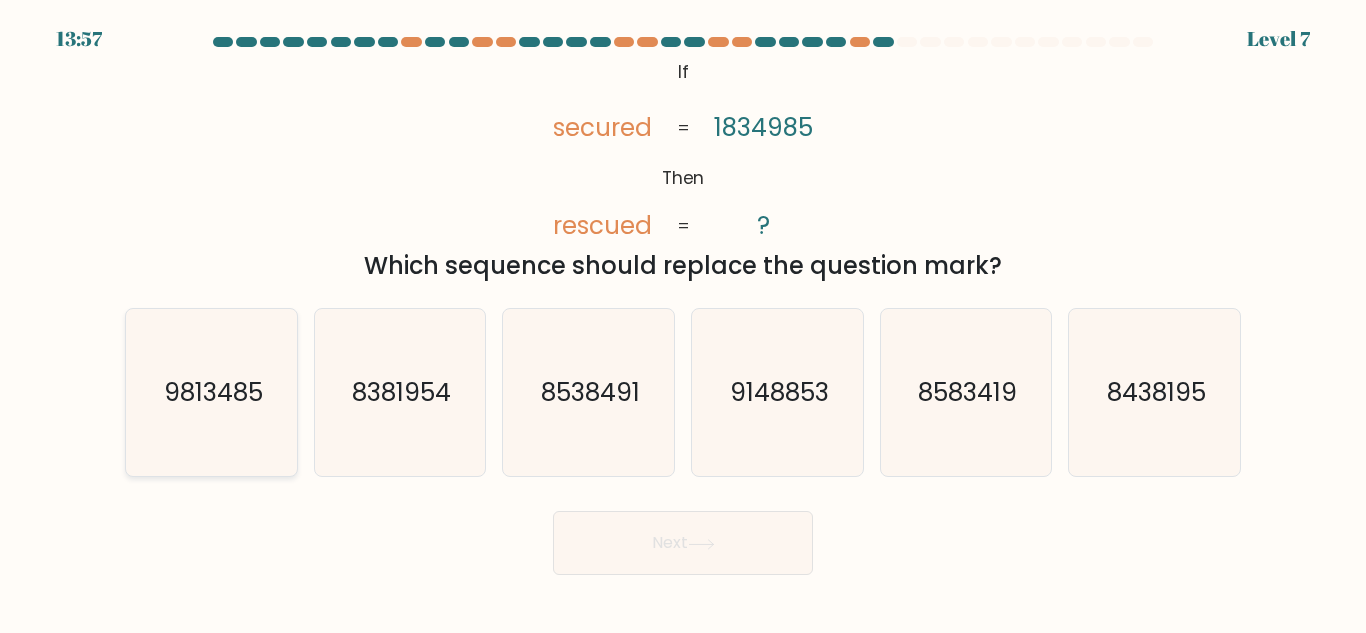 click on "9813485" 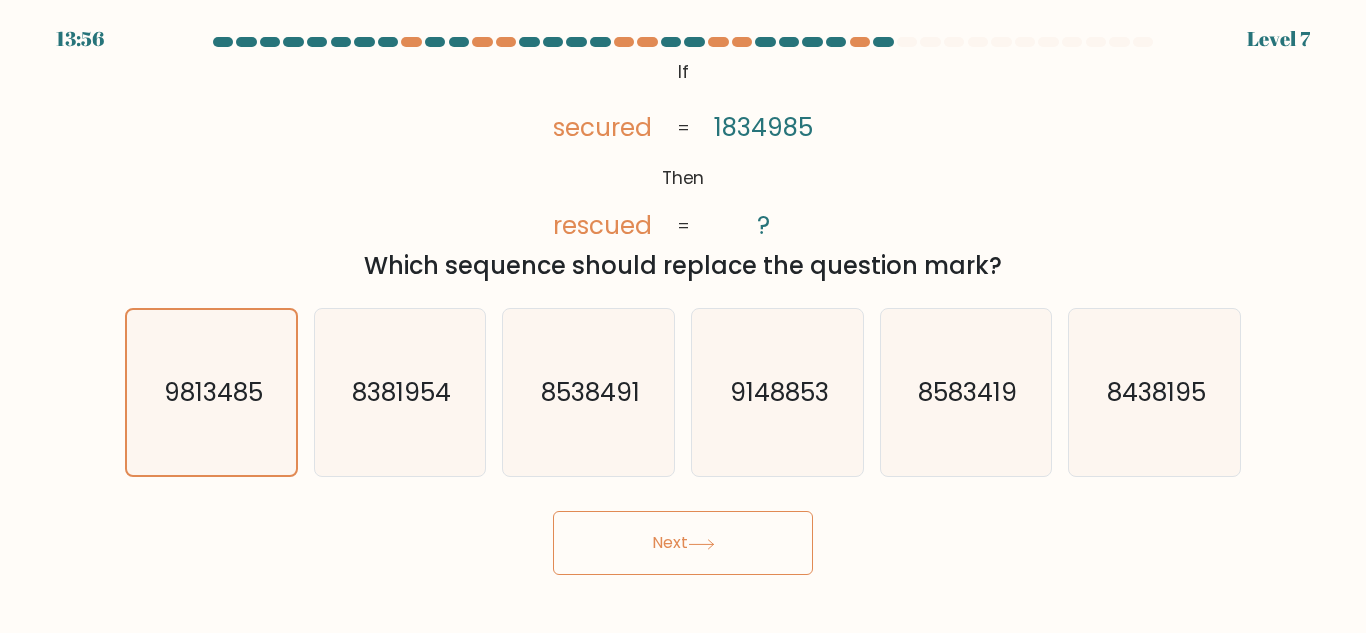 click on "Next" at bounding box center [683, 543] 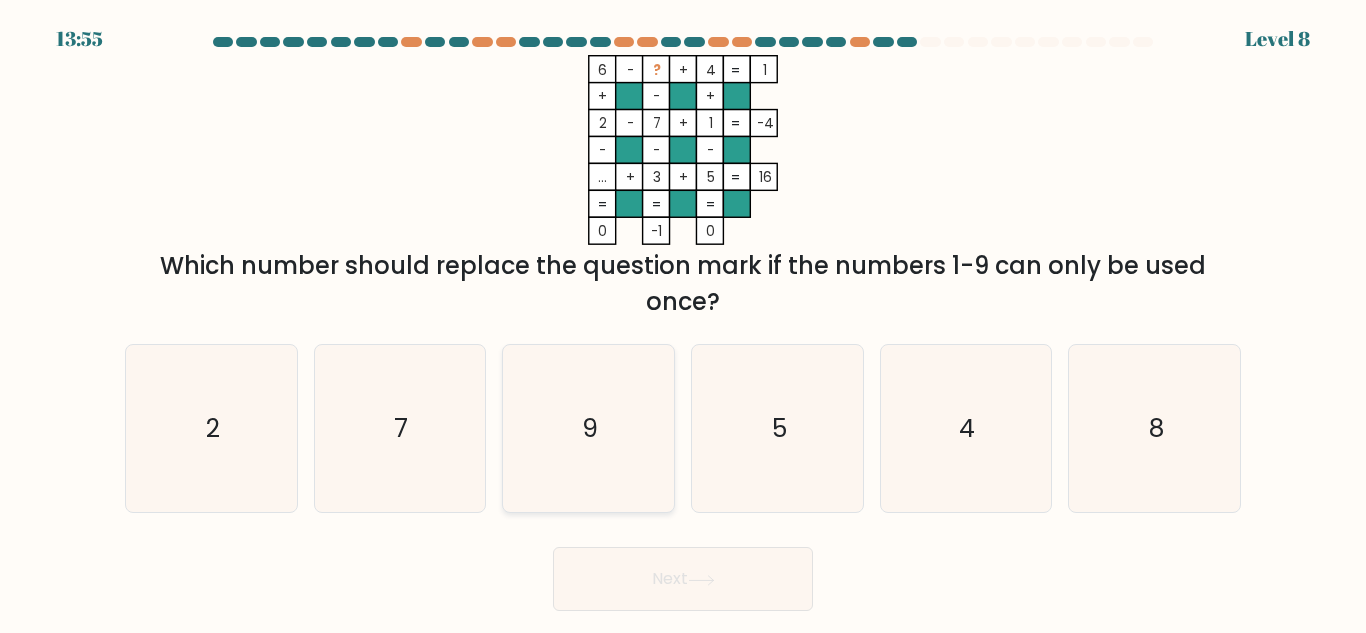 click on "9" 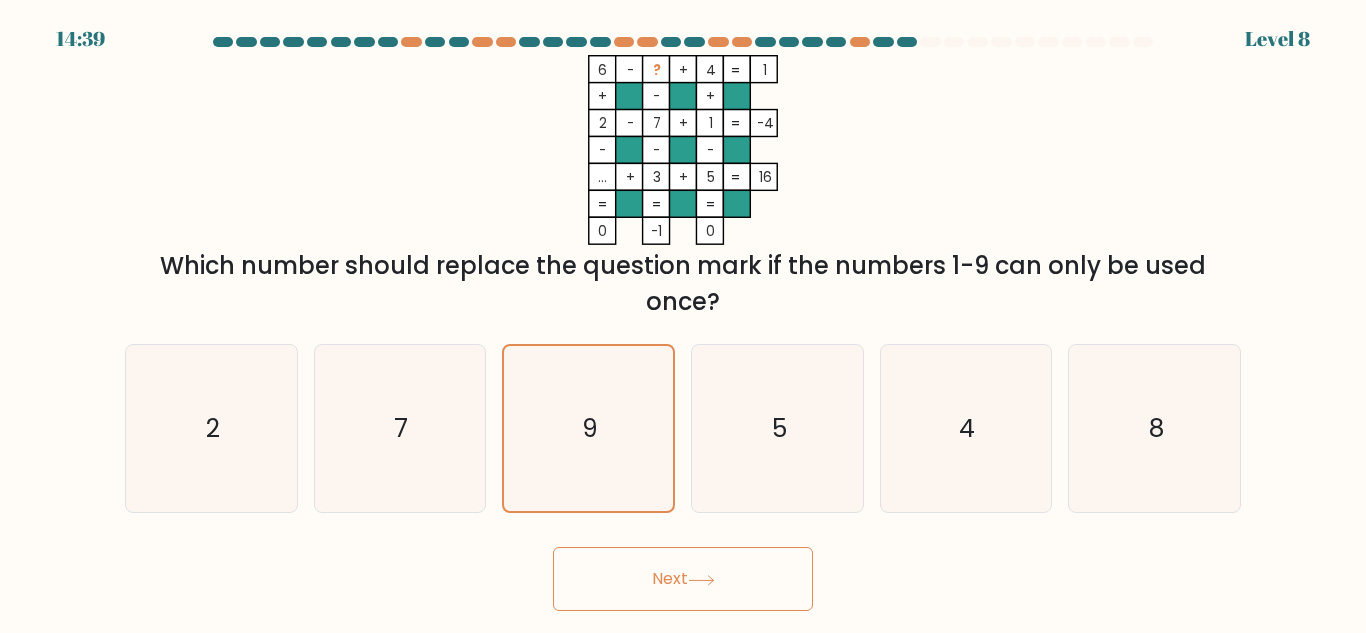click on "Next" at bounding box center [683, 579] 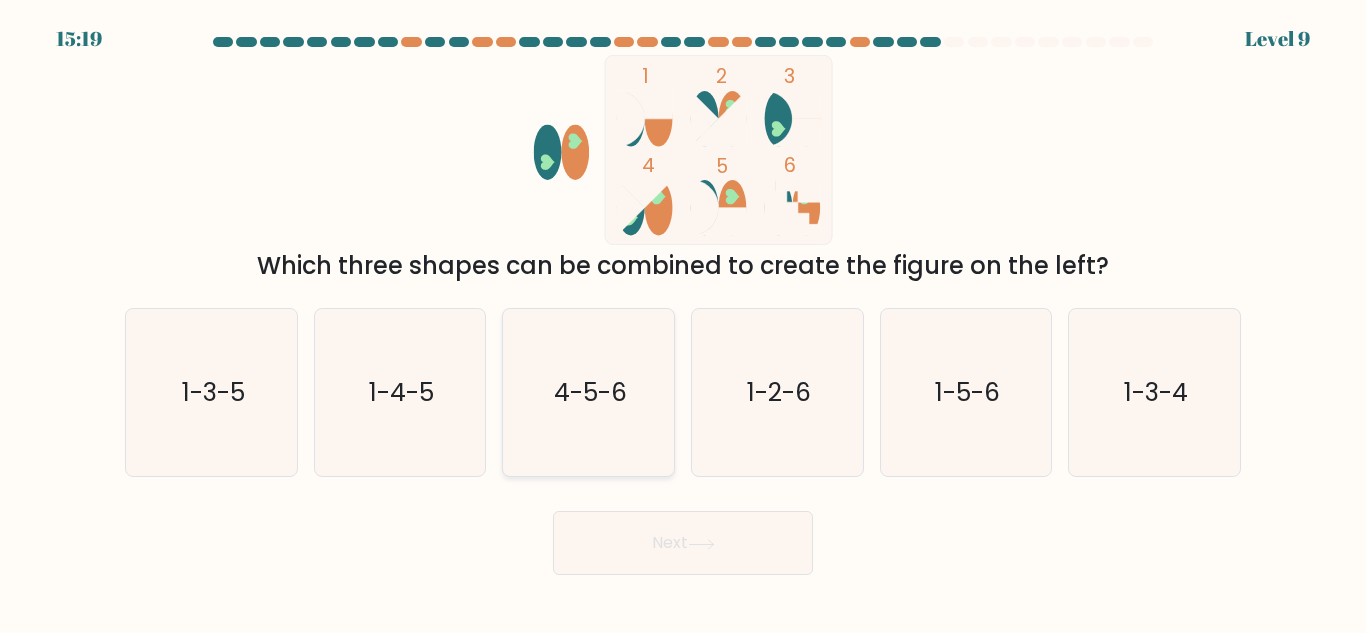 click on "4-5-6" 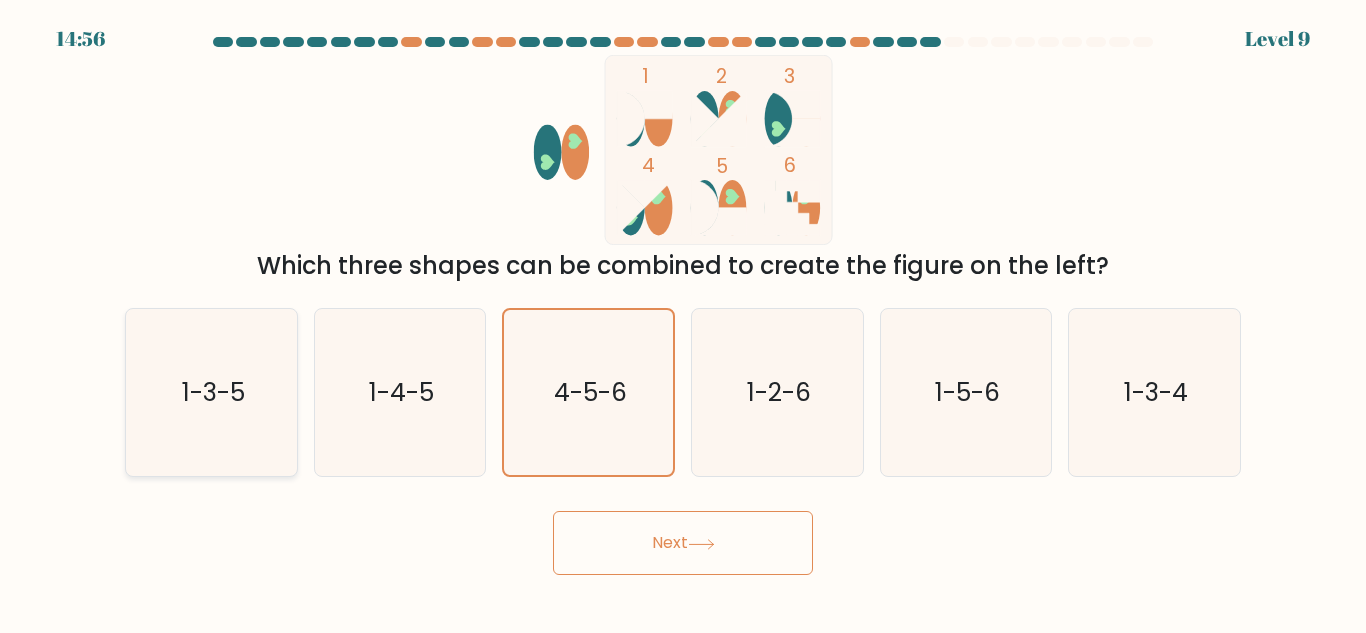 drag, startPoint x: 168, startPoint y: 412, endPoint x: 181, endPoint y: 415, distance: 13.341664 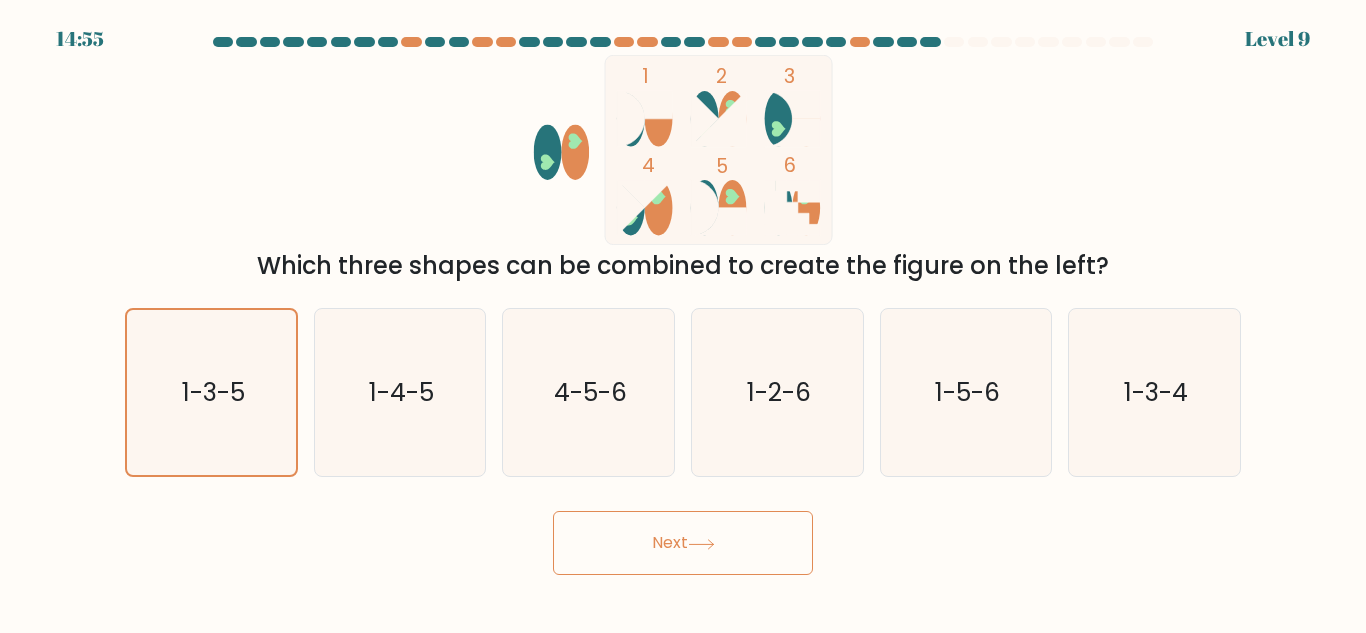 click on "Next" at bounding box center (683, 543) 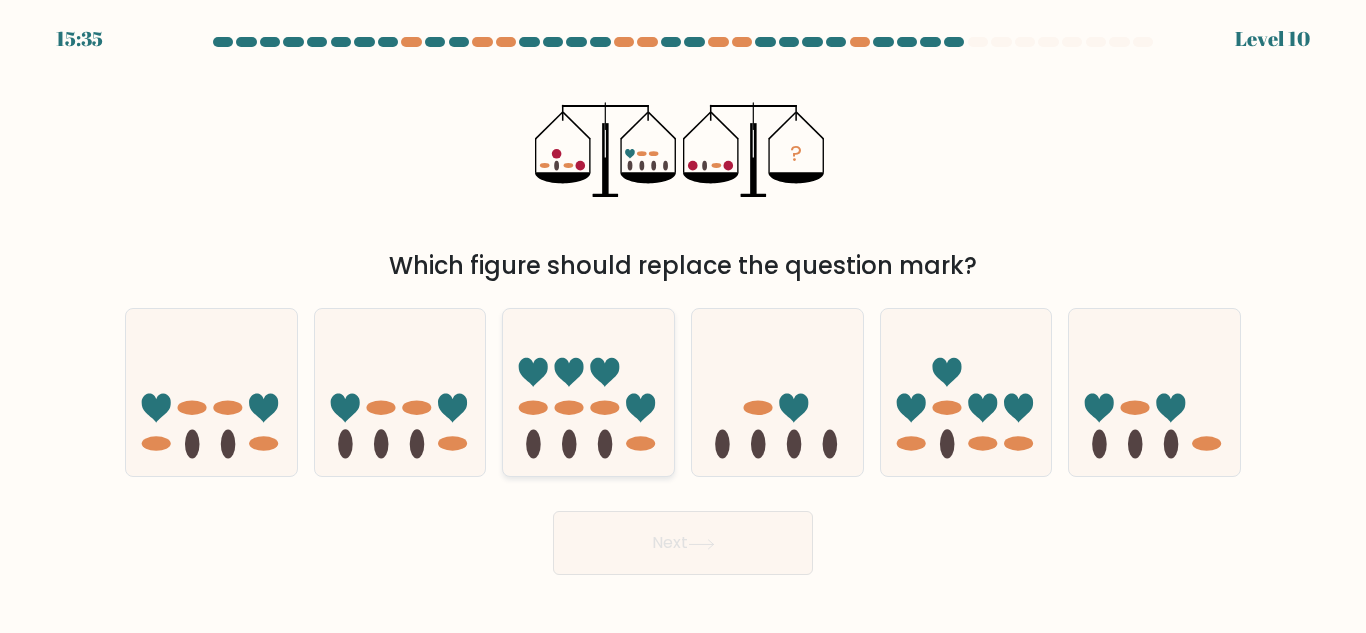 click 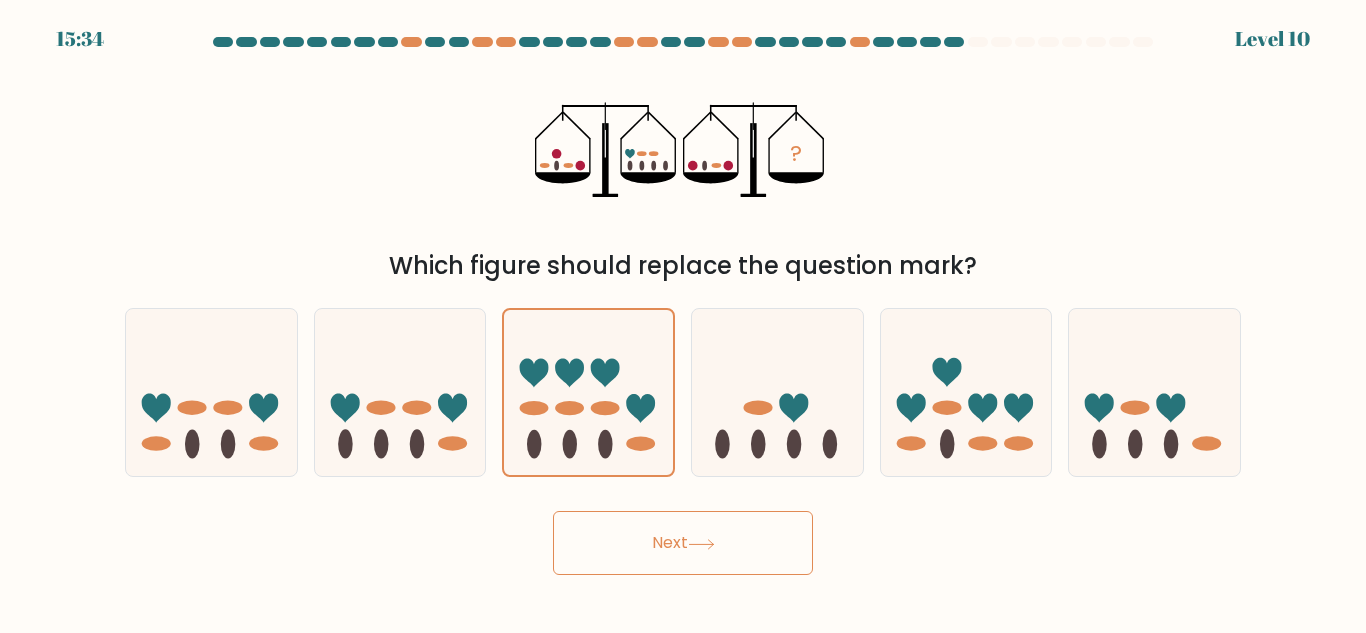 click on "Next" at bounding box center [683, 543] 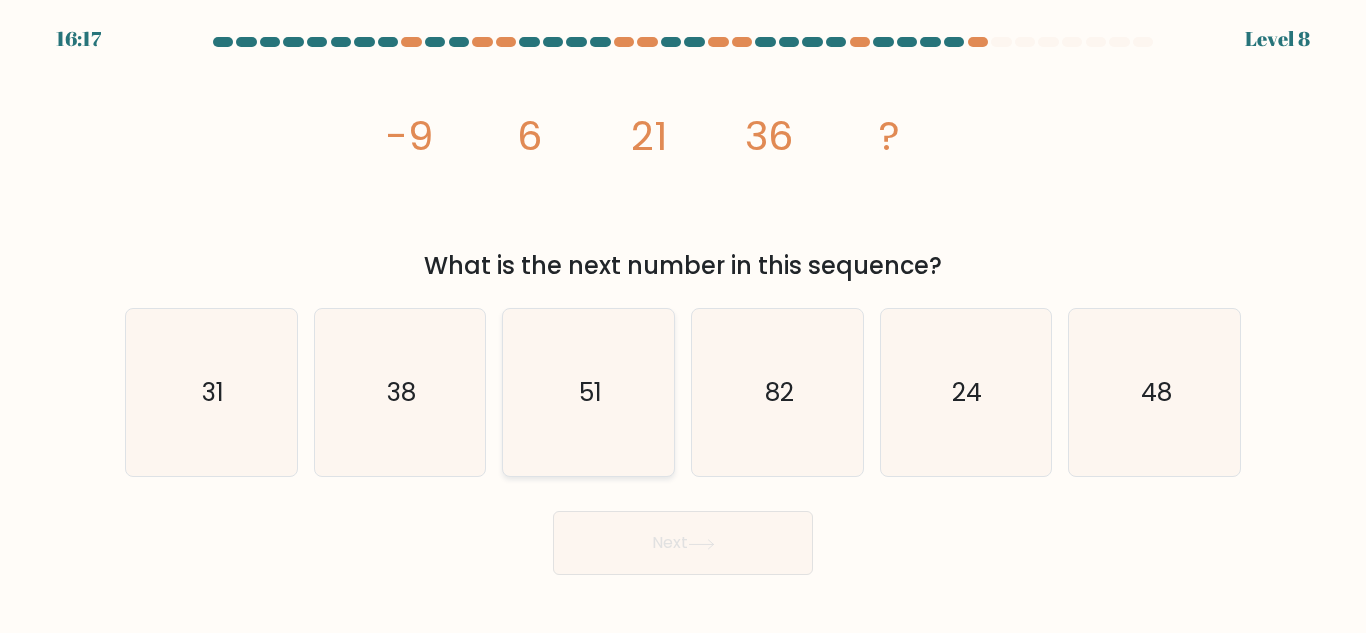 click on "51" 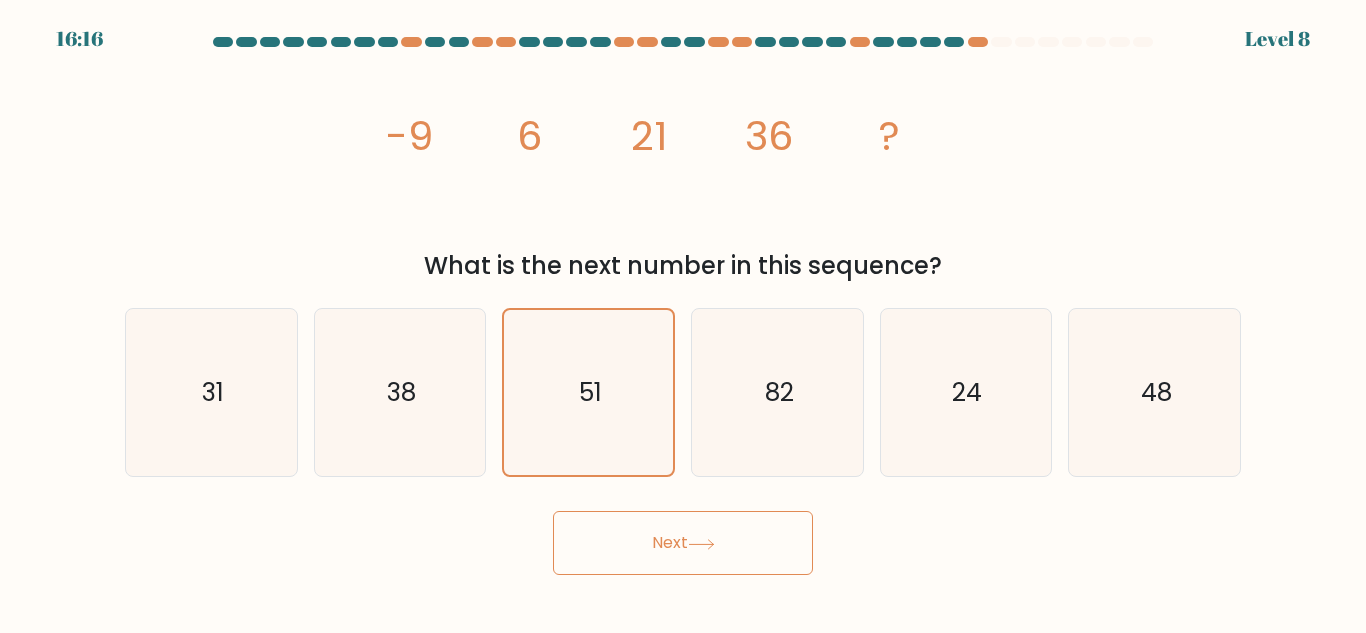 click on "16:16
Level 8" at bounding box center (683, 316) 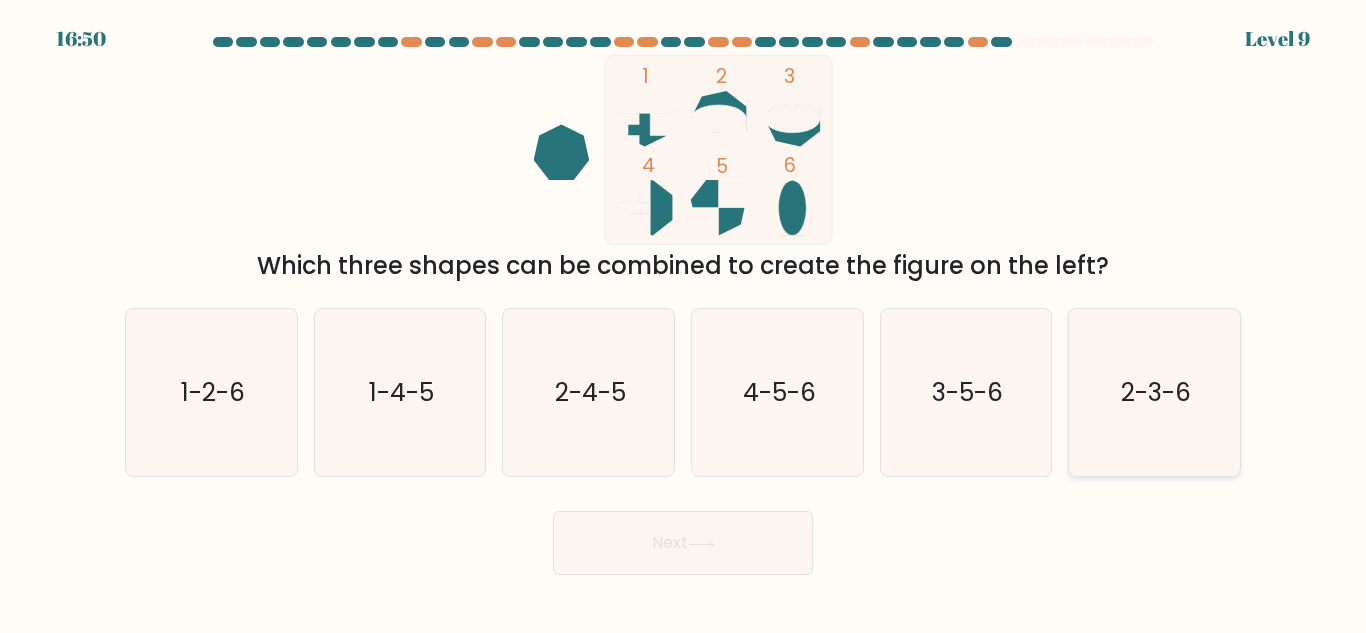 click on "2-3-6" 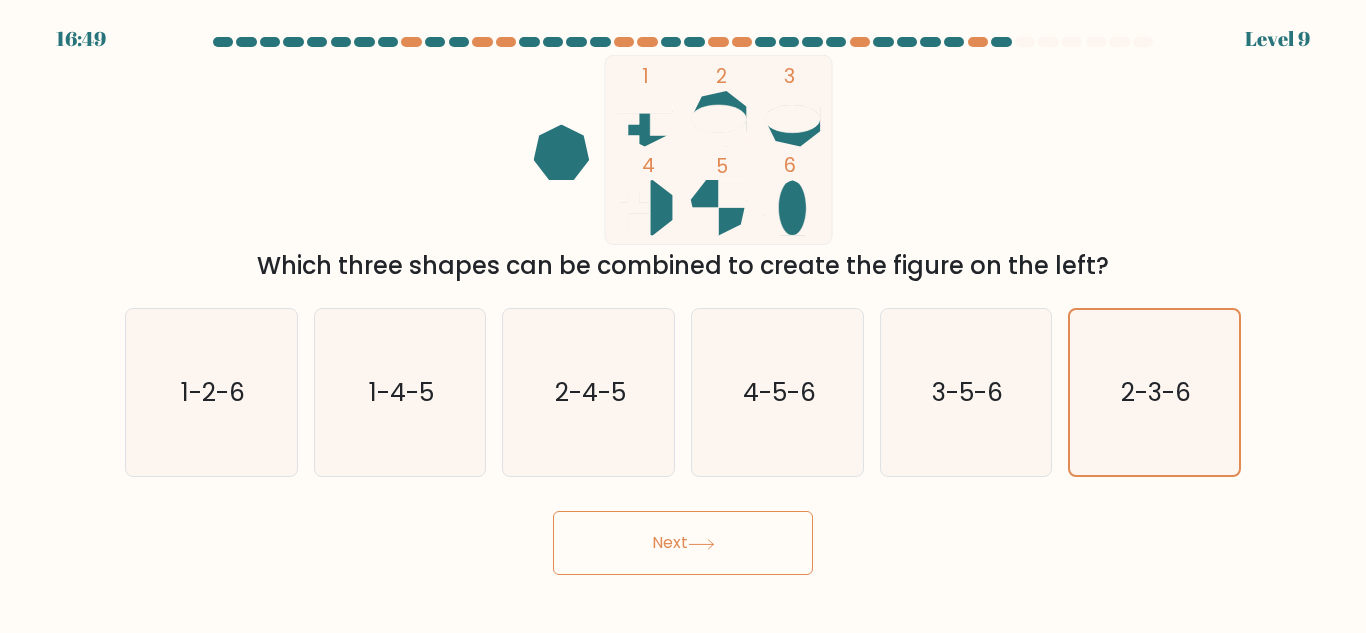 click 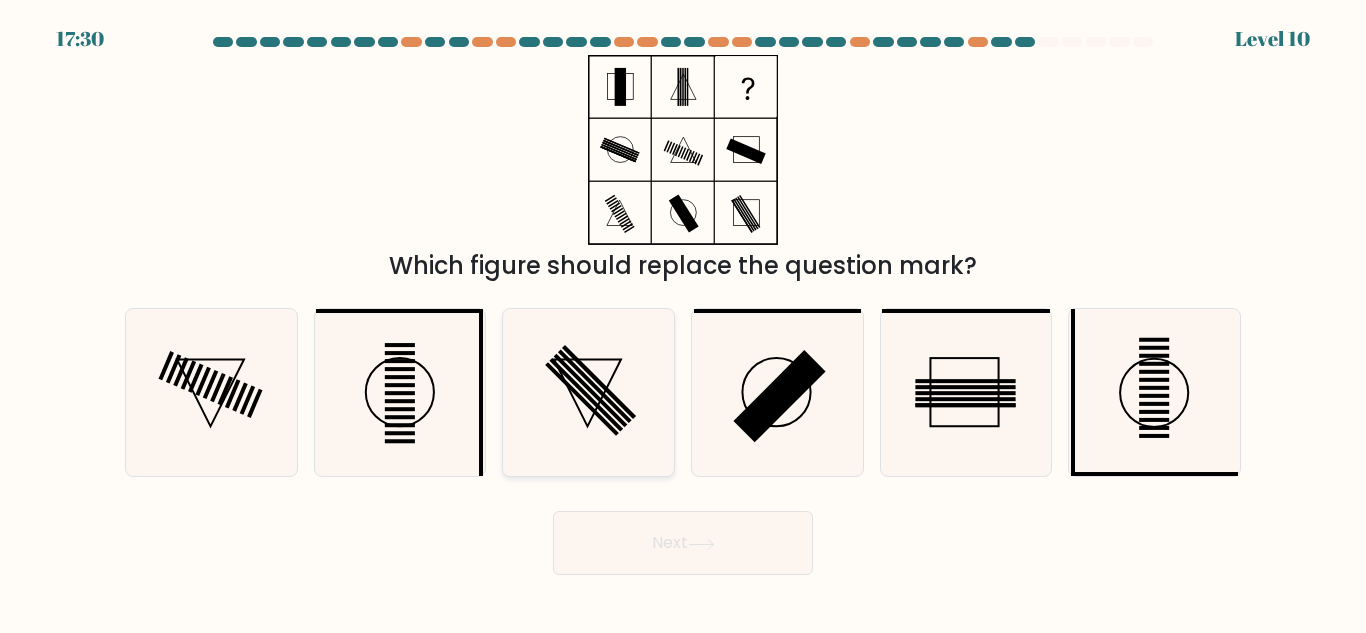 click 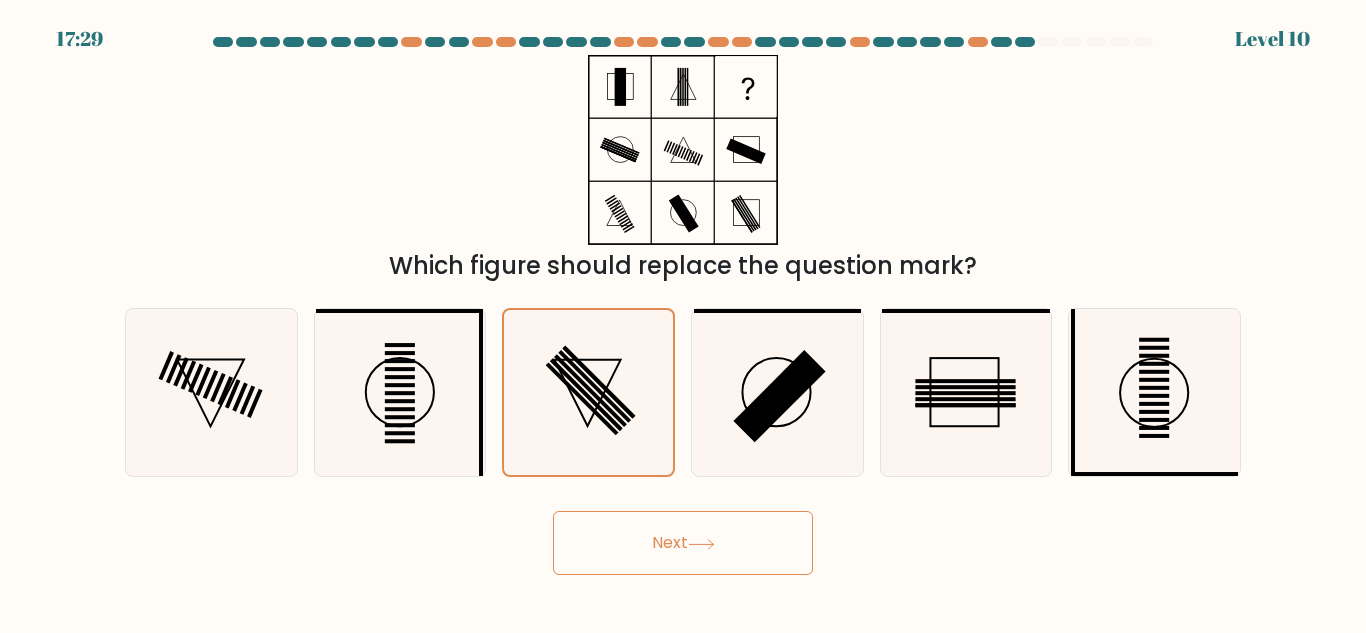 click on "Next" at bounding box center [683, 543] 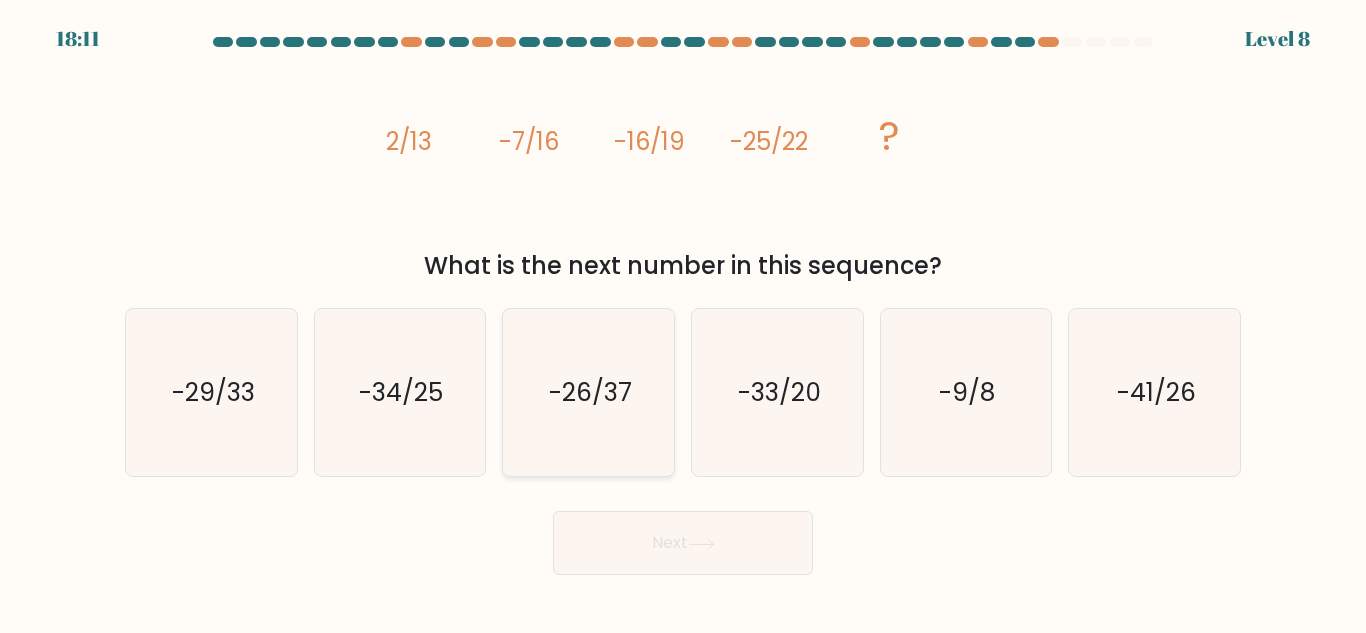 click on "-26/37" 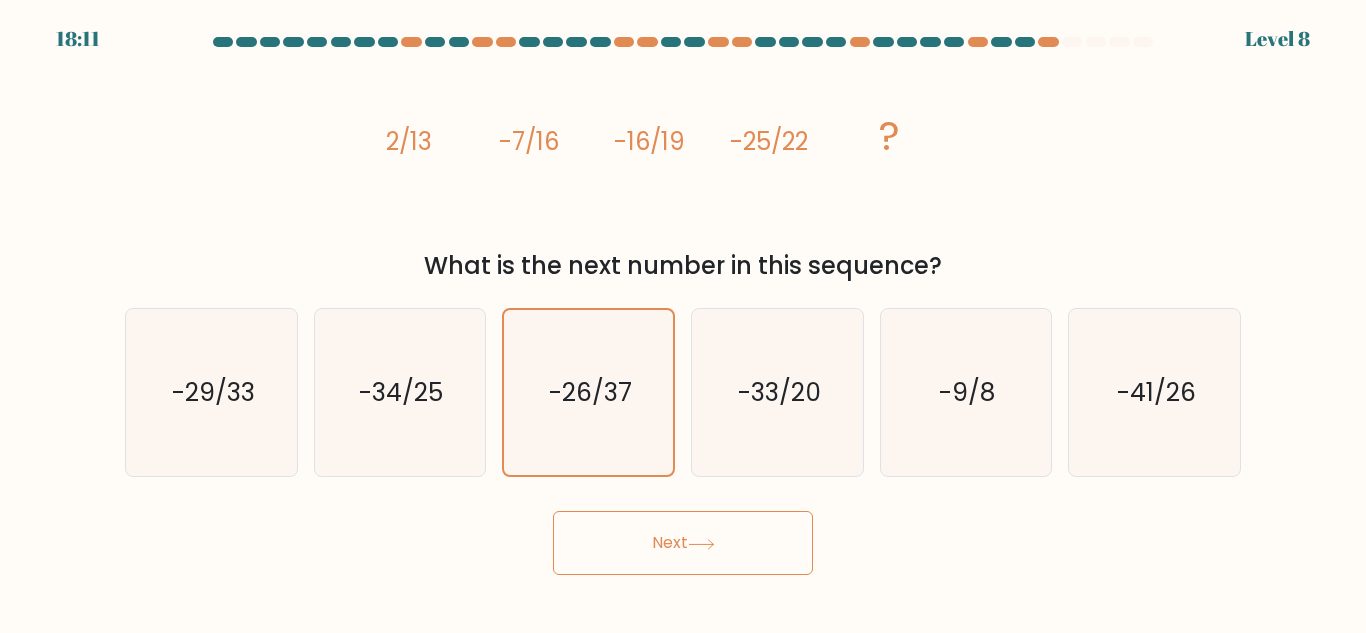 click 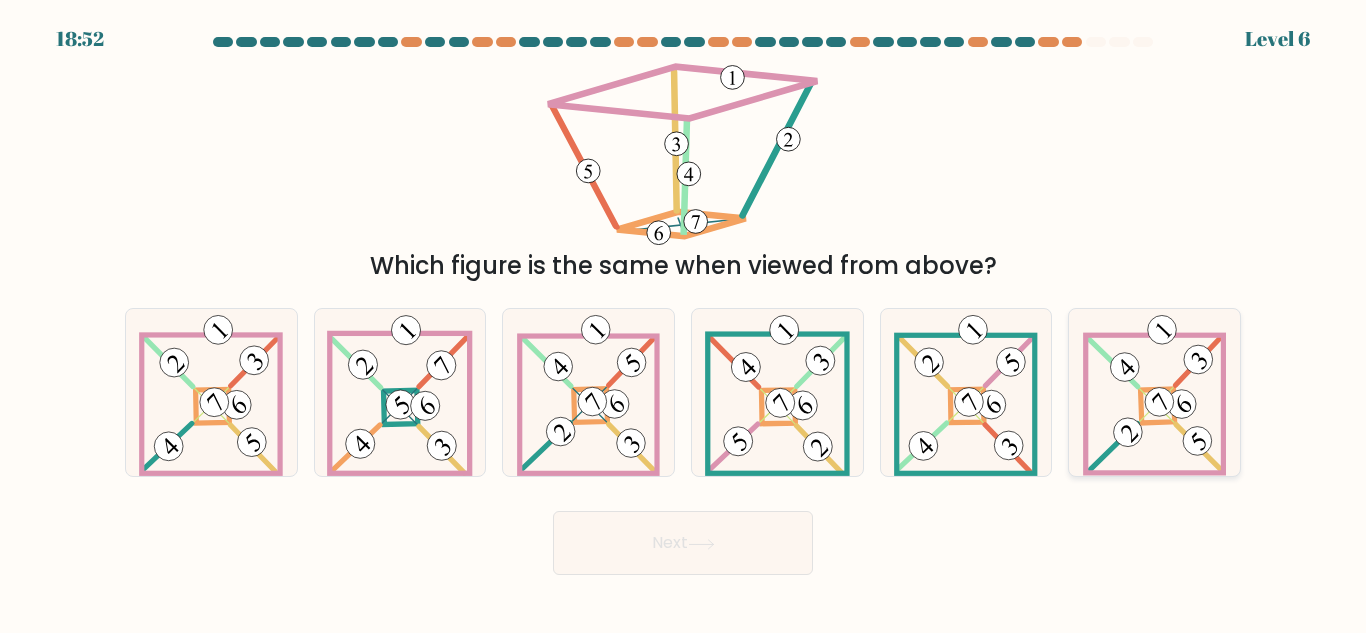 click 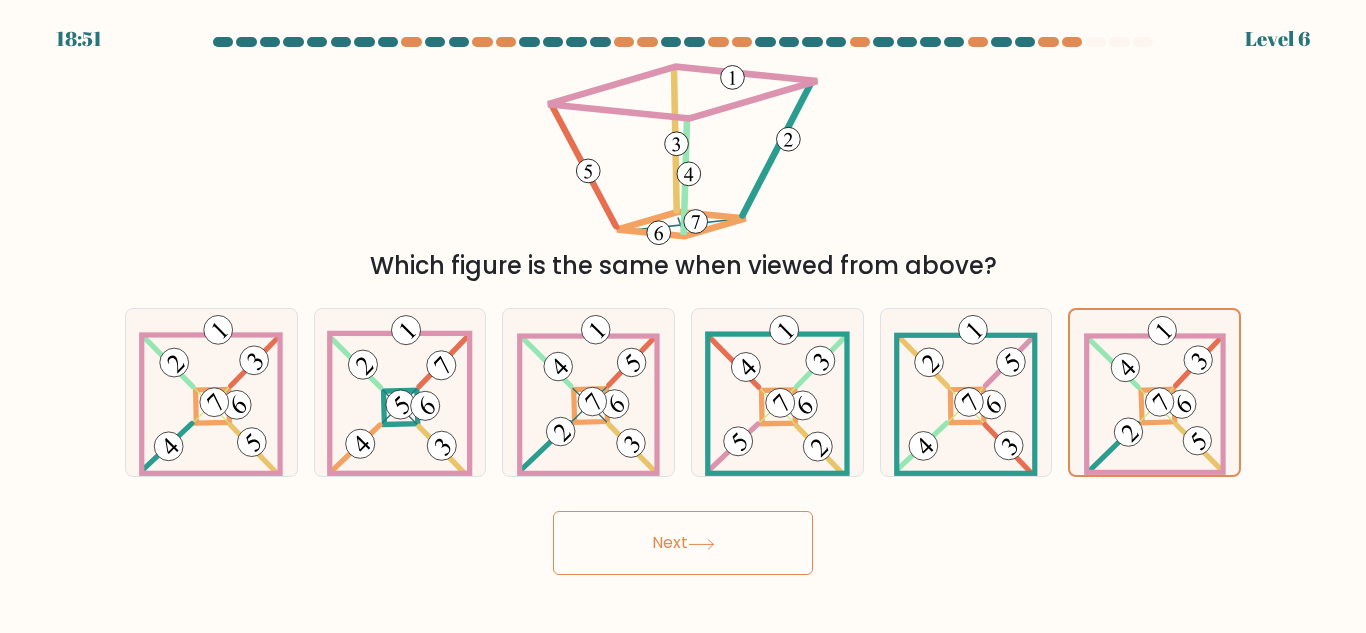 click on "Next" at bounding box center (683, 543) 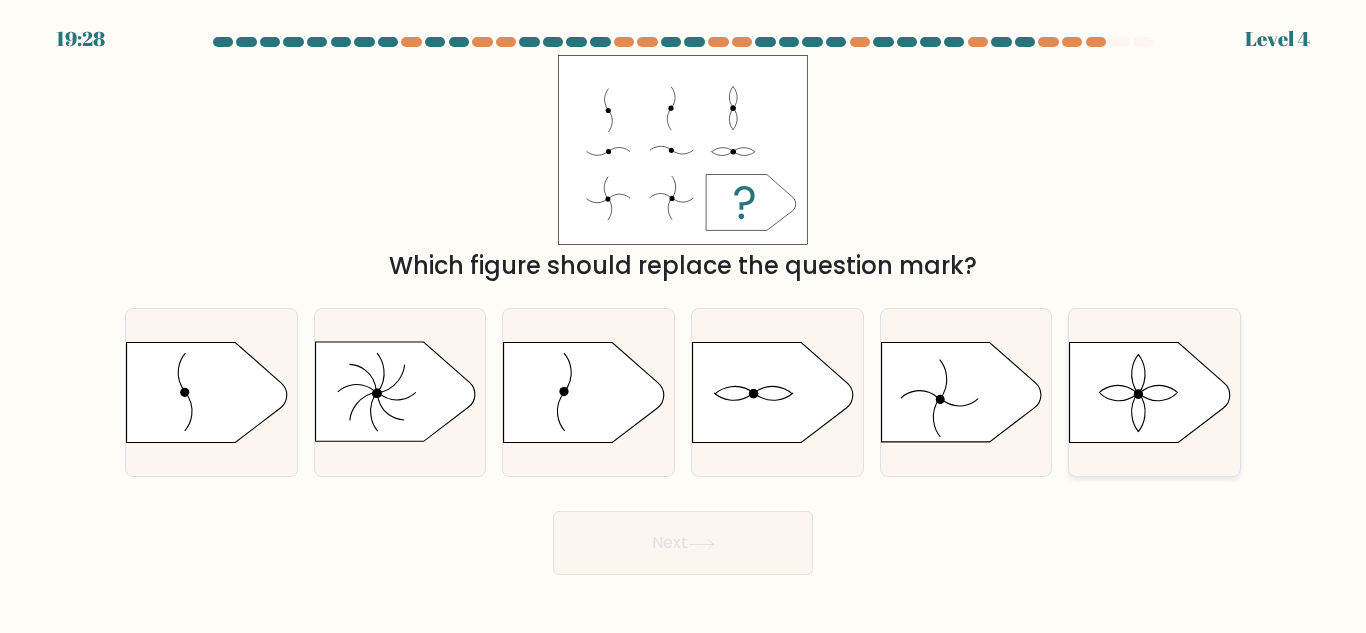 click 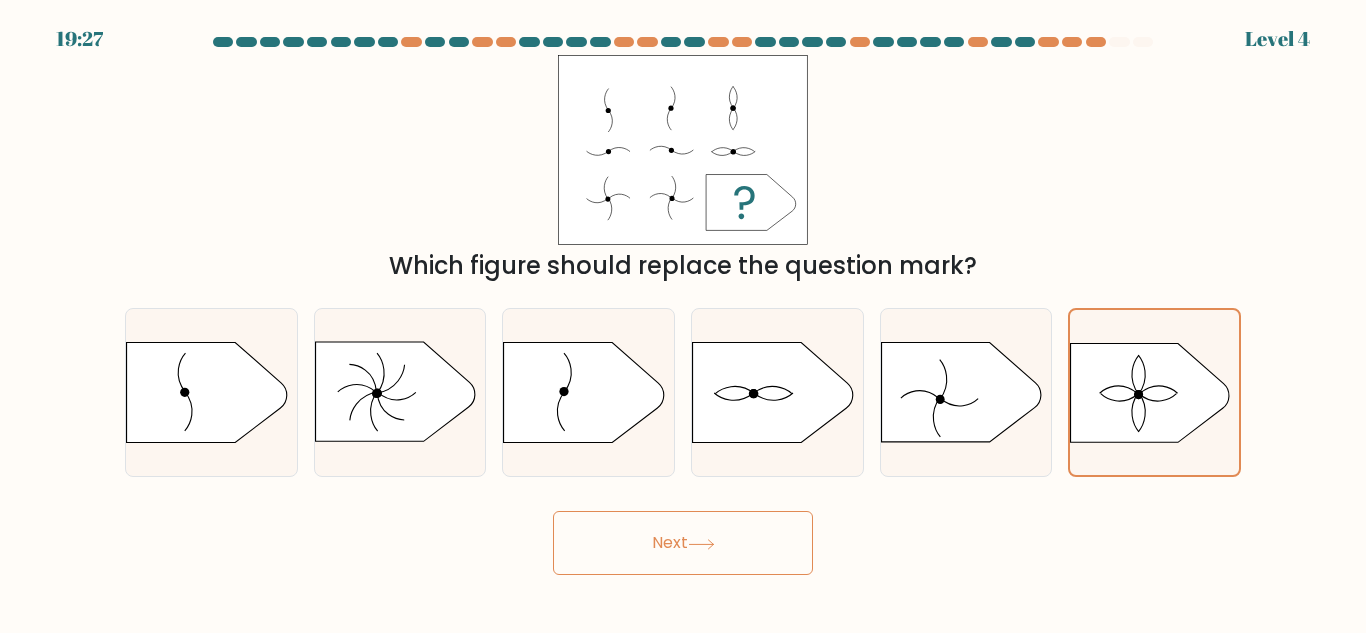 click on "Next" at bounding box center (683, 543) 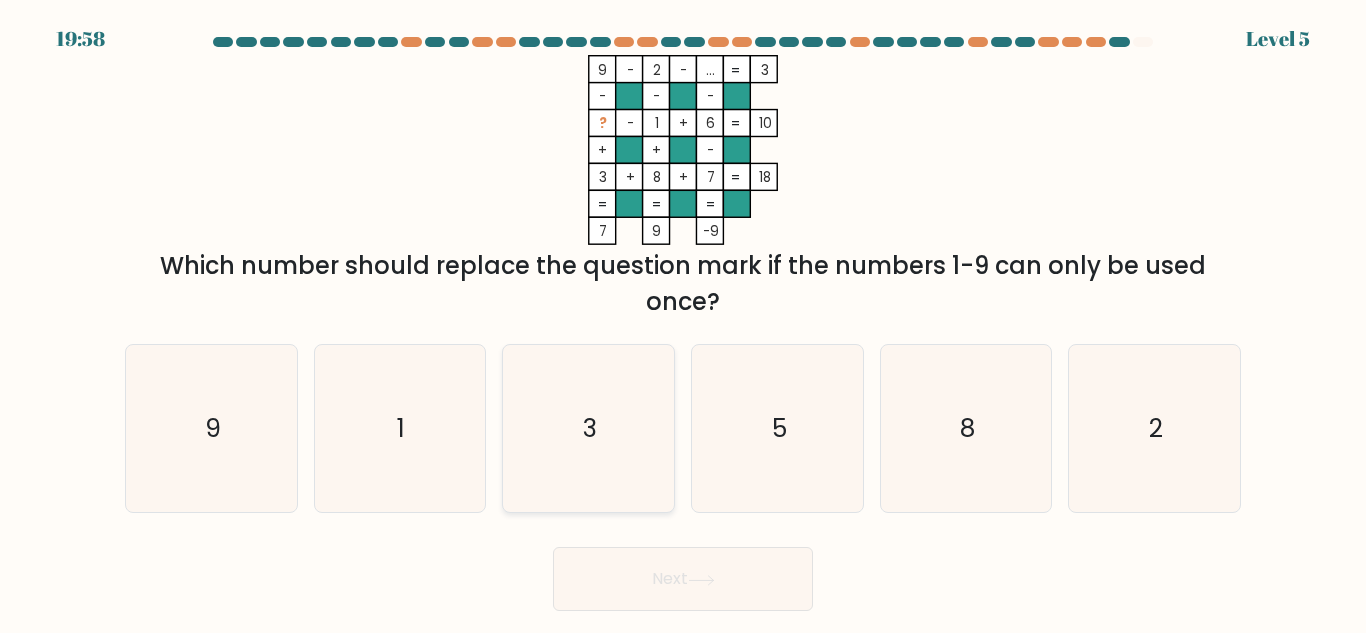 click on "3" 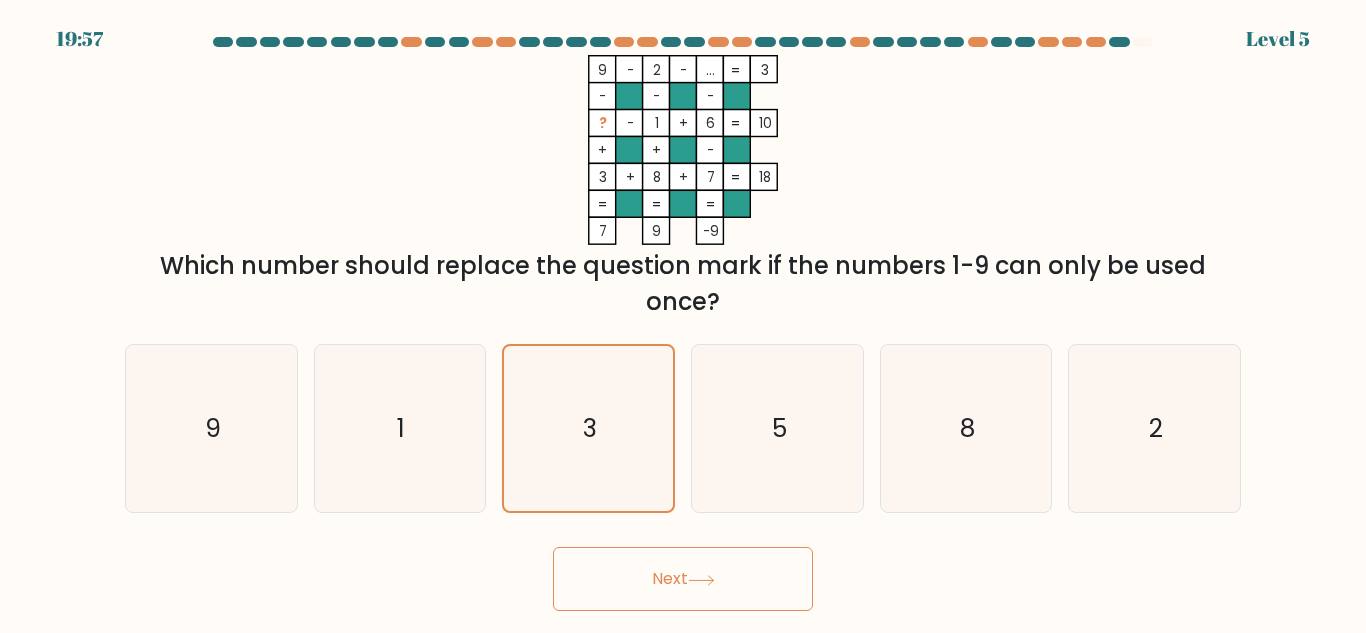 click on "Next" at bounding box center (683, 579) 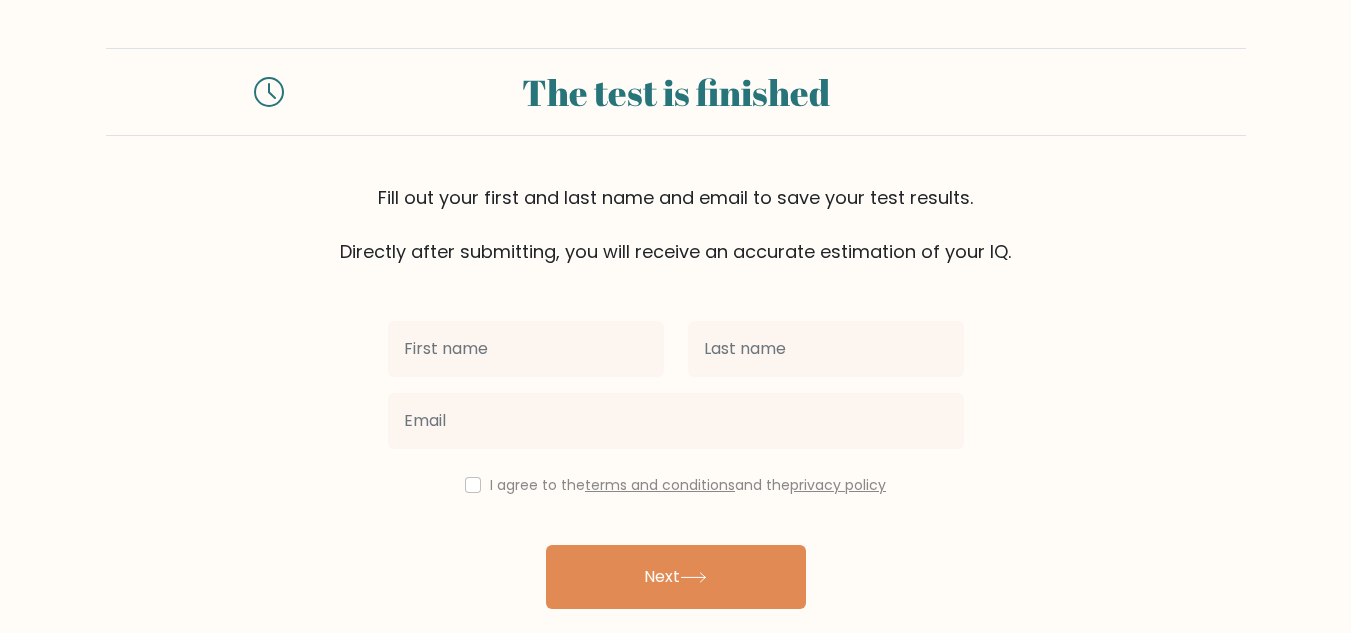 scroll, scrollTop: 0, scrollLeft: 0, axis: both 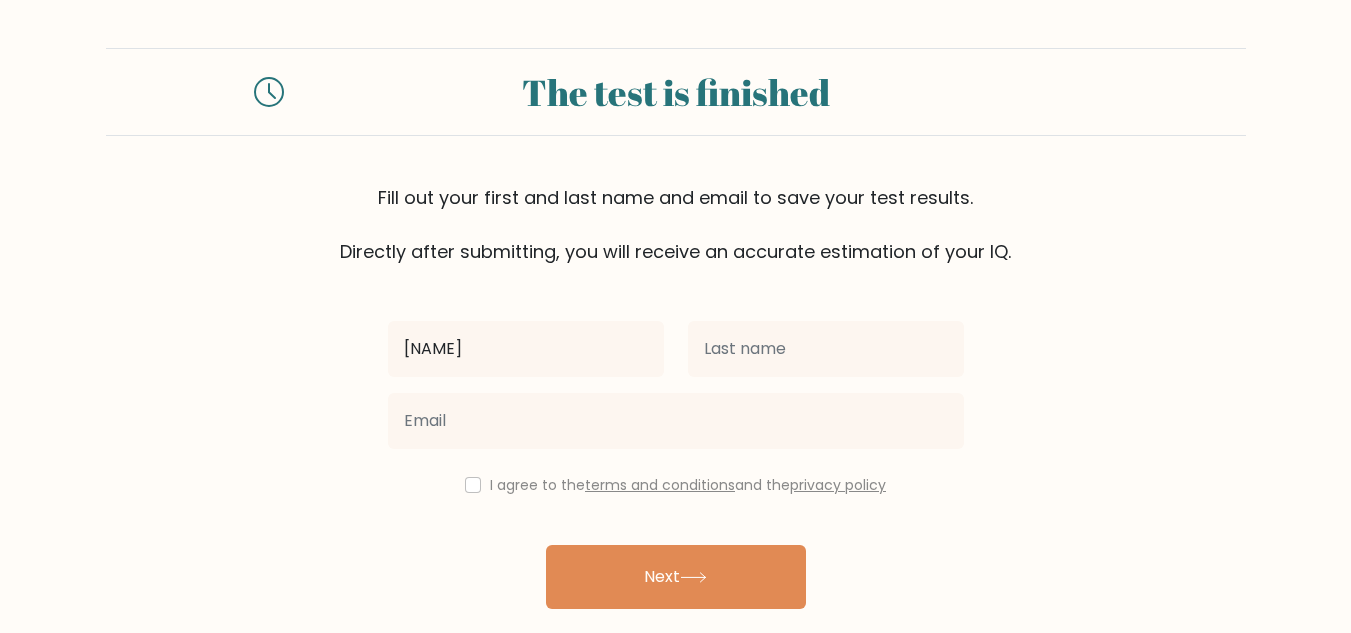 type on "[FIRST]" 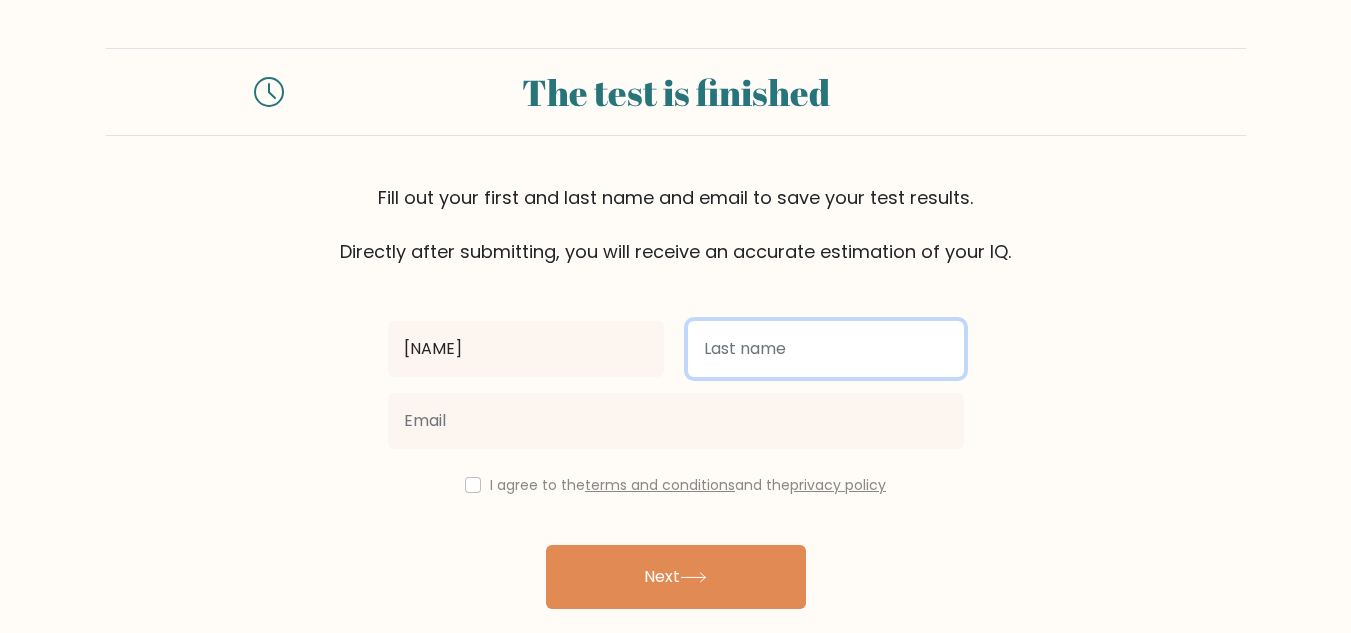 click at bounding box center (826, 349) 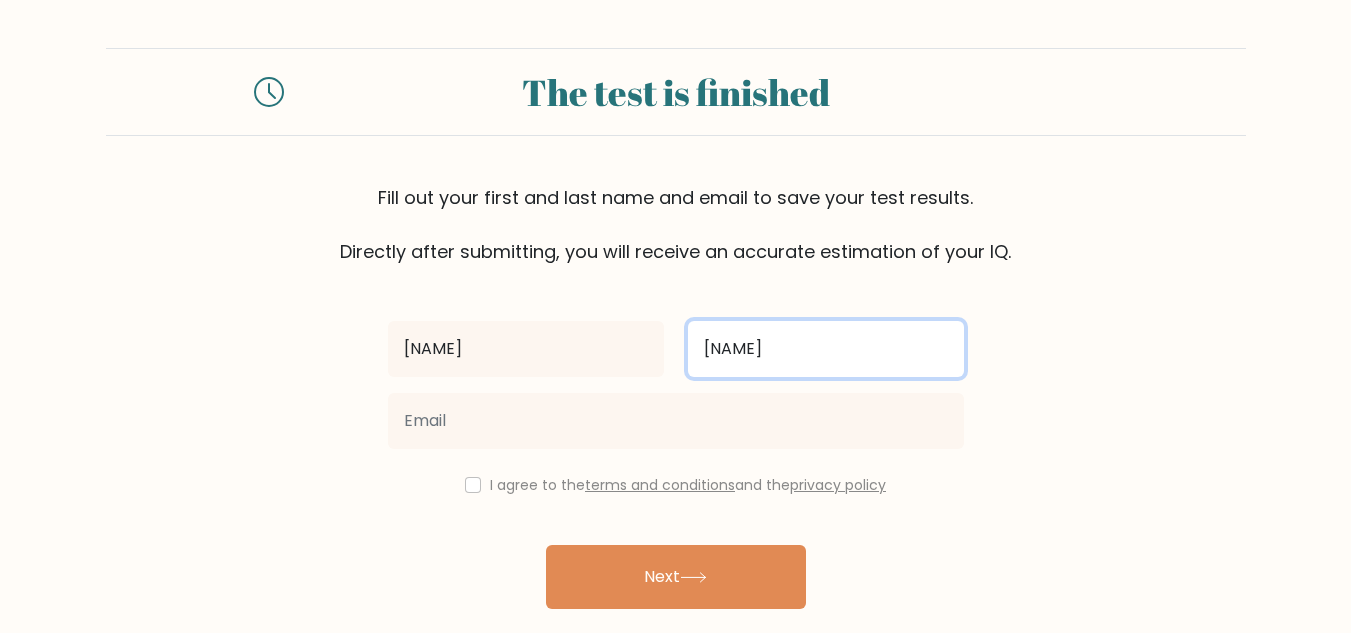type on "Tandon" 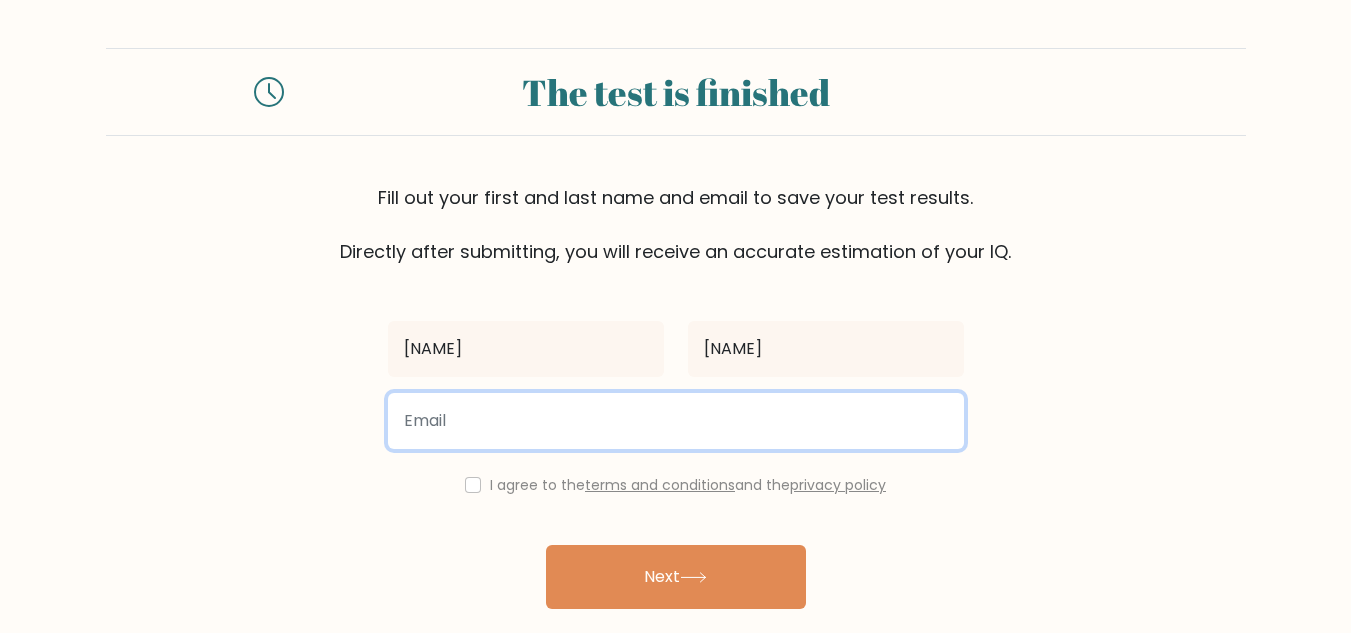 click at bounding box center (676, 421) 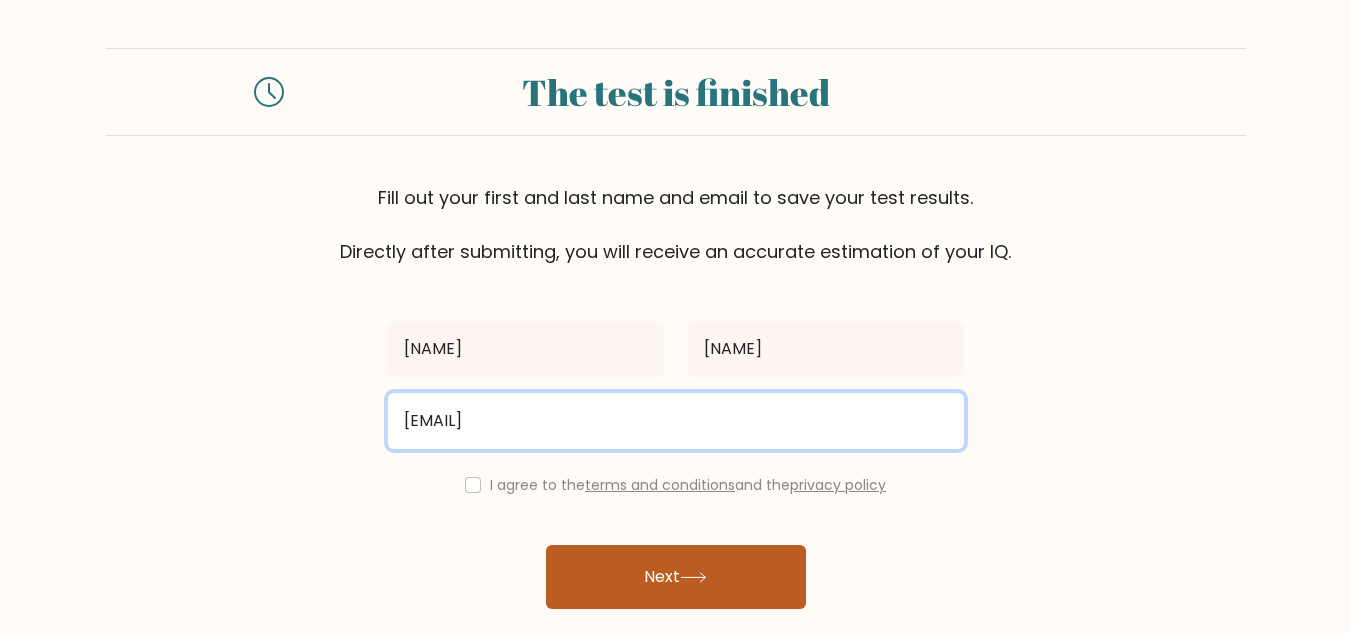 type on "tandonaryan12@gmail.com" 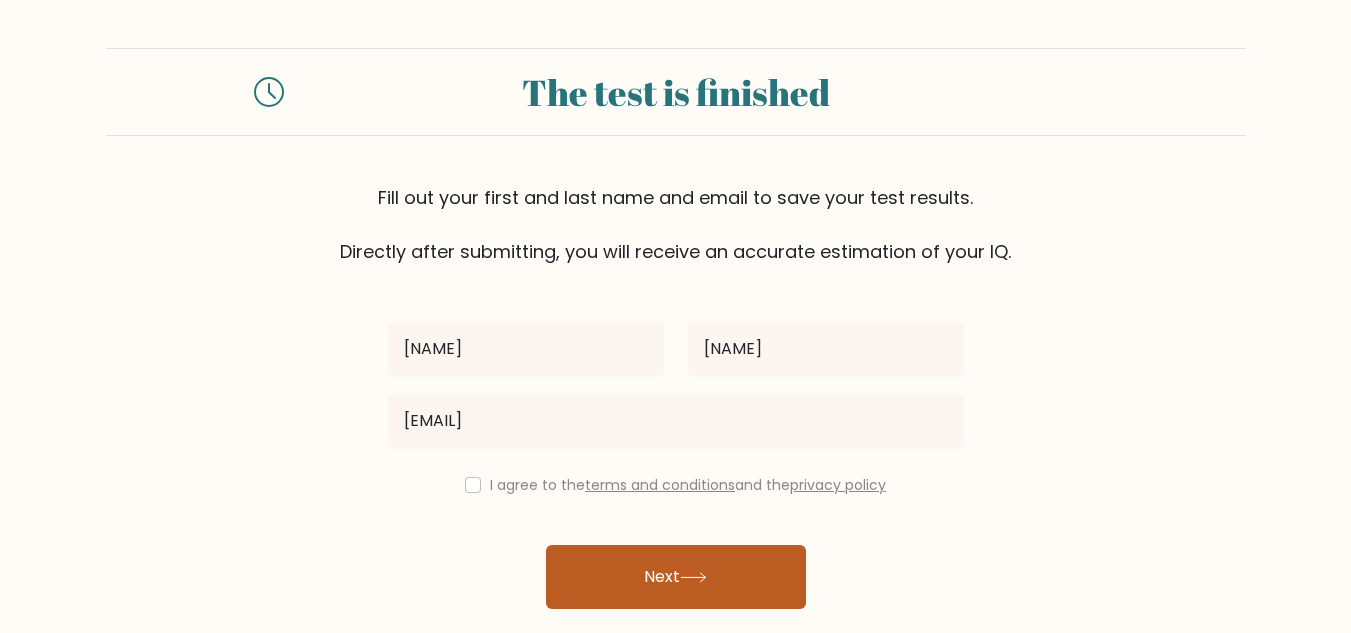 click on "Next" at bounding box center (676, 577) 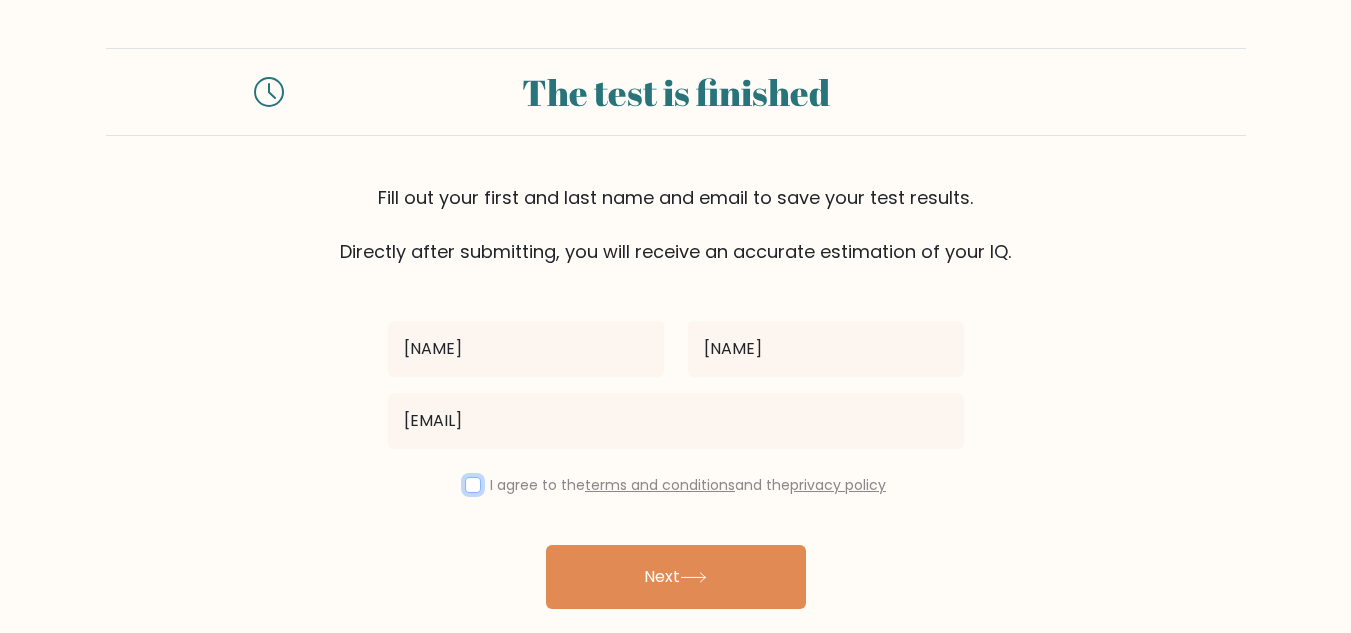 click at bounding box center [473, 485] 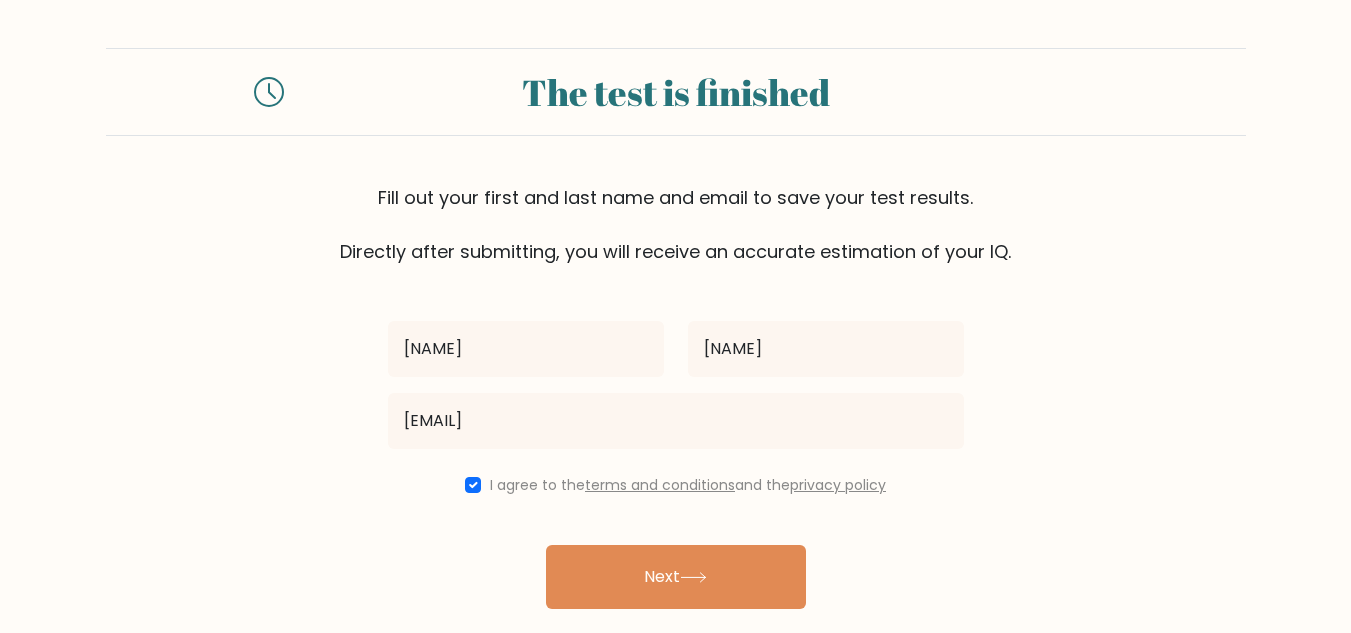 click on "Next" at bounding box center [676, 577] 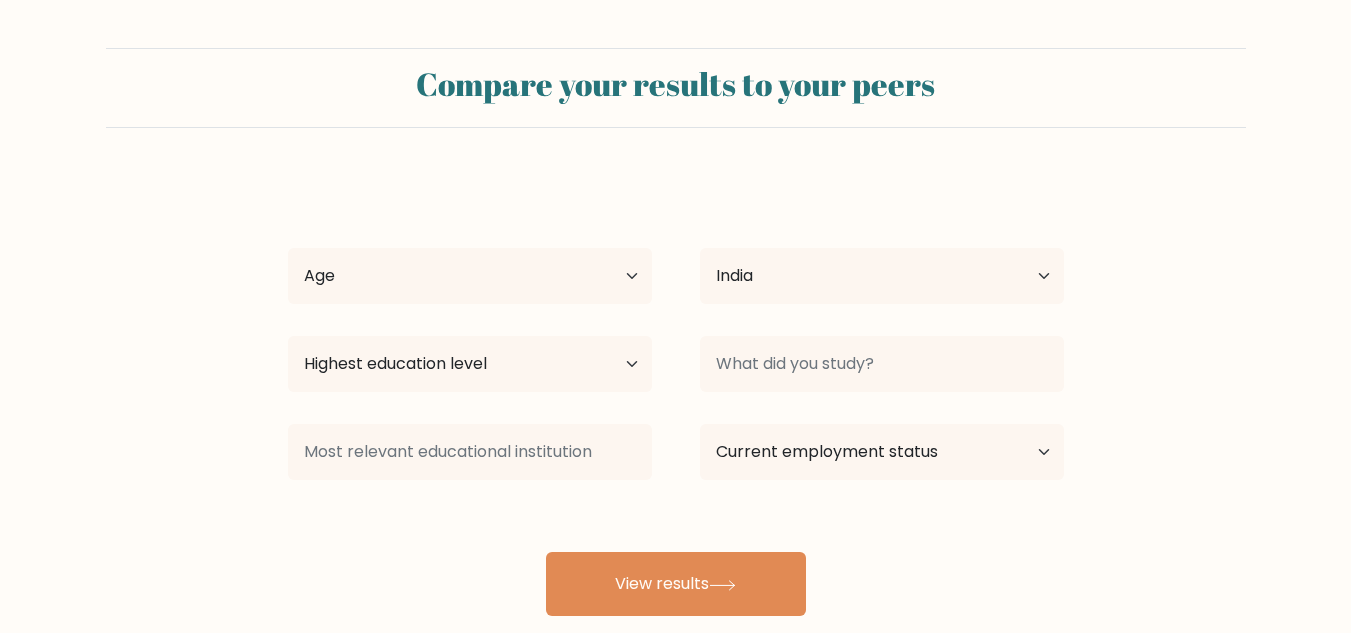 select on "IN" 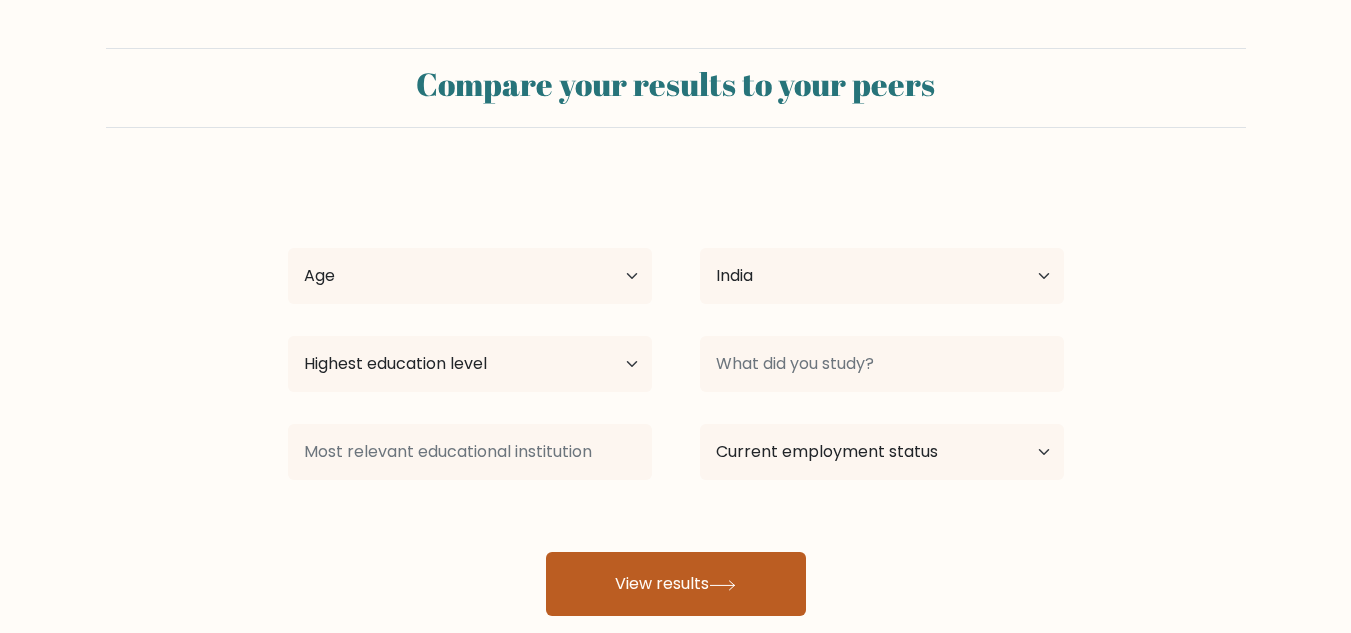 scroll, scrollTop: 0, scrollLeft: 0, axis: both 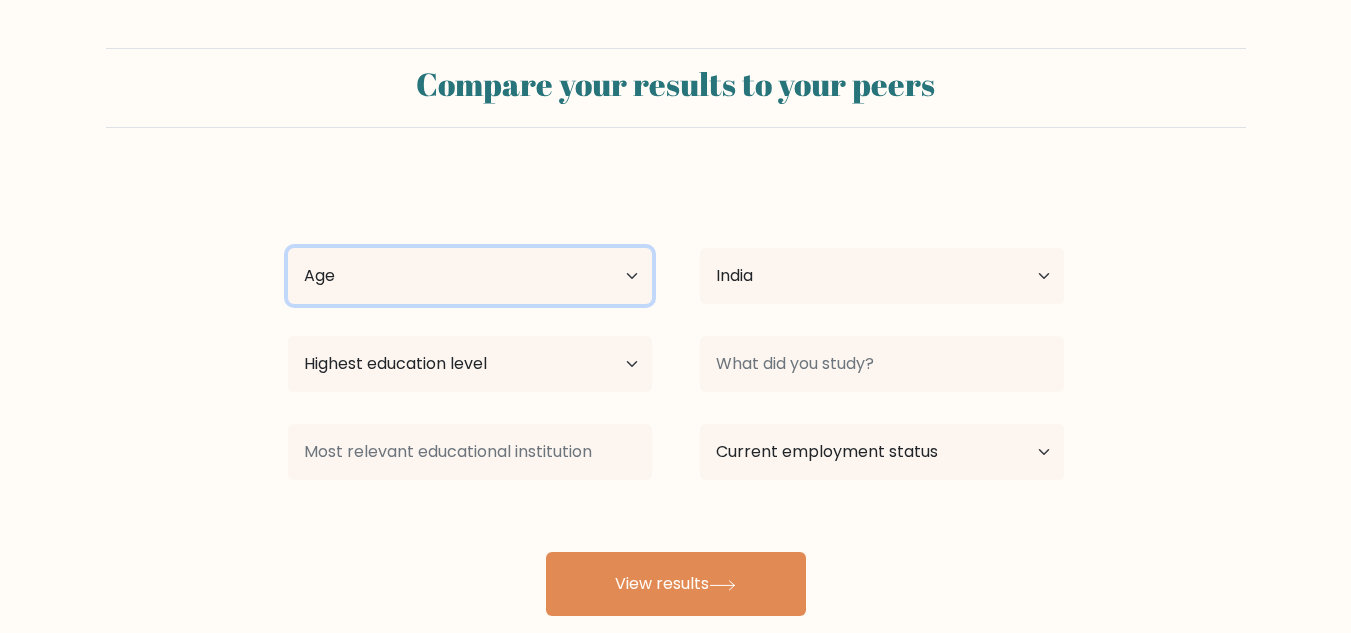 click on "Age
Under 18 years old
18-24 years old
25-34 years old
35-44 years old
45-54 years old
55-64 years old
65 years old and above" at bounding box center [470, 276] 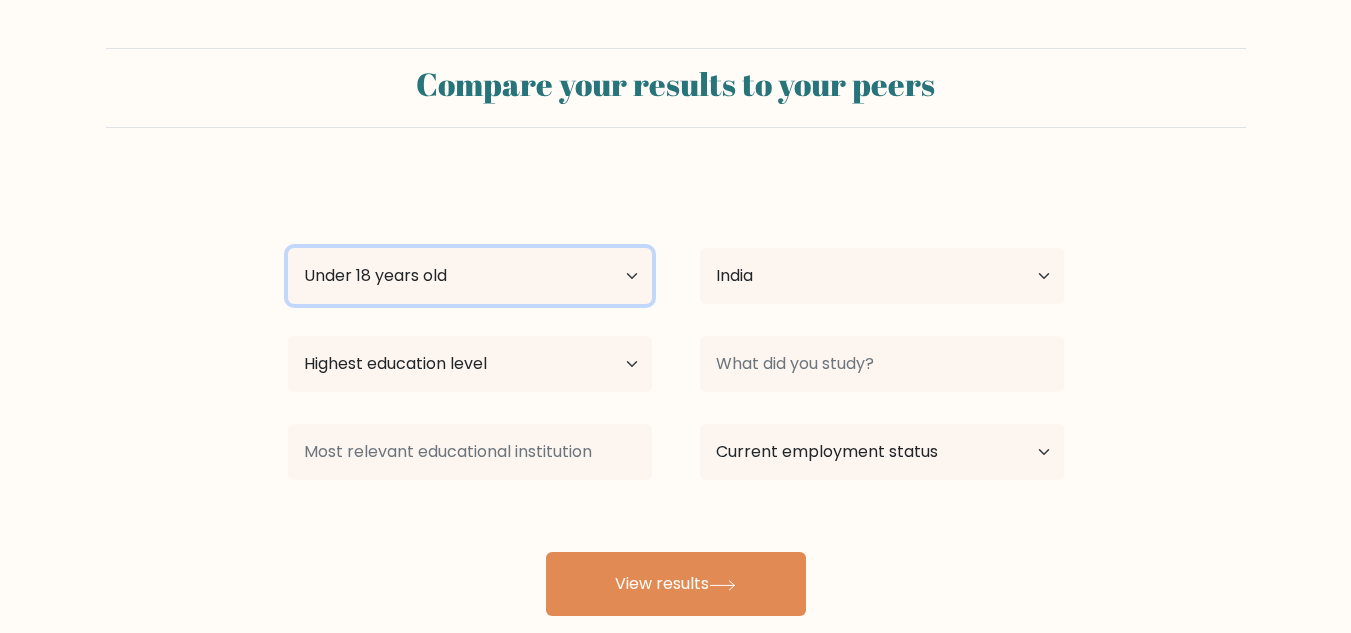 click on "Age
Under 18 years old
18-24 years old
25-34 years old
35-44 years old
45-54 years old
55-64 years old
65 years old and above" at bounding box center [470, 276] 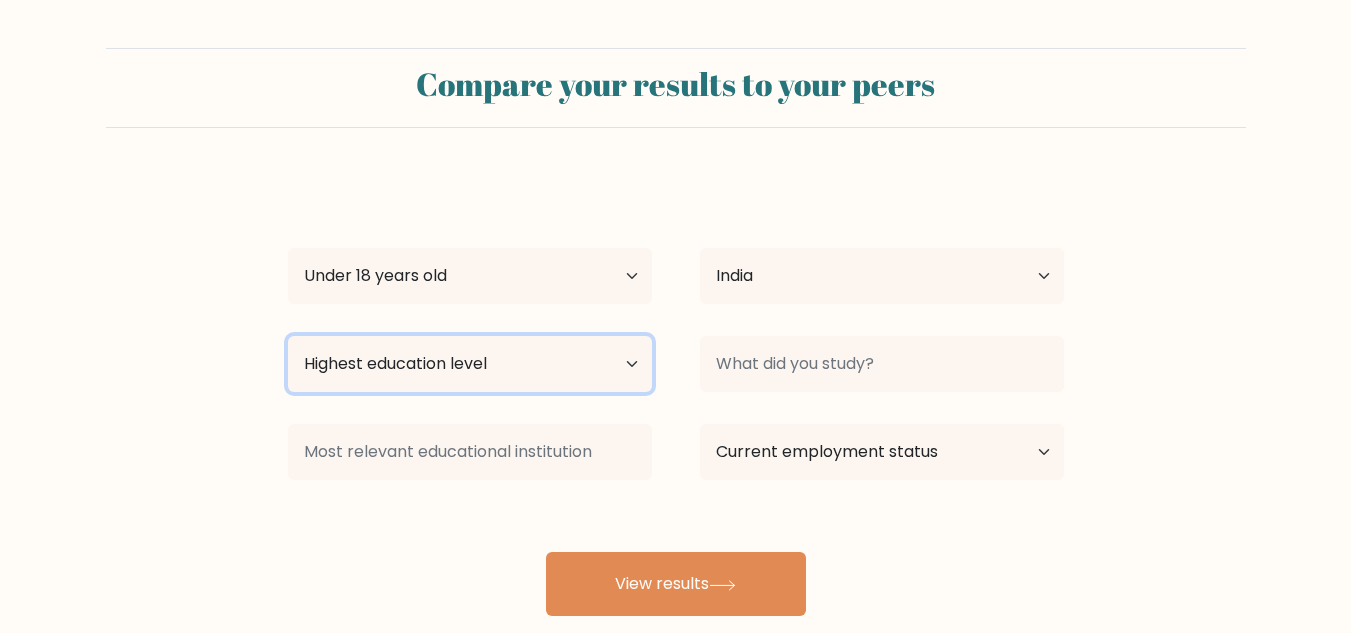 click on "Highest education level
No schooling
Primary
Lower Secondary
Upper Secondary
Occupation Specific
Bachelor's degree
Master's degree
Doctoral degree" at bounding box center (470, 364) 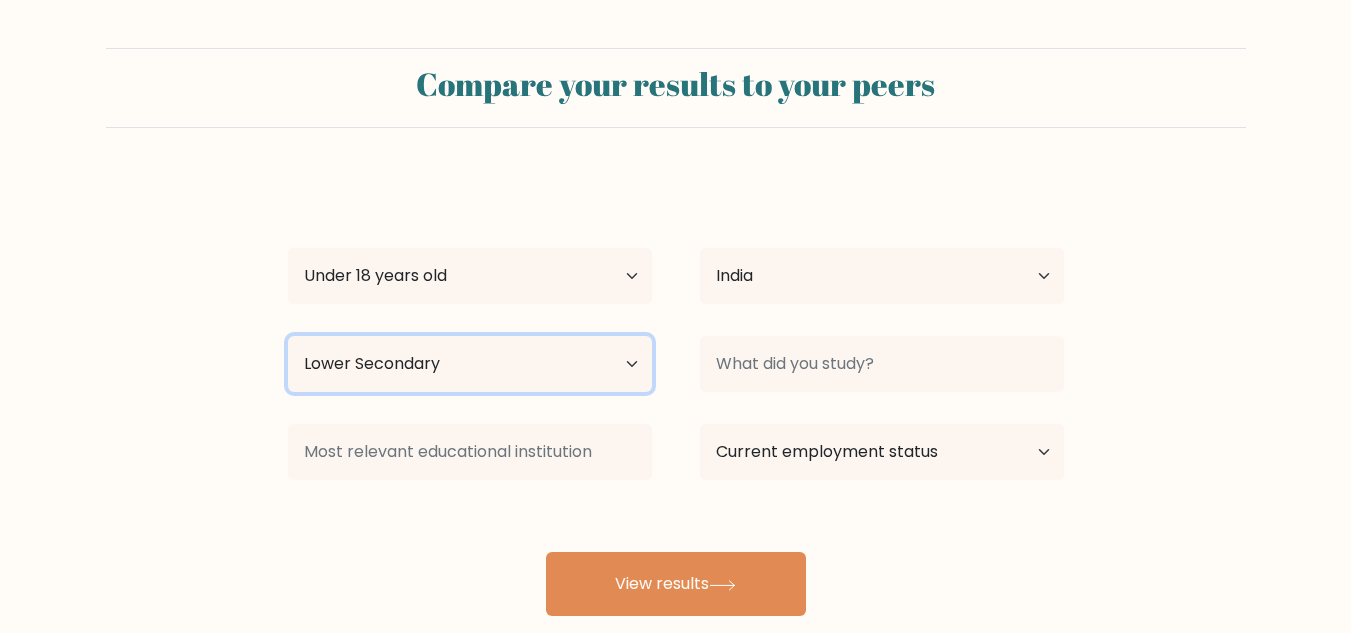 click on "Highest education level
No schooling
Primary
Lower Secondary
Upper Secondary
Occupation Specific
Bachelor's degree
Master's degree
Doctoral degree" at bounding box center [470, 364] 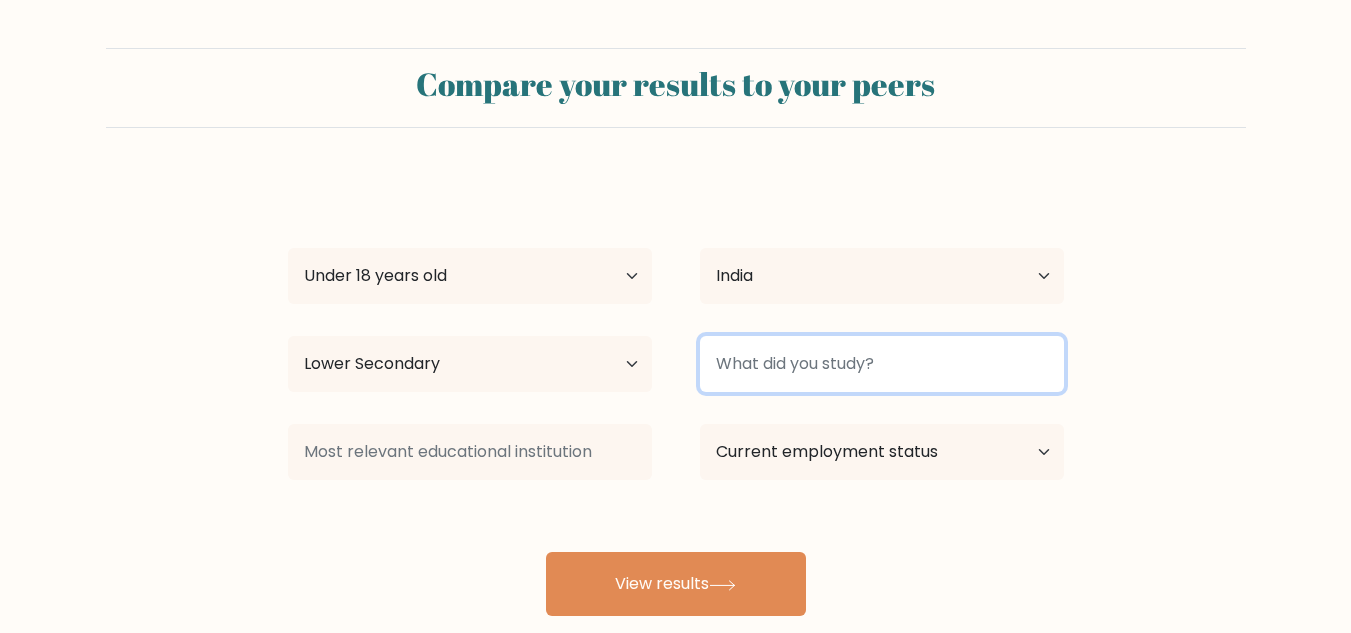 click at bounding box center (882, 364) 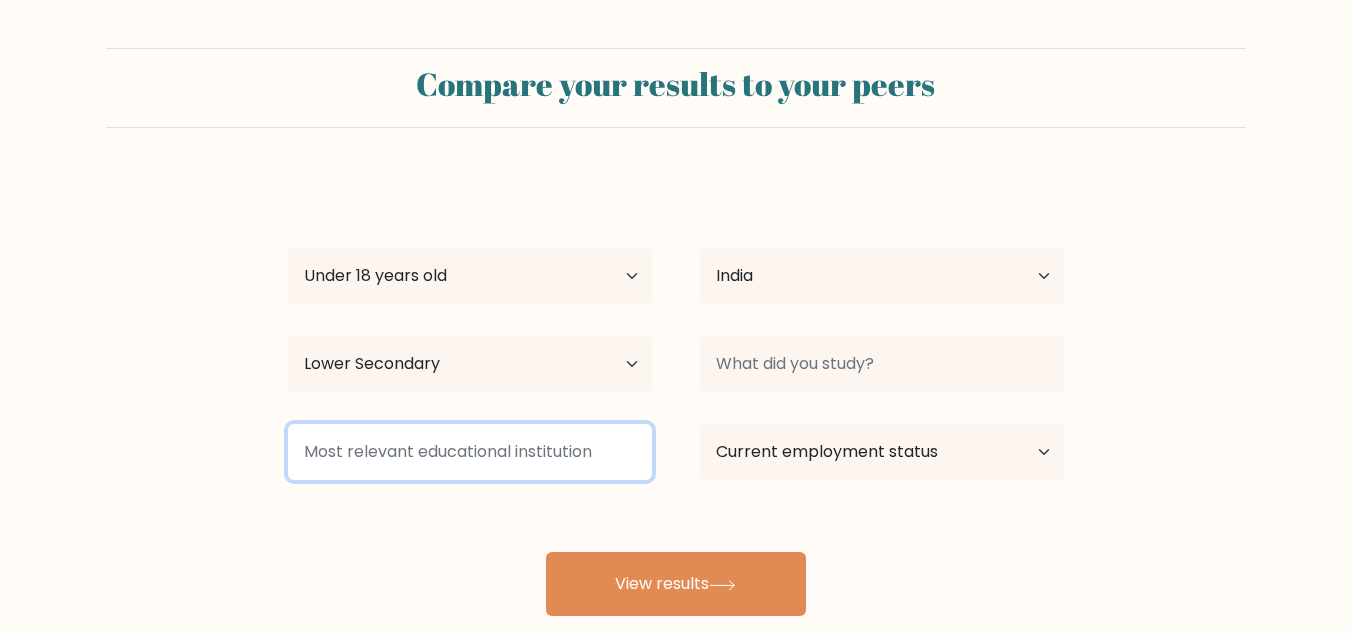 click at bounding box center (470, 452) 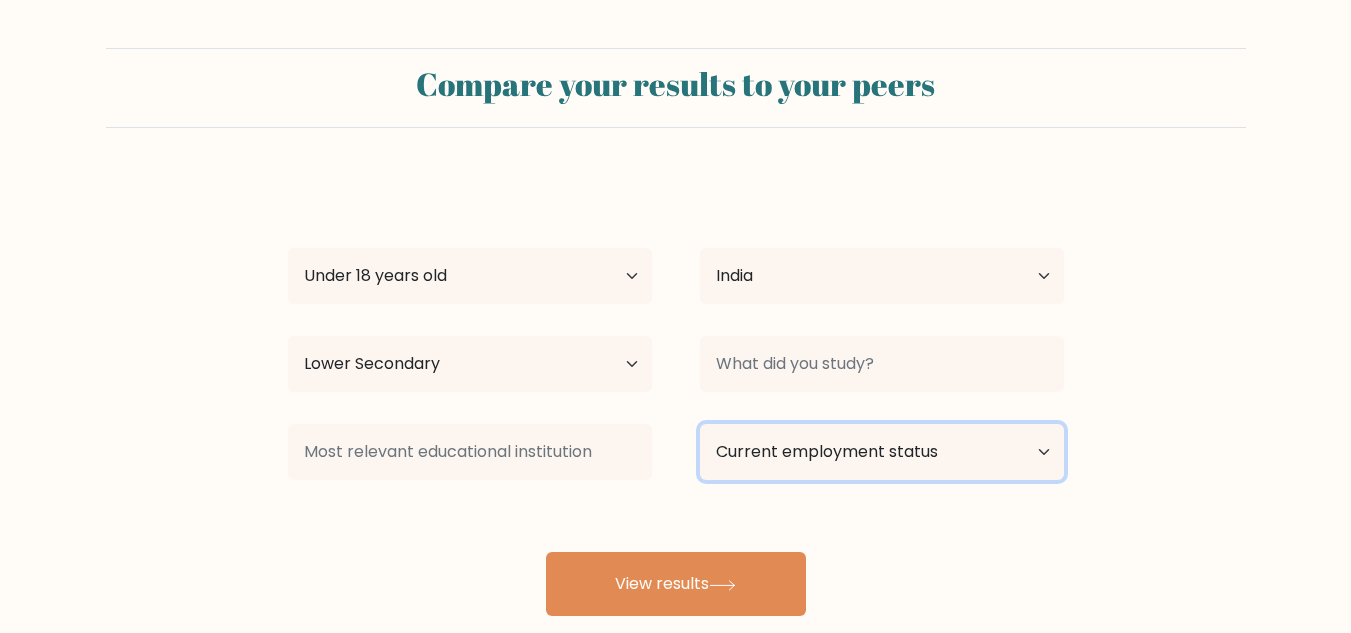 click on "Current employment status
Employed
Student
Retired
Other / prefer not to answer" at bounding box center [882, 452] 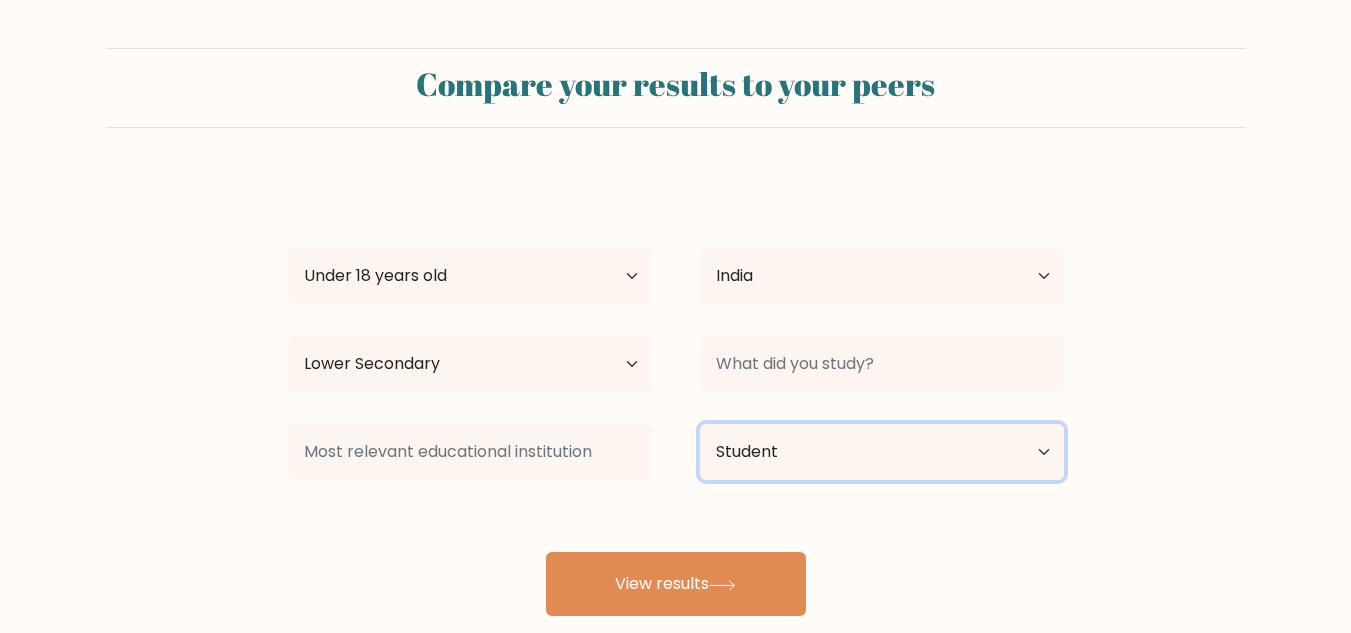 click on "Current employment status
Employed
Student
Retired
Other / prefer not to answer" at bounding box center (882, 452) 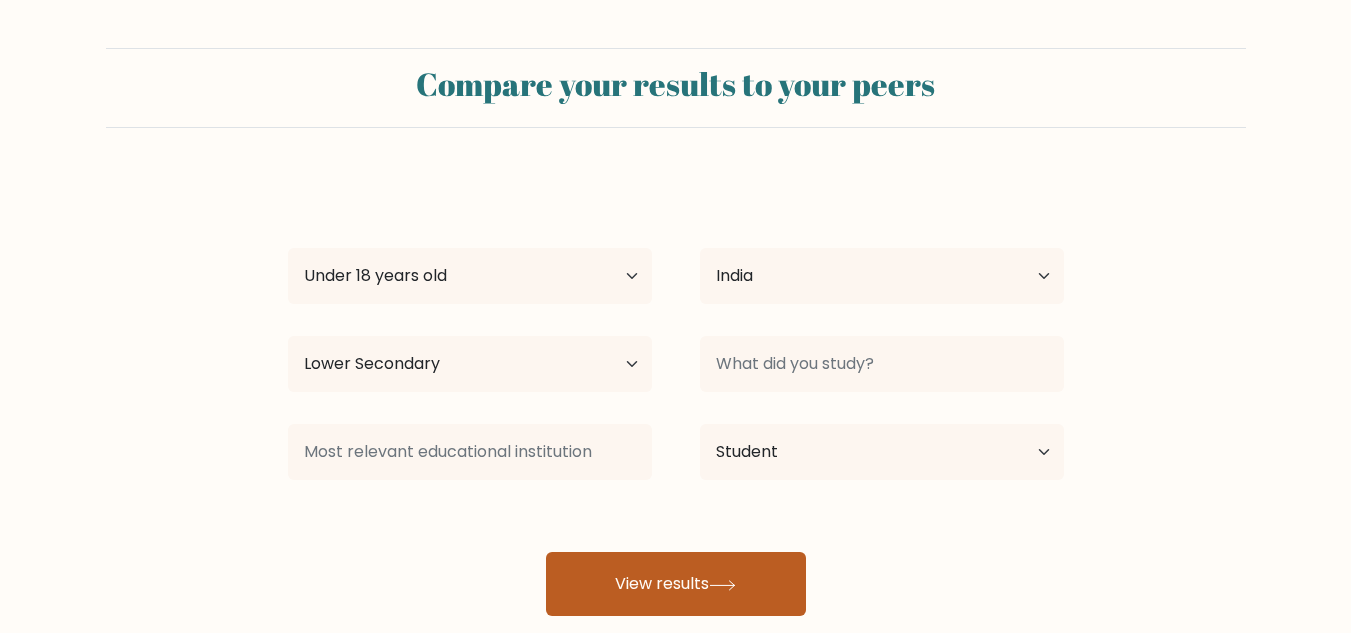 click on "View results" at bounding box center (676, 584) 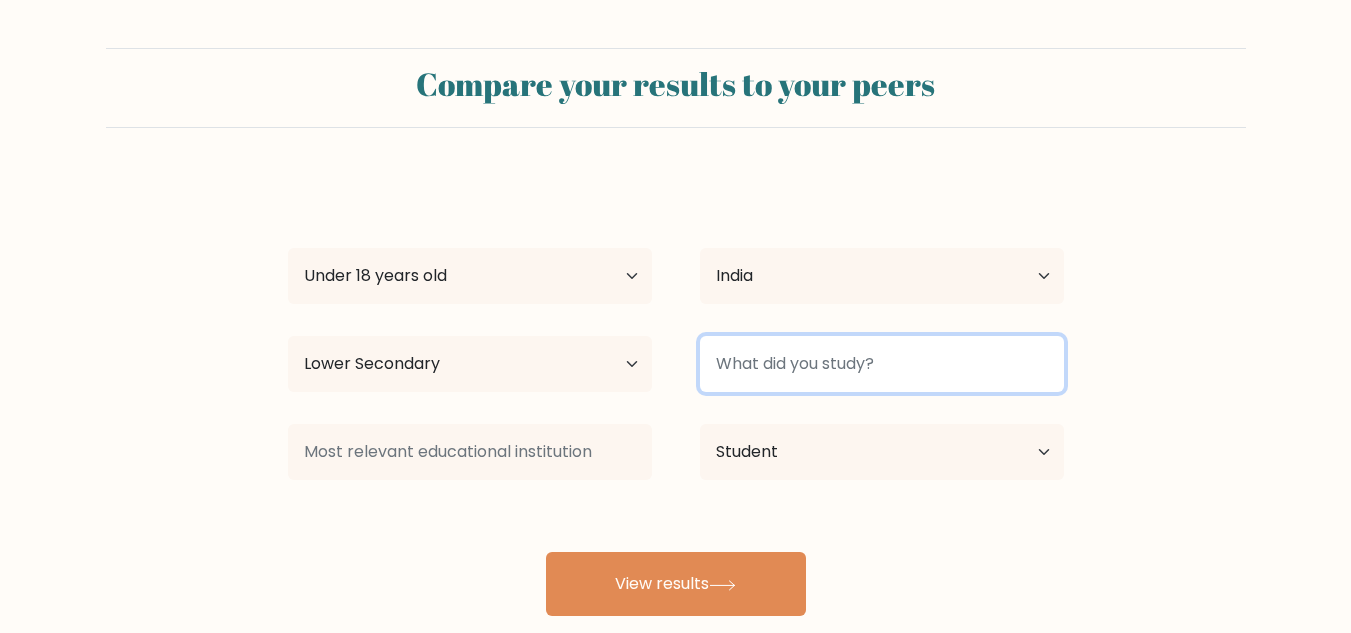 click at bounding box center (882, 364) 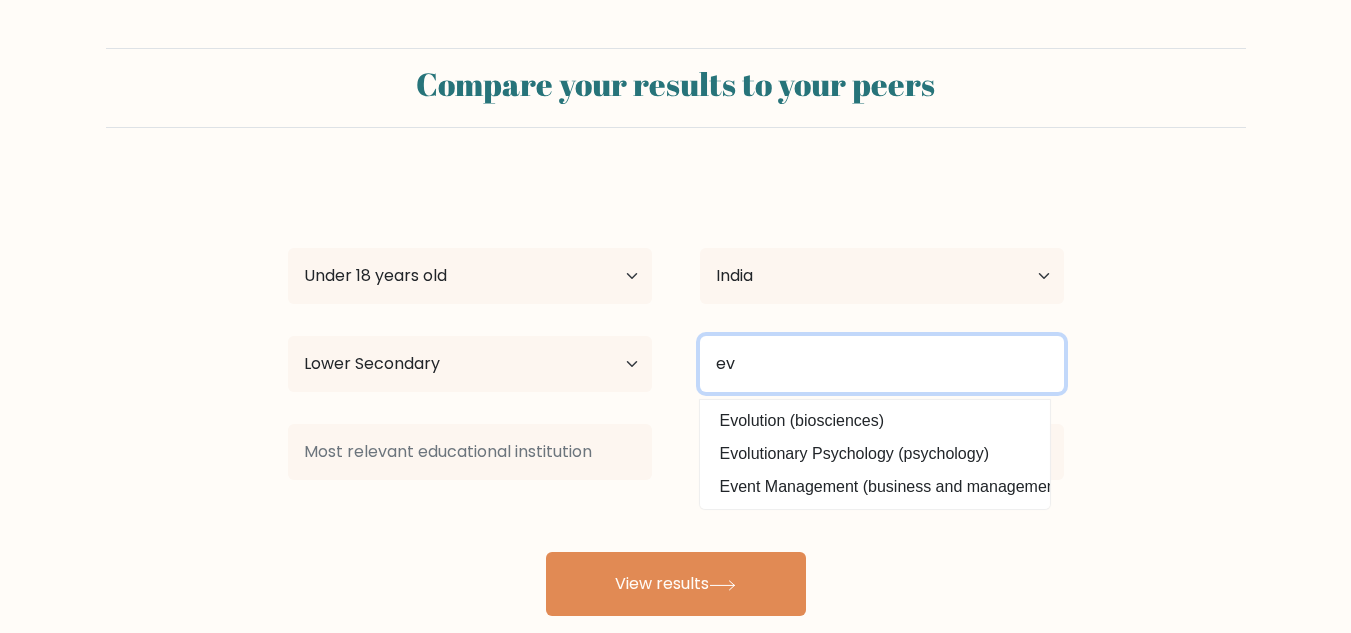type on "e" 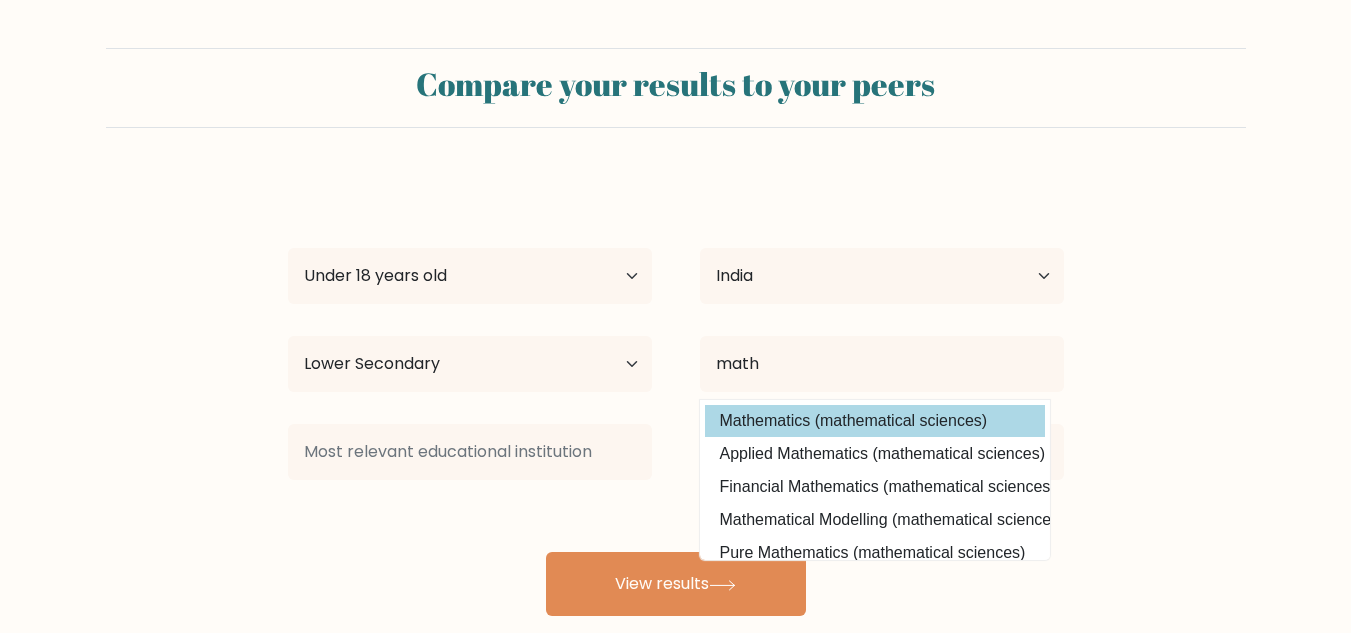 click on "Mathematics (mathematical sciences)" at bounding box center [875, 421] 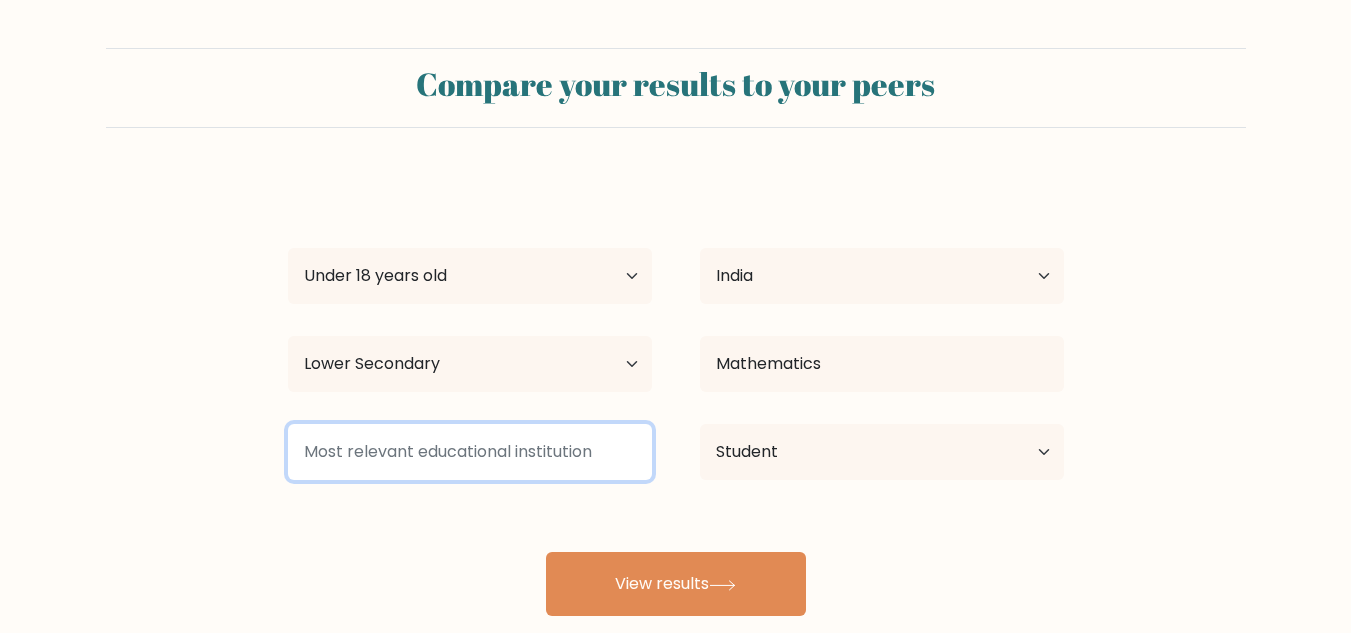 click at bounding box center (470, 452) 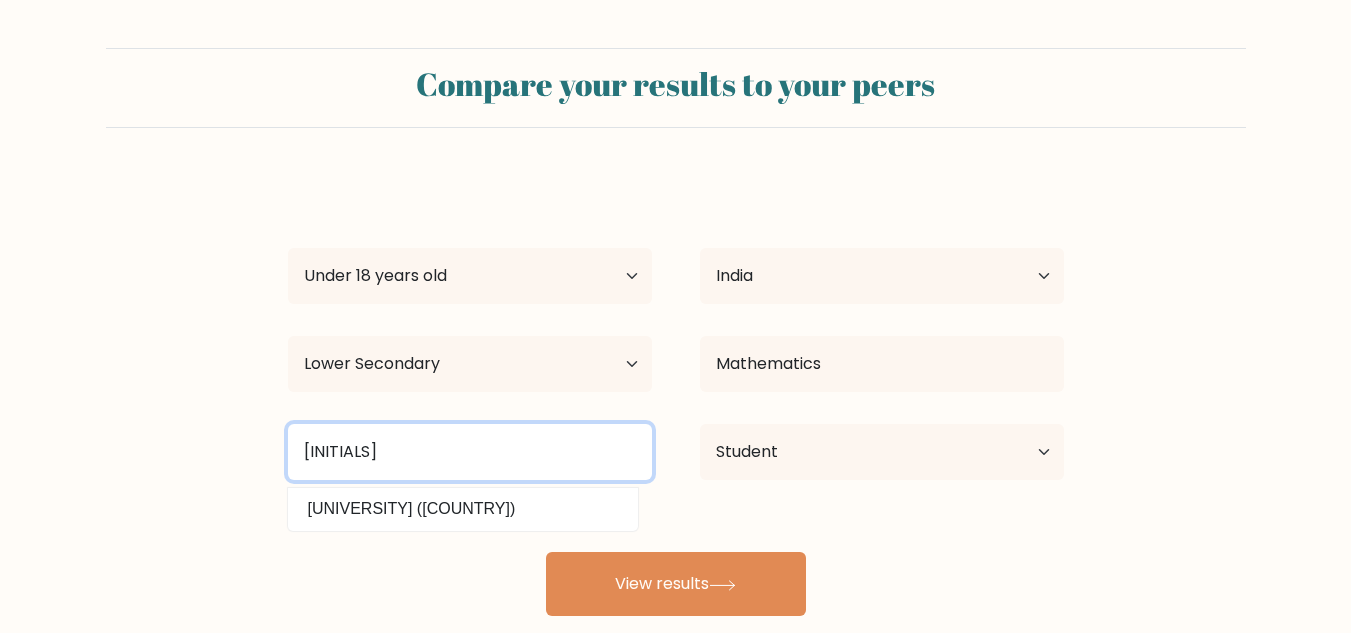 click on "DPS" at bounding box center [470, 452] 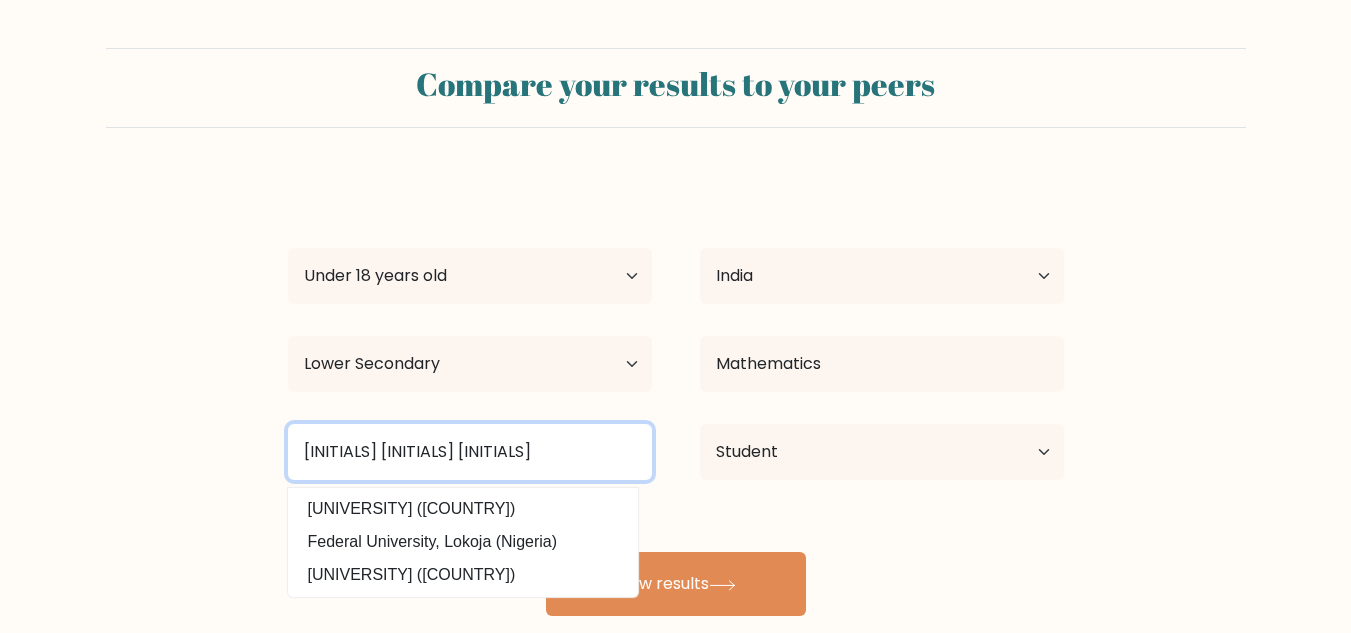 type on "DPS Sushant Lok" 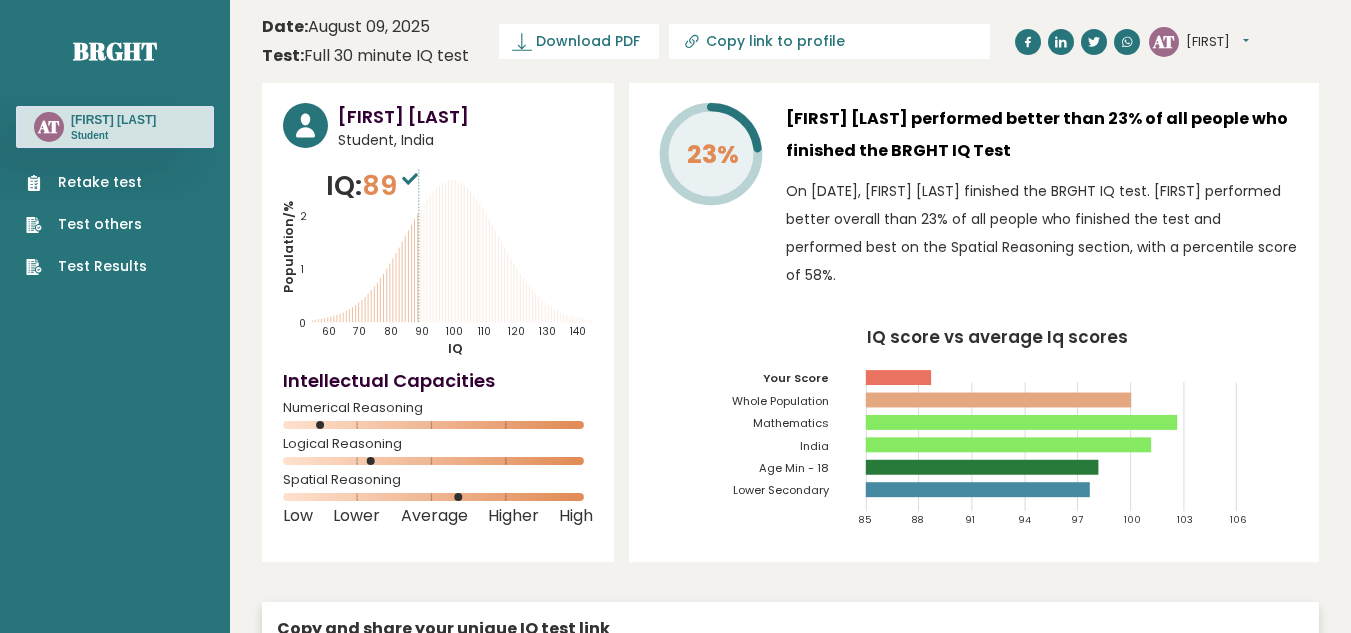 scroll, scrollTop: 0, scrollLeft: 0, axis: both 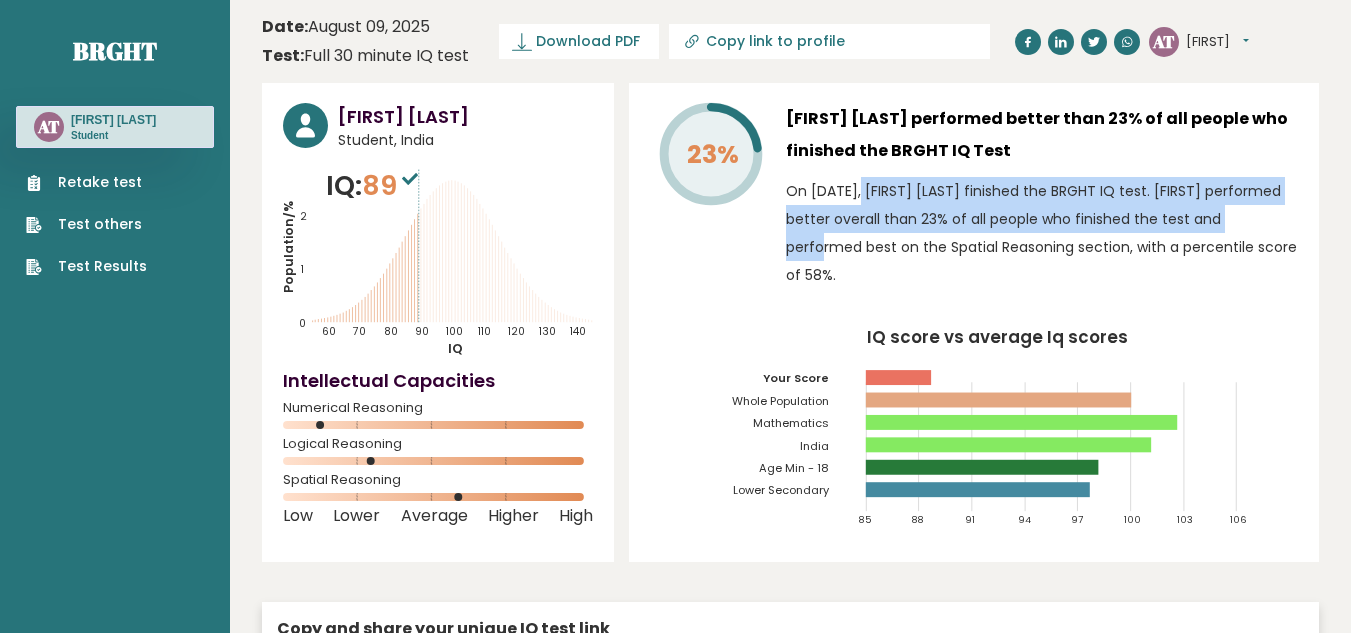 drag, startPoint x: 796, startPoint y: 190, endPoint x: 1365, endPoint y: 226, distance: 570.1377 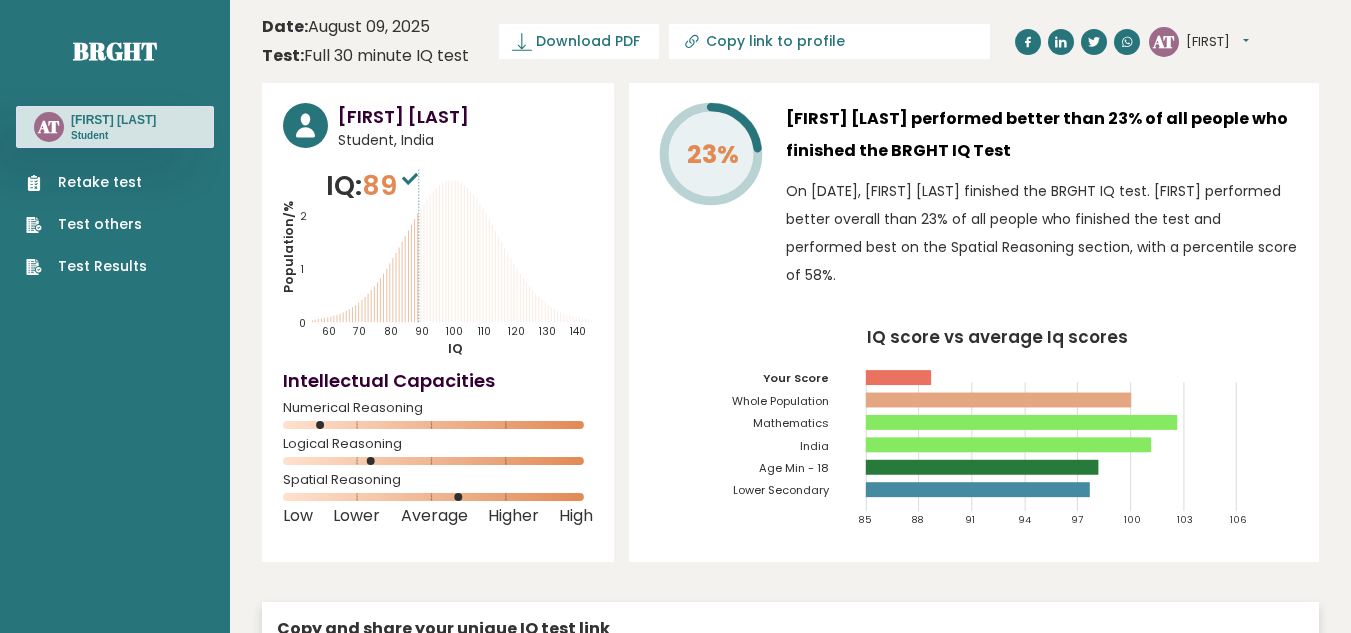 click on "On [DATE], [FIRST]
[LAST] finished the BRGHT IQ test. [FIRST] performed better overall than
23% of all people who finished the test and
performed best on the
Spatial Reasoning section, with
a percentile score of 58%." at bounding box center [1042, 233] 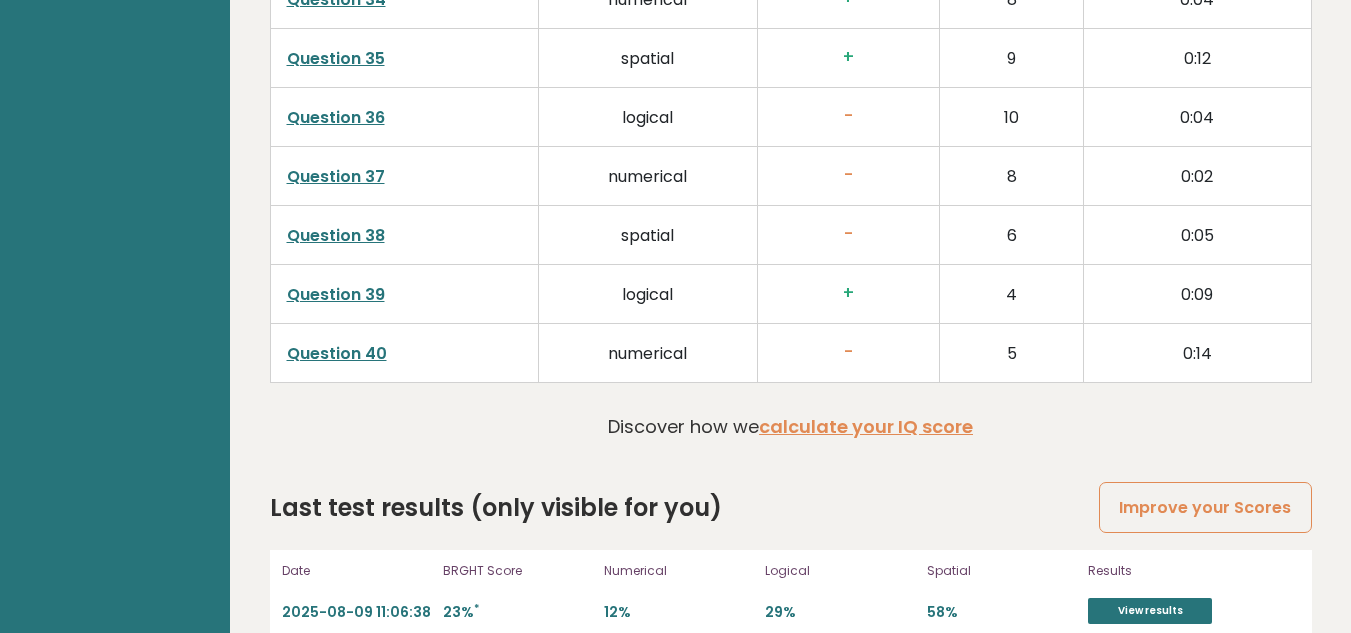scroll, scrollTop: 5189, scrollLeft: 0, axis: vertical 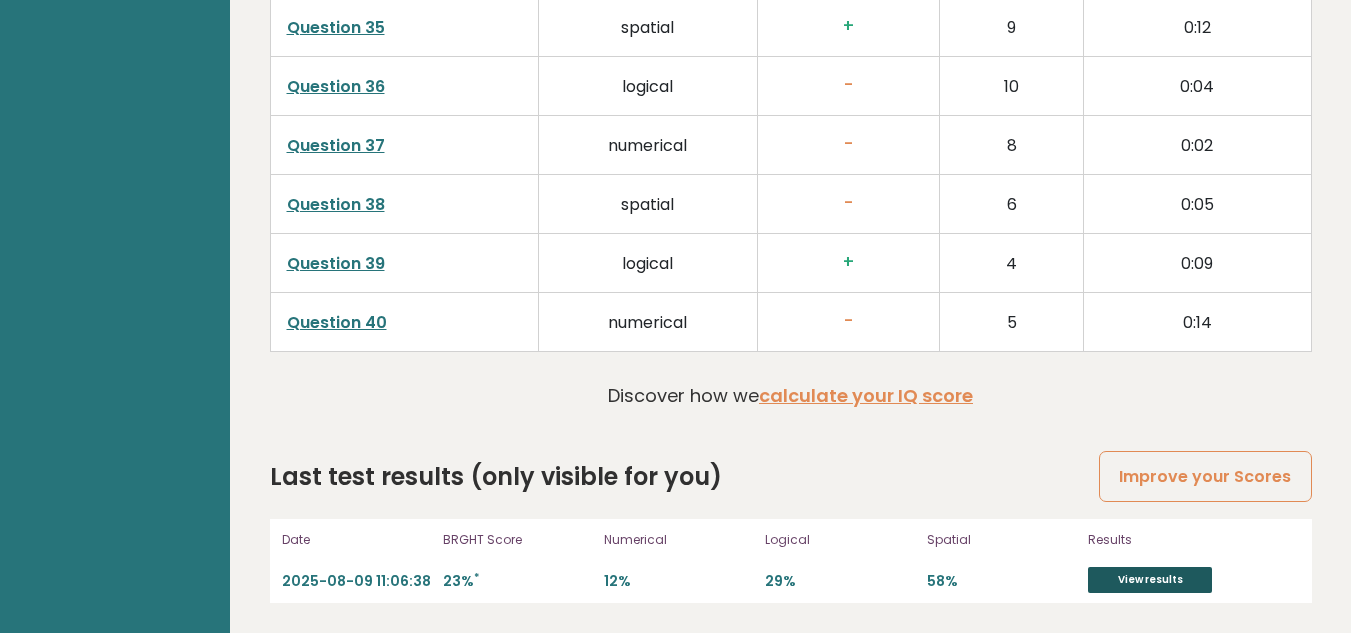click on "View results" at bounding box center [1150, 580] 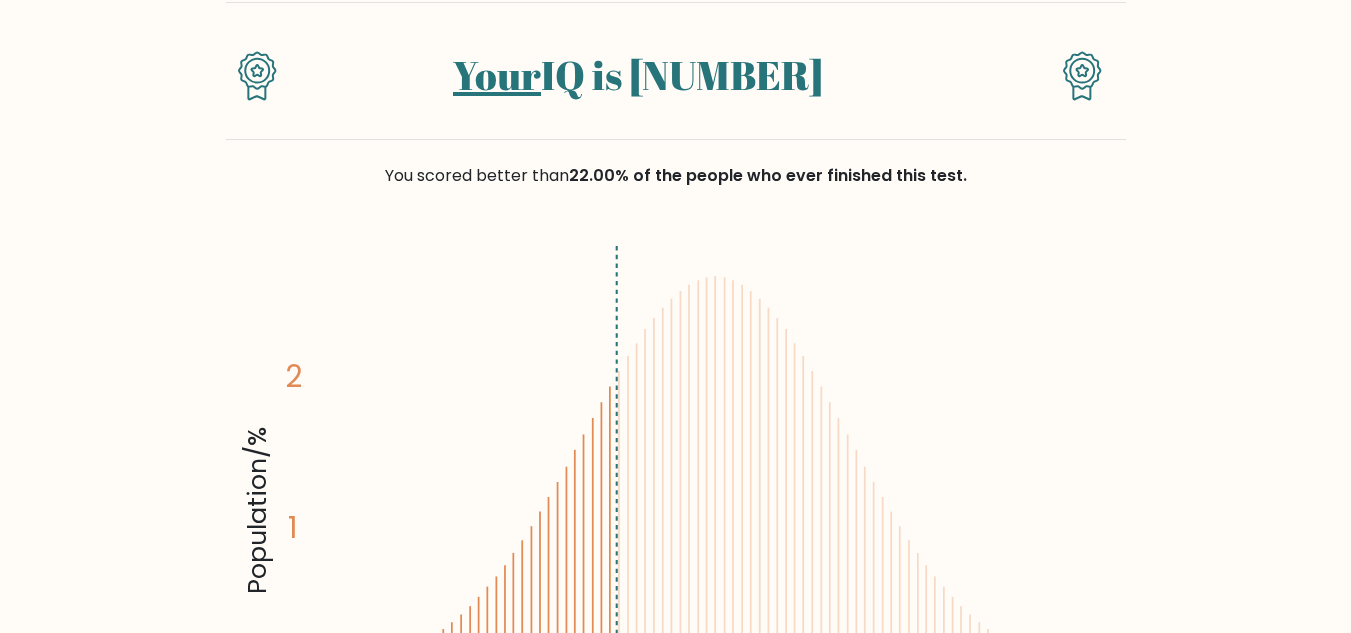 scroll, scrollTop: 200, scrollLeft: 0, axis: vertical 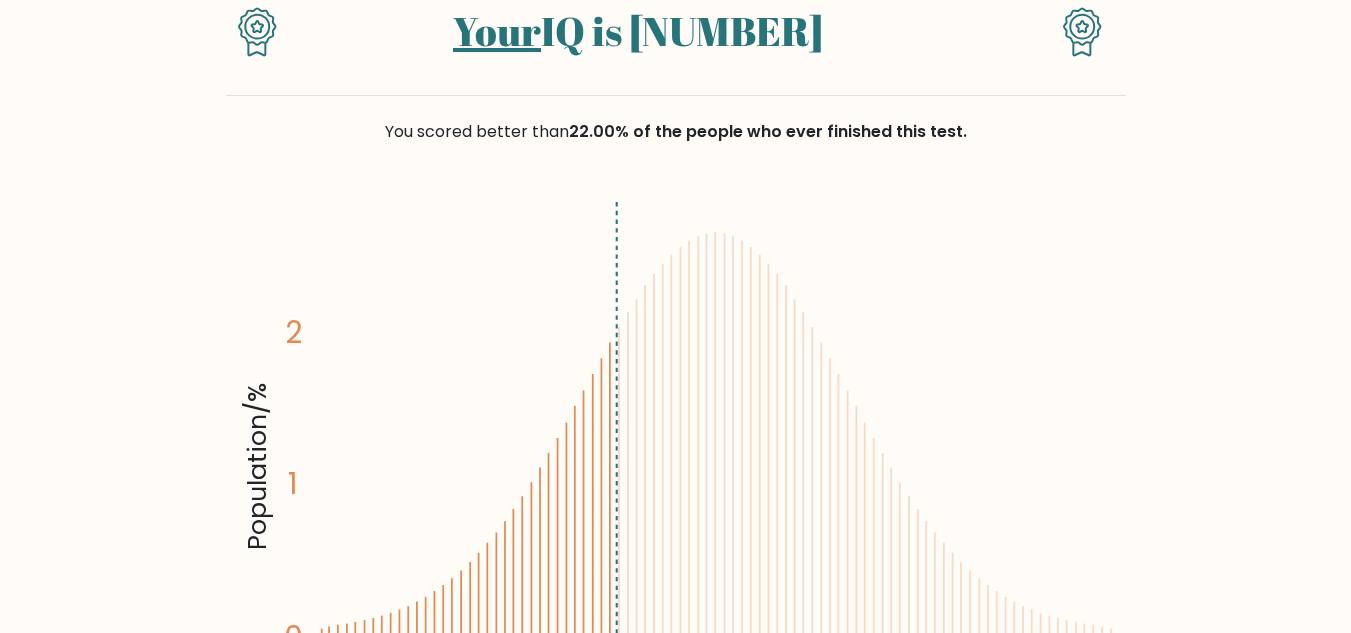 click on "Population/%
IQ
0
1
2
60
70
80
90
100
110
120
130
140" 